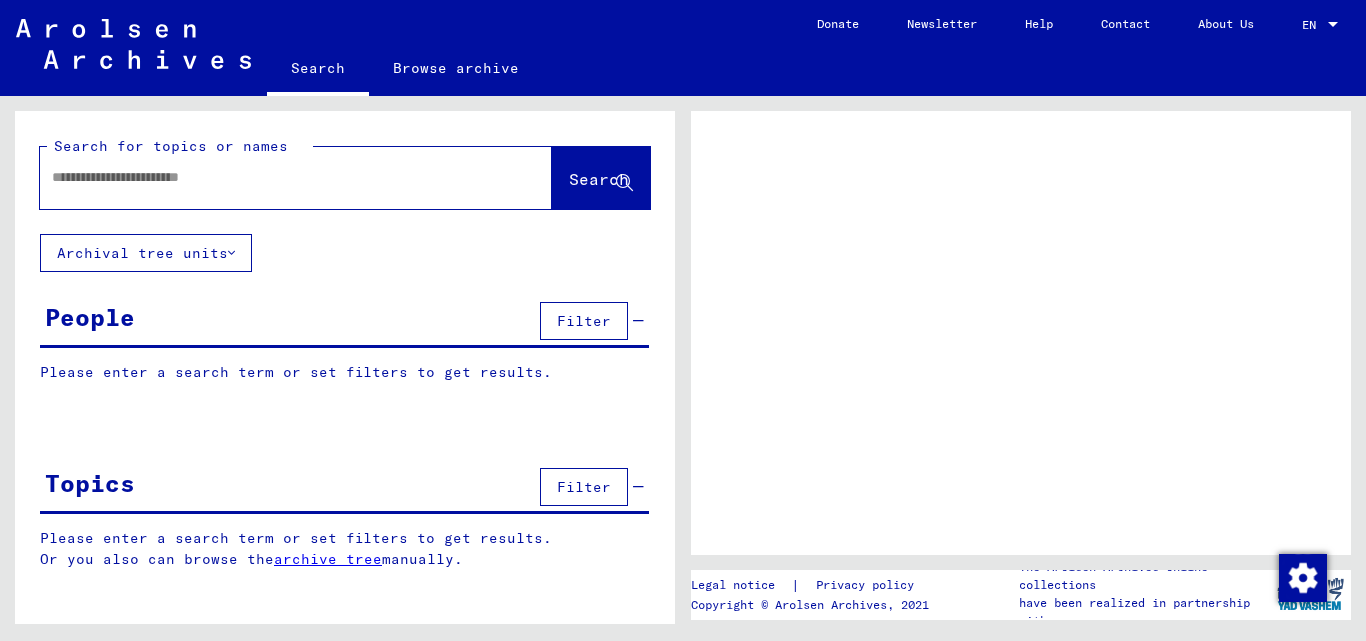 scroll, scrollTop: 0, scrollLeft: 0, axis: both 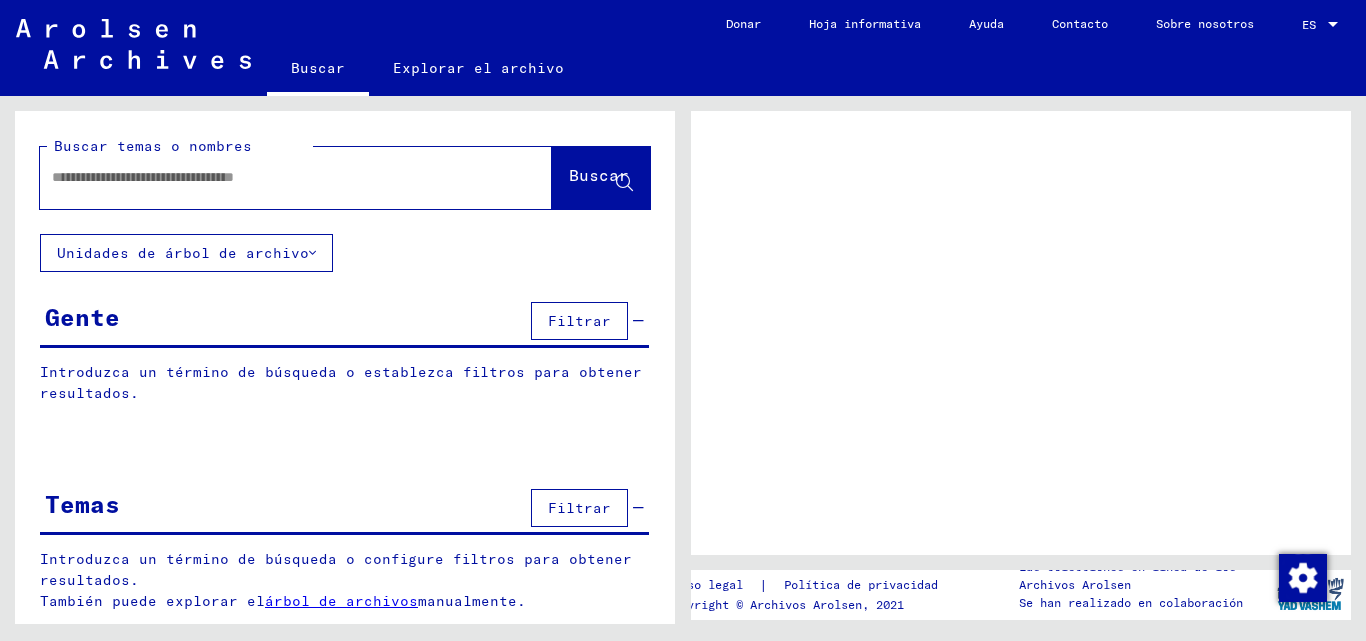 click at bounding box center [278, 177] 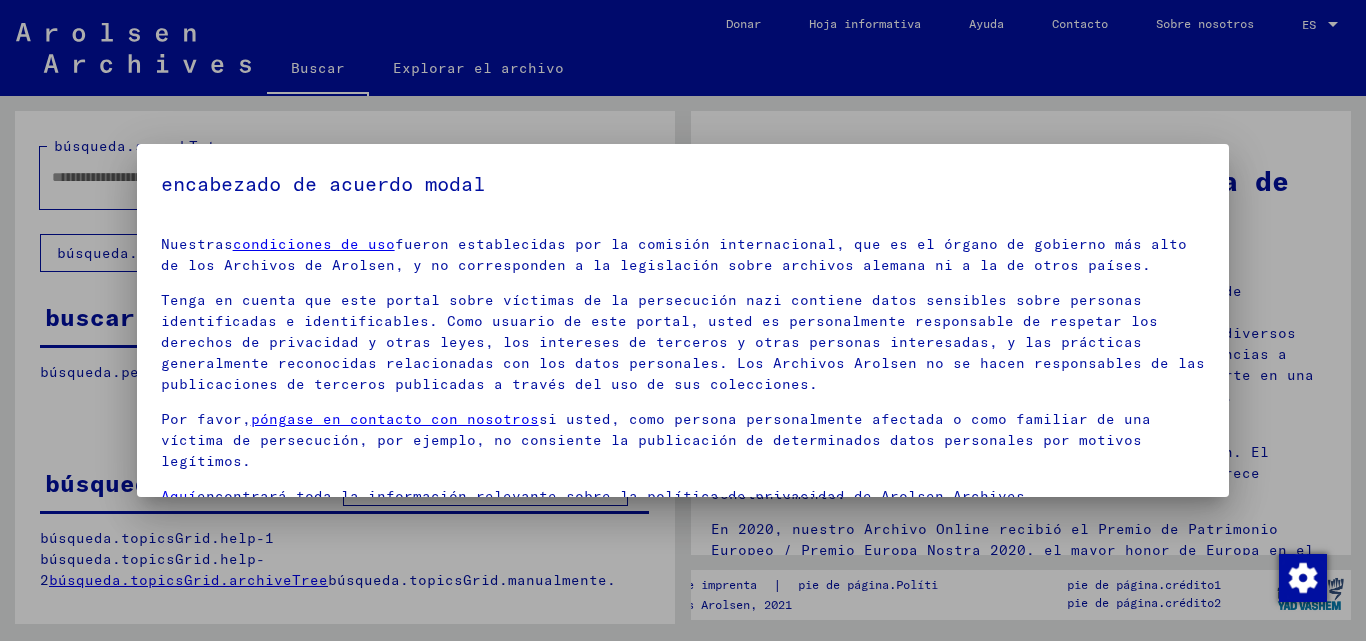 scroll, scrollTop: 20, scrollLeft: 0, axis: vertical 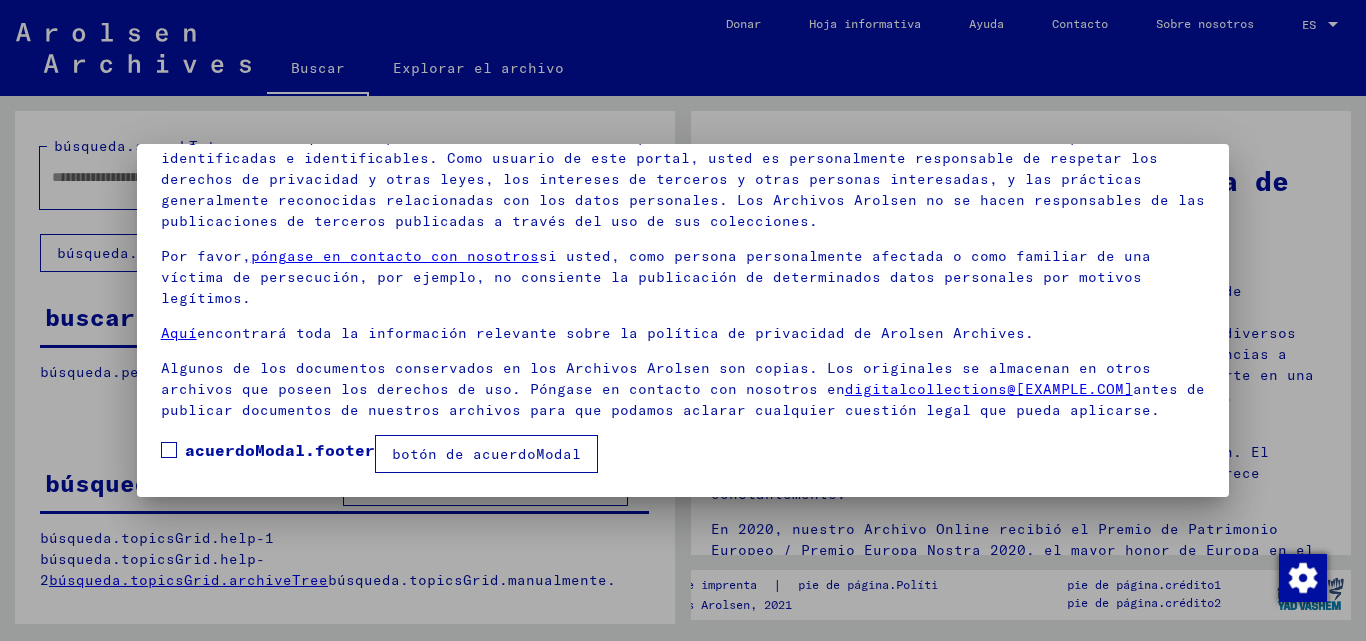 click at bounding box center (169, 450) 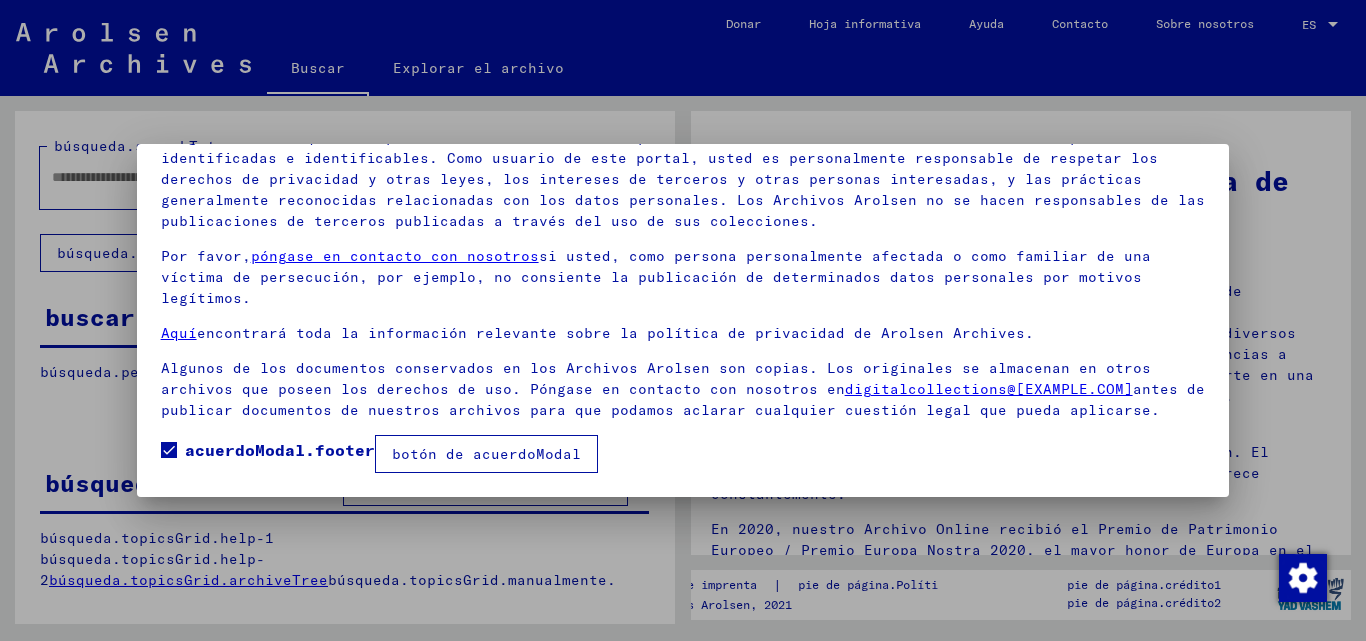 click on "botón de acuerdoModal" at bounding box center [486, 454] 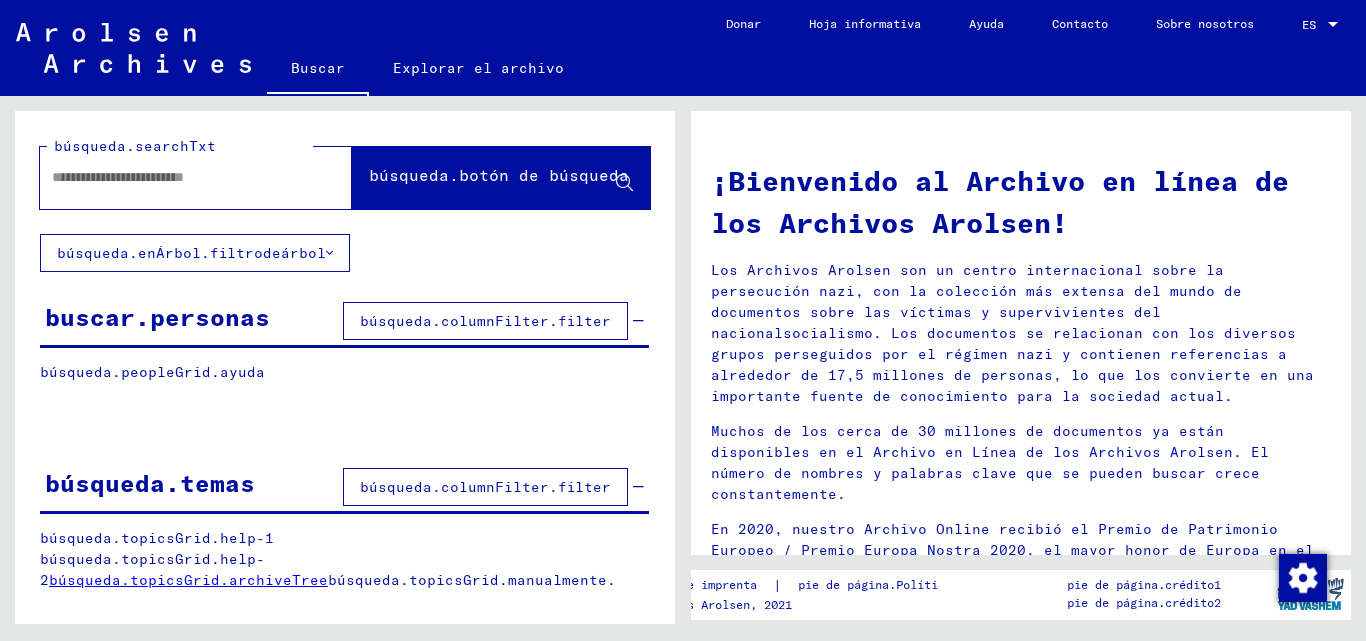 click at bounding box center [172, 177] 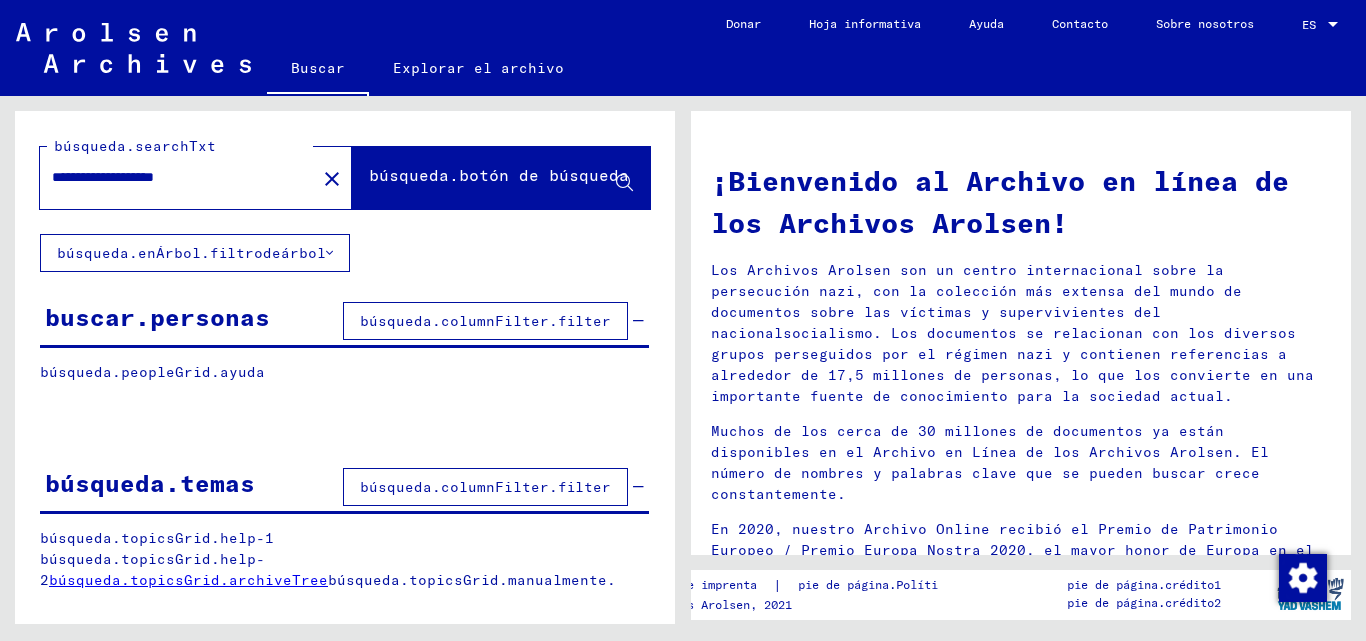 click on "búsqueda.botón de búsqueda" 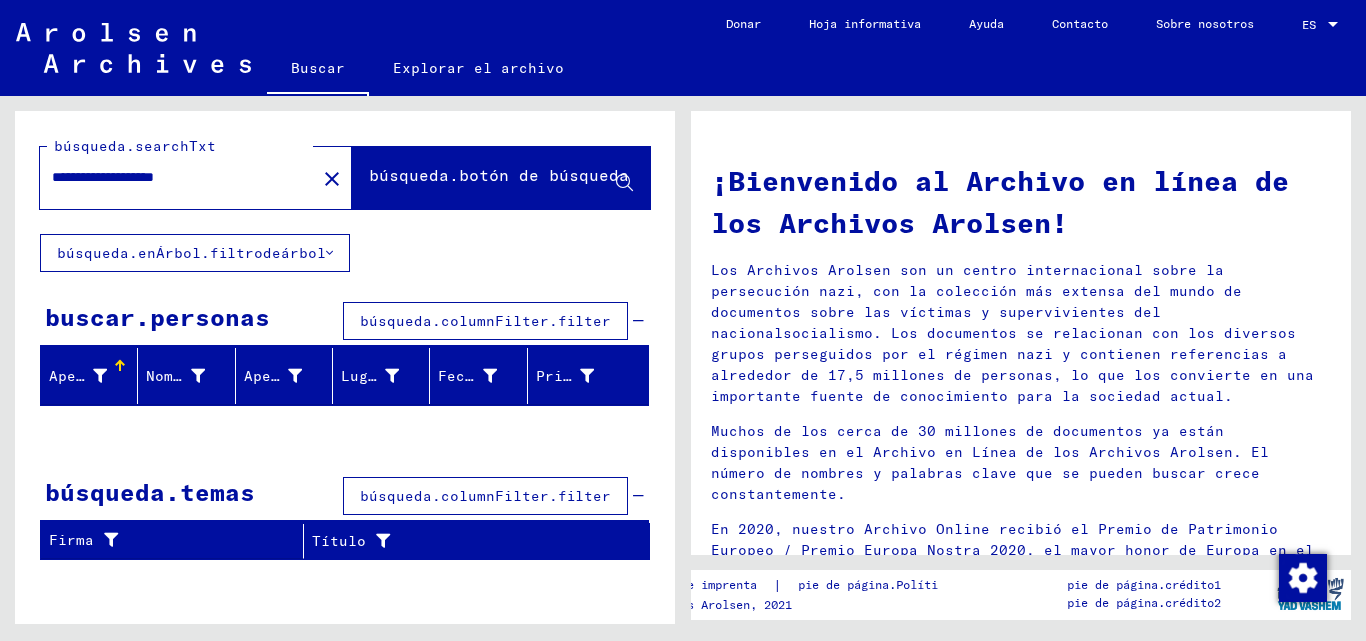 click on "**********" at bounding box center (172, 177) 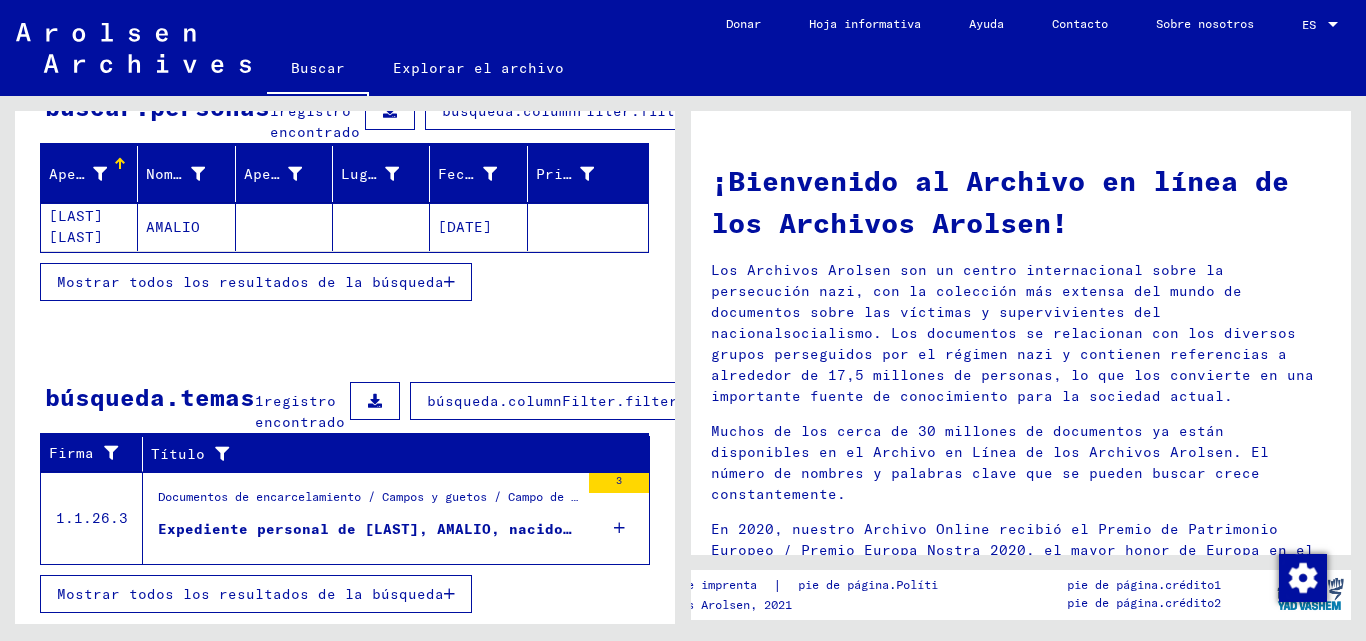 scroll, scrollTop: 267, scrollLeft: 0, axis: vertical 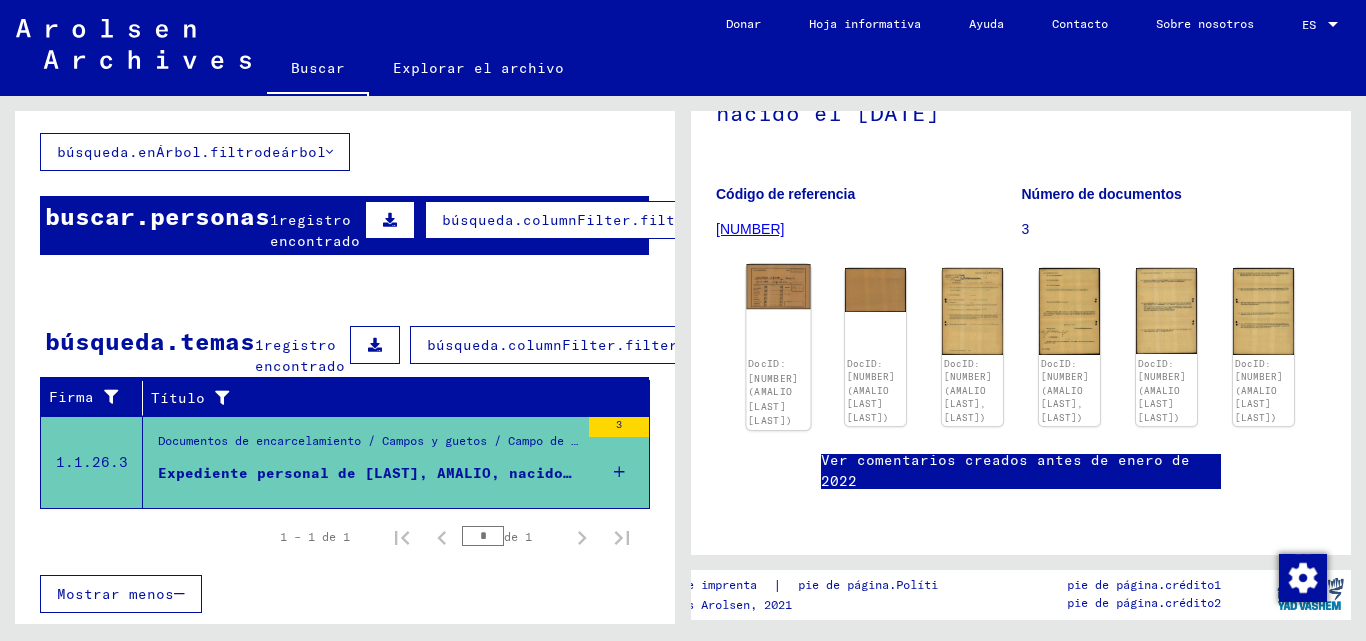 click 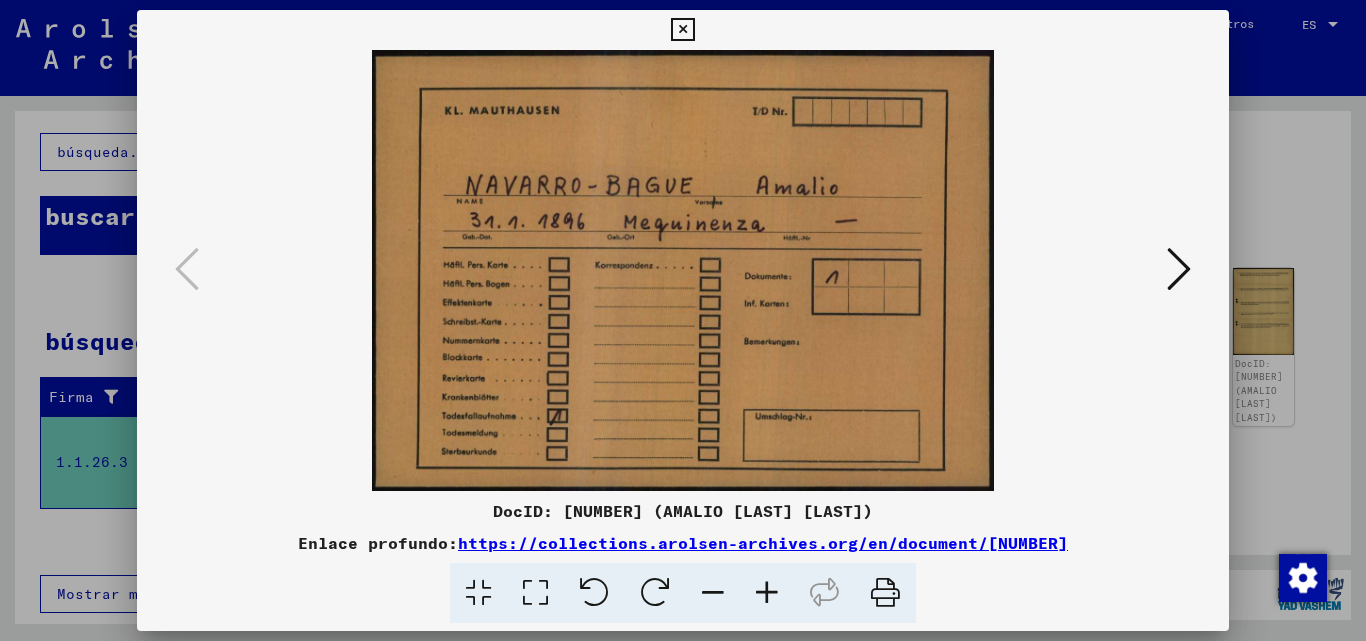 click at bounding box center (1179, 269) 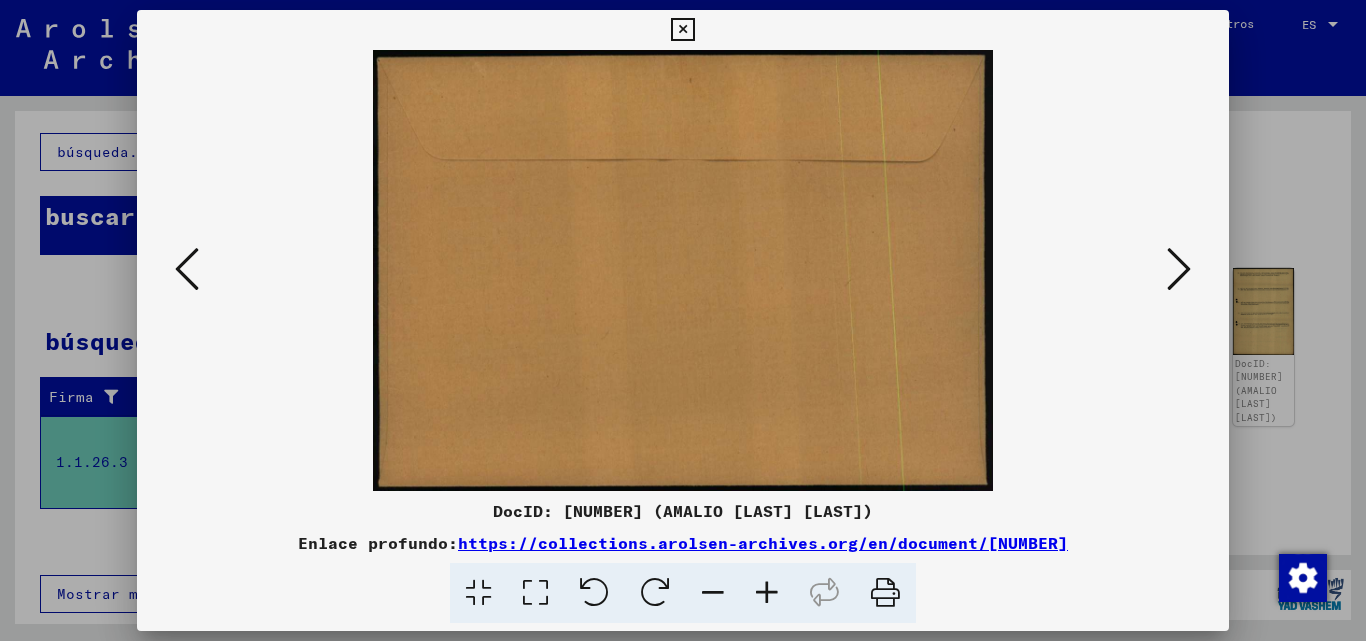 click at bounding box center [1179, 269] 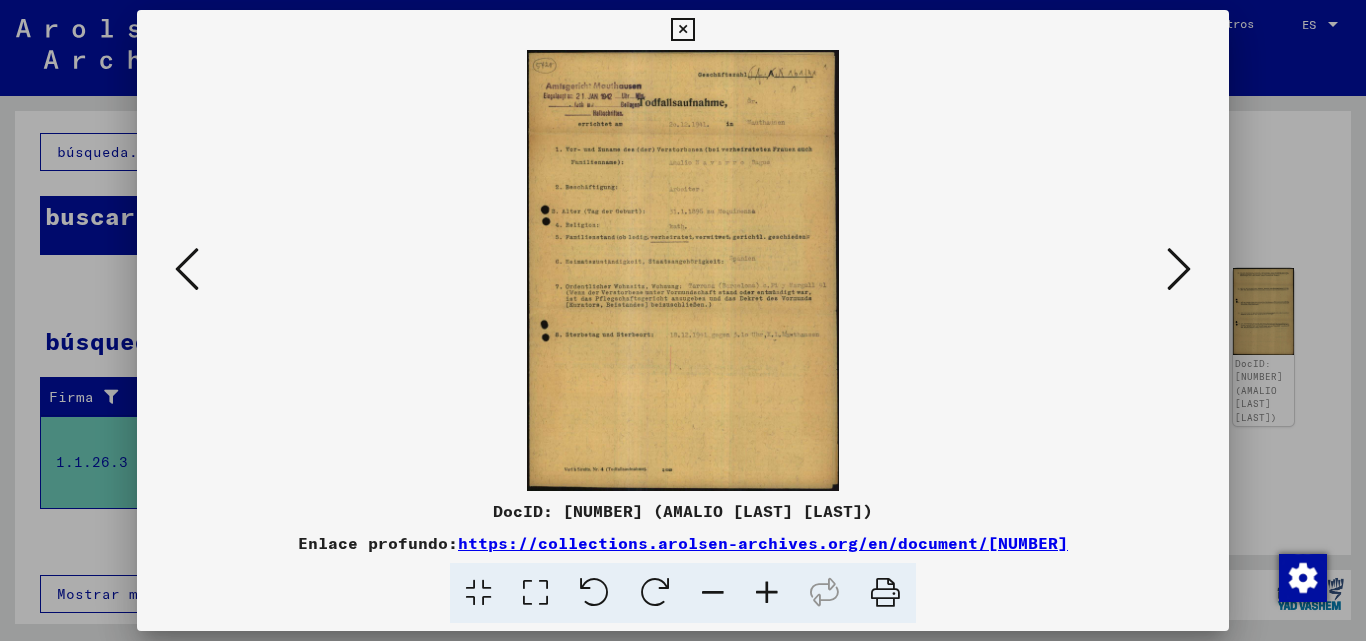 click at bounding box center [683, 270] 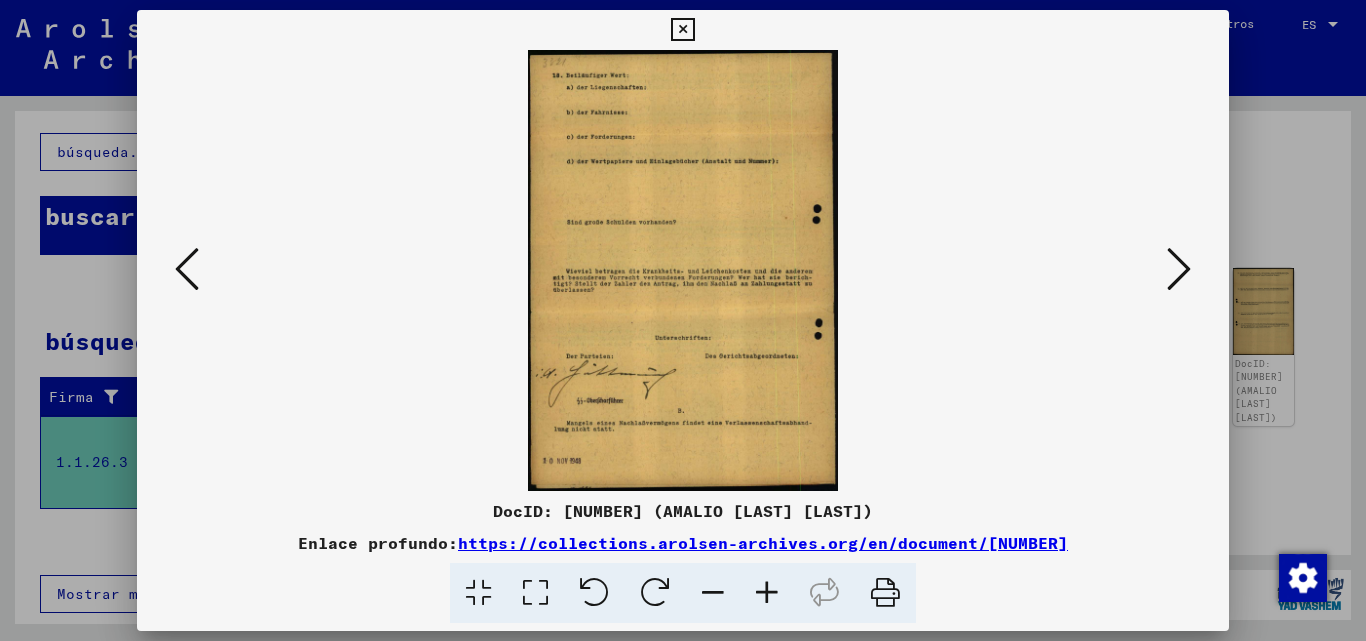 click at bounding box center [1179, 269] 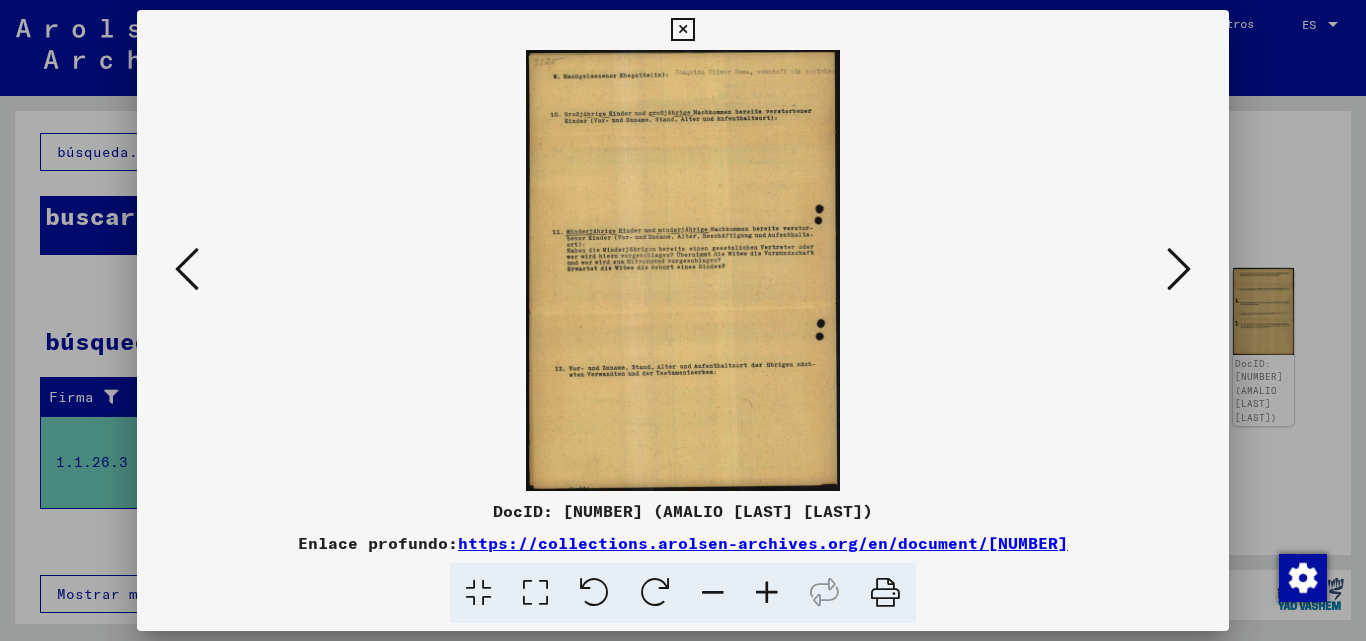 click at bounding box center [1179, 269] 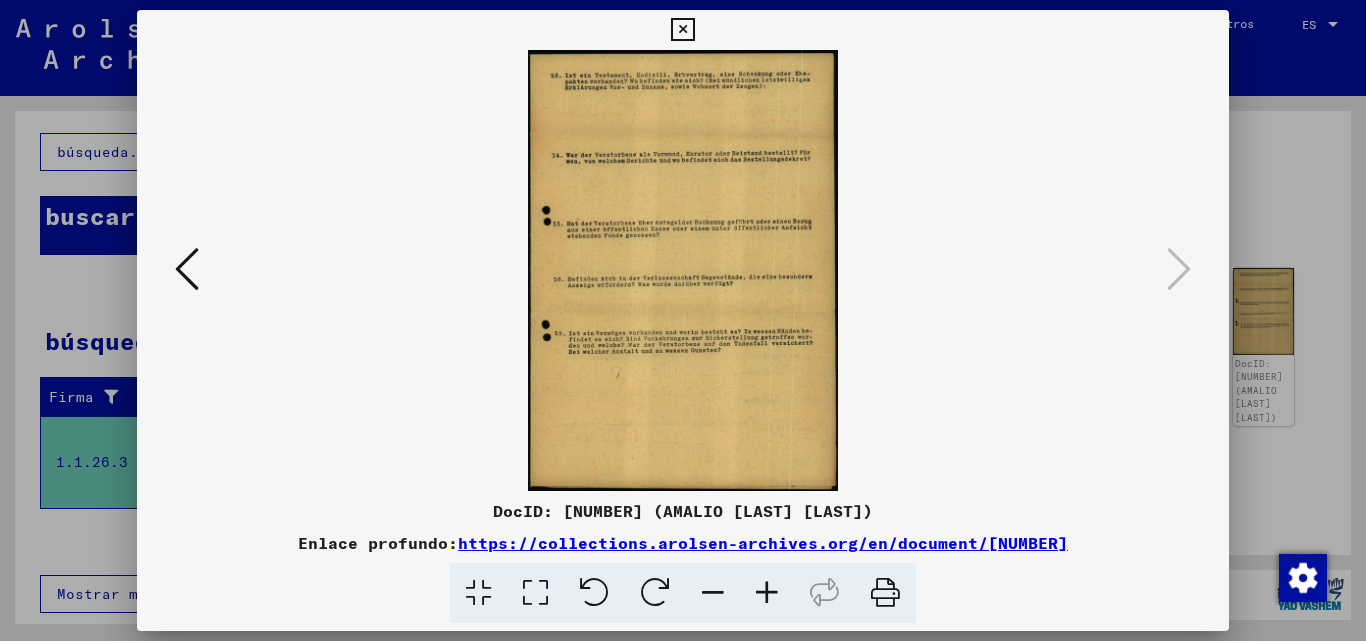 click at bounding box center (682, 30) 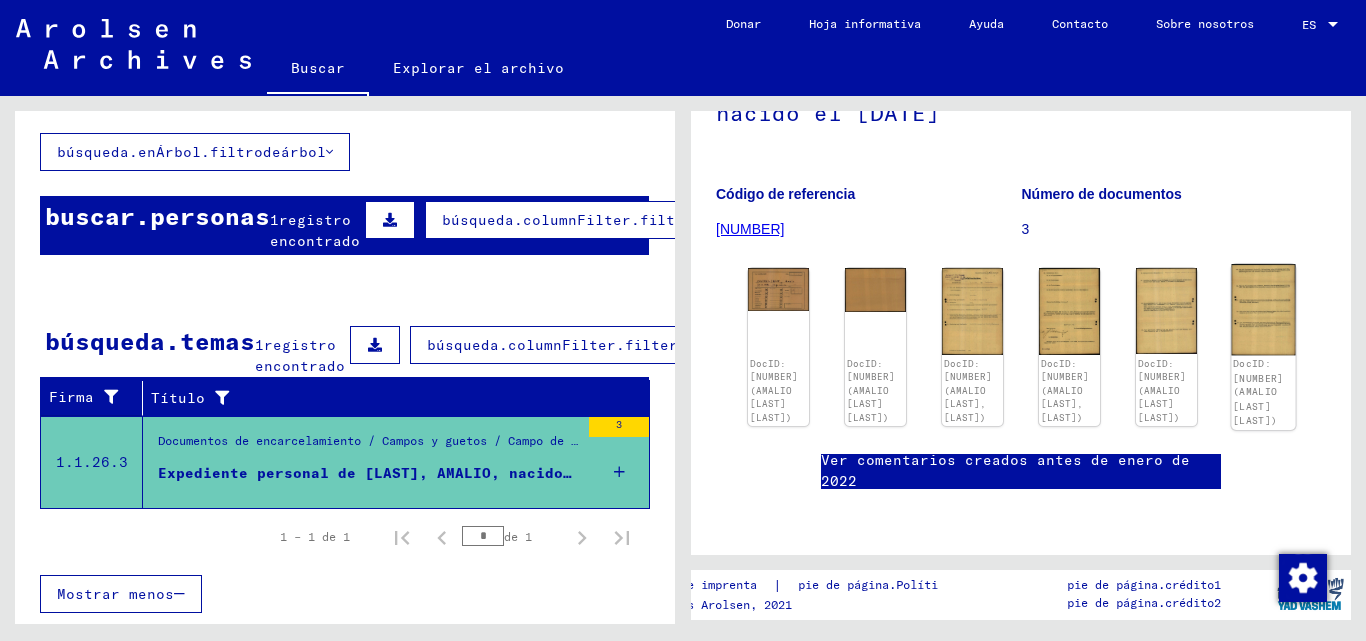 click 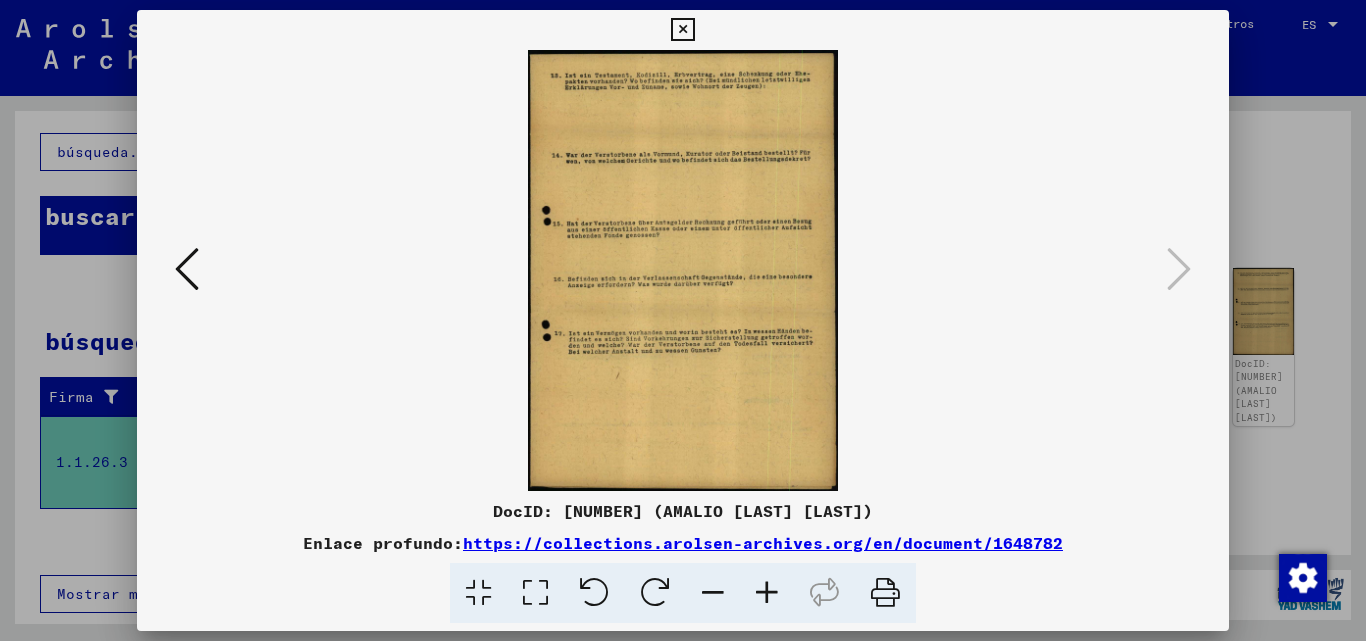 click at bounding box center [767, 593] 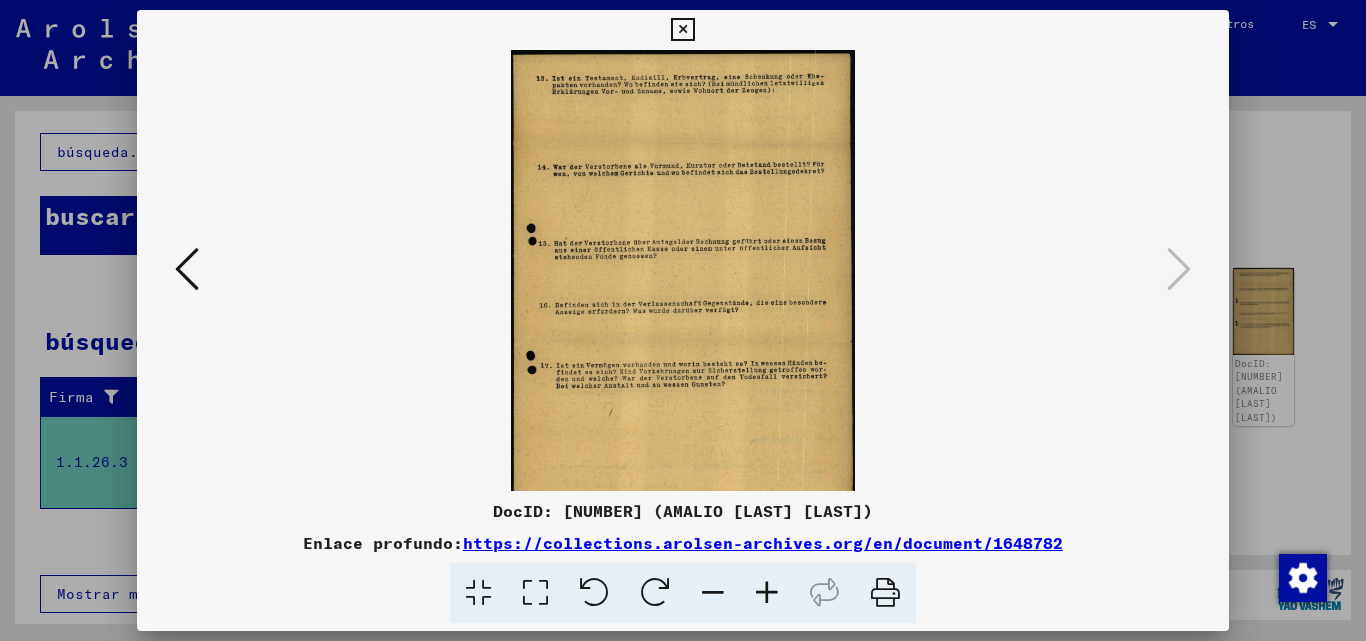 click at bounding box center (767, 593) 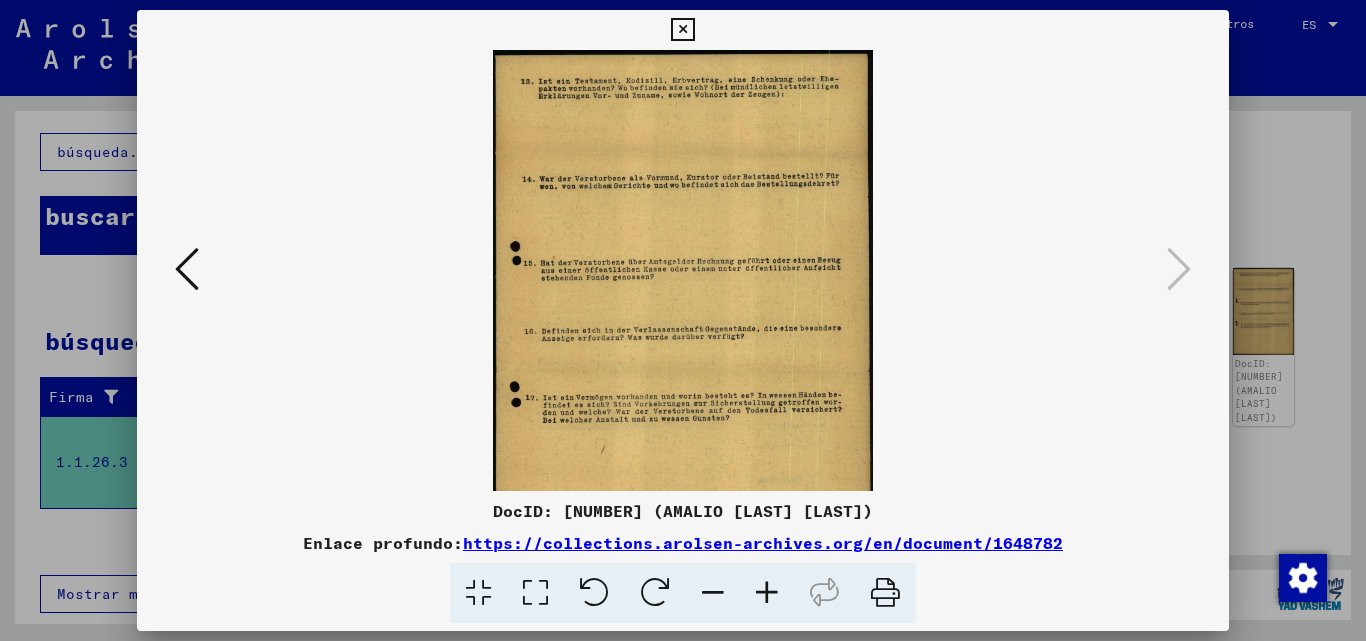 click at bounding box center [767, 593] 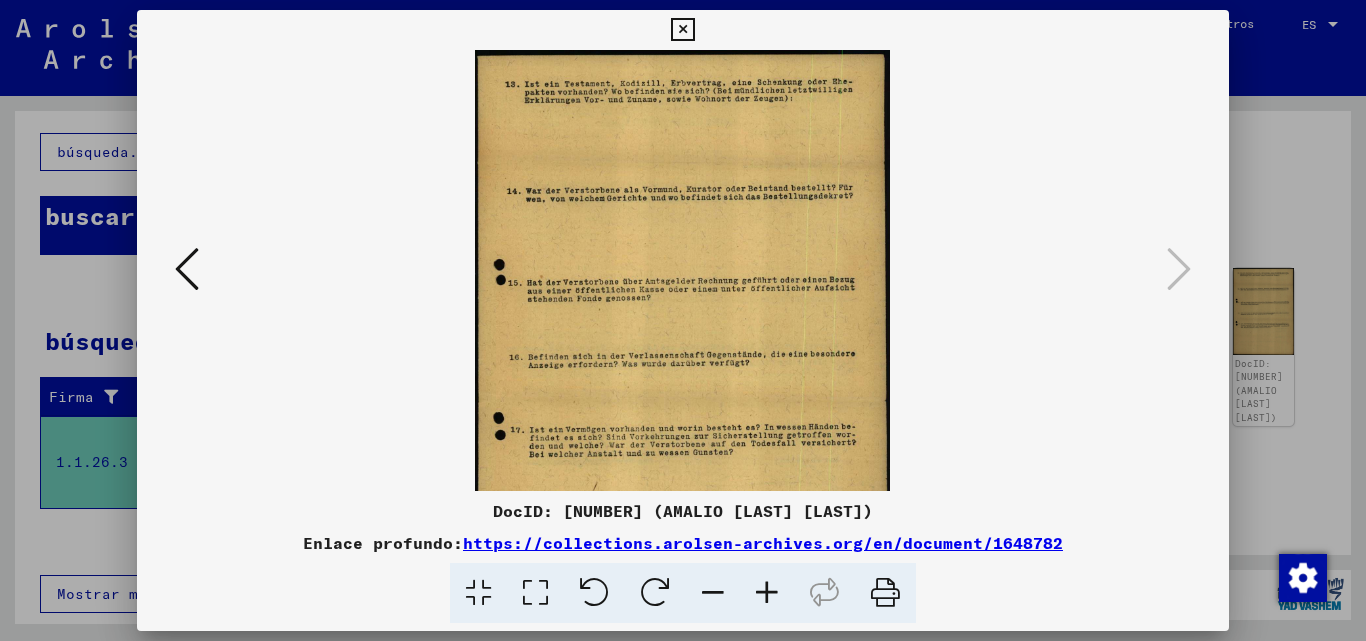 click at bounding box center [187, 269] 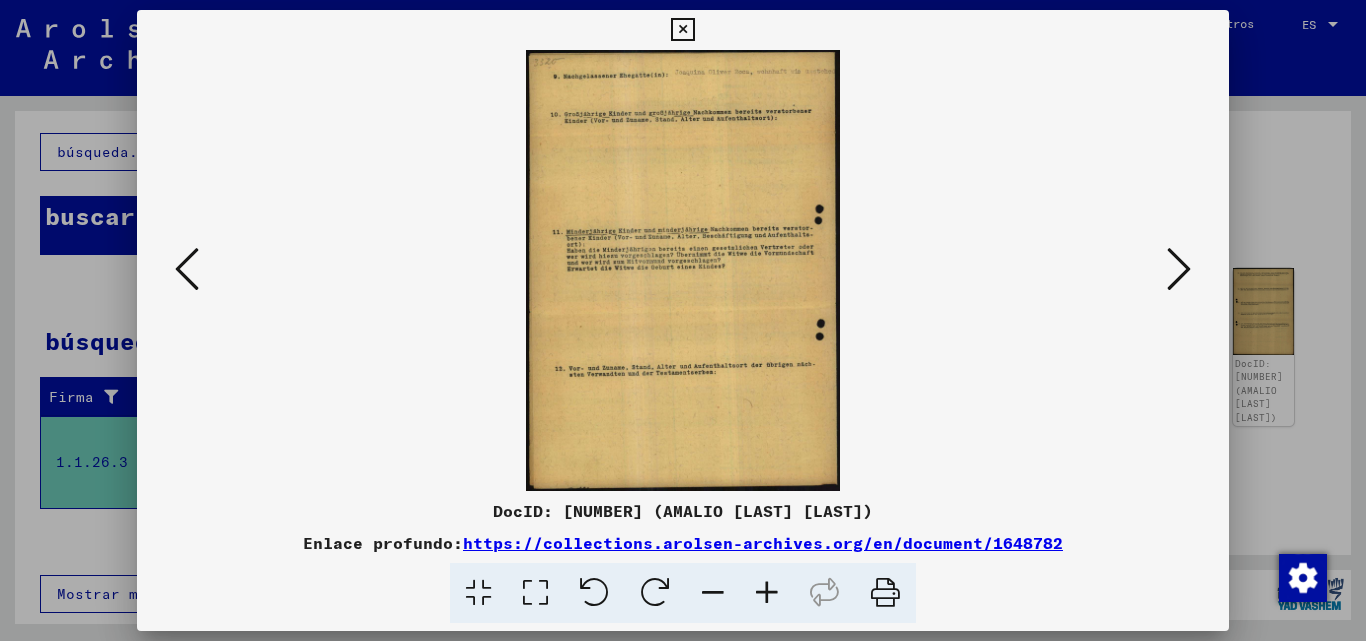 click at bounding box center (767, 593) 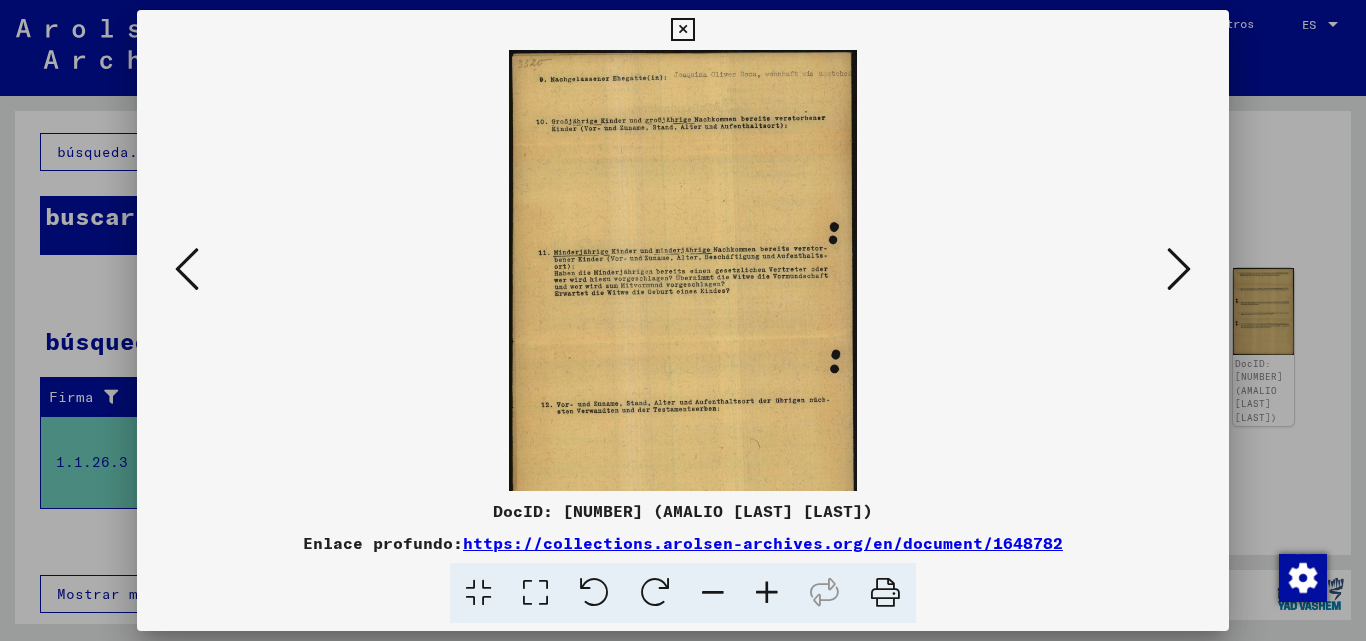 click at bounding box center (767, 593) 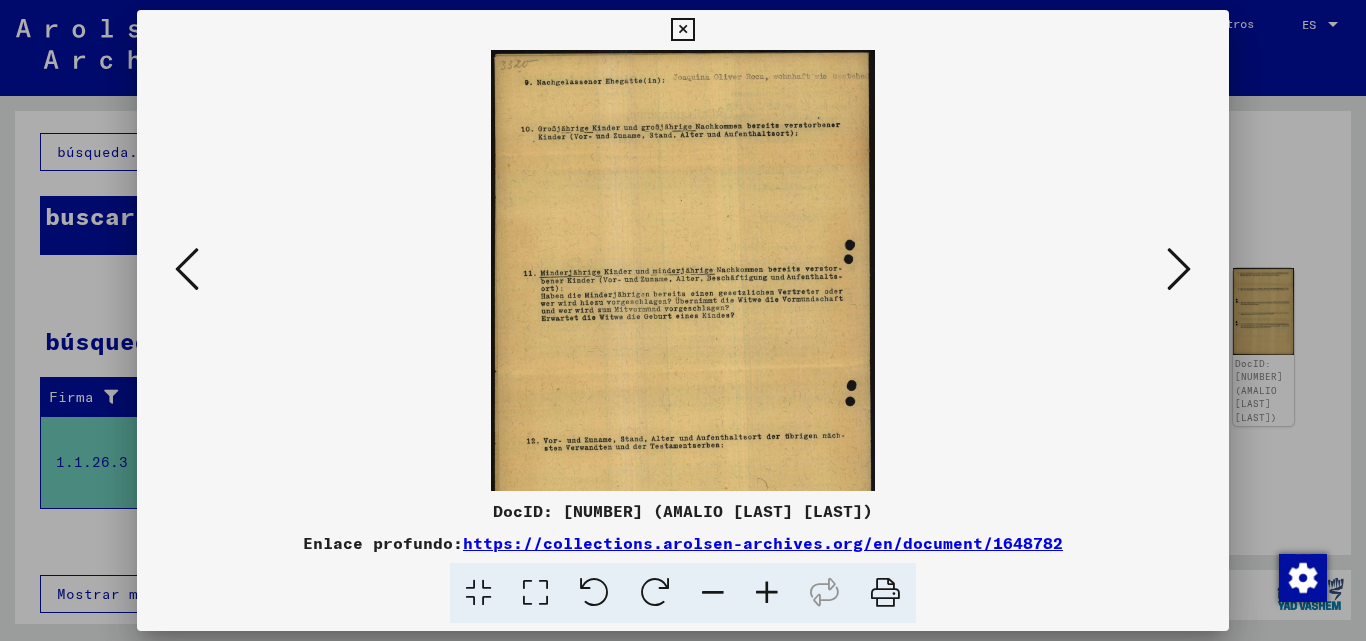 click at bounding box center (767, 593) 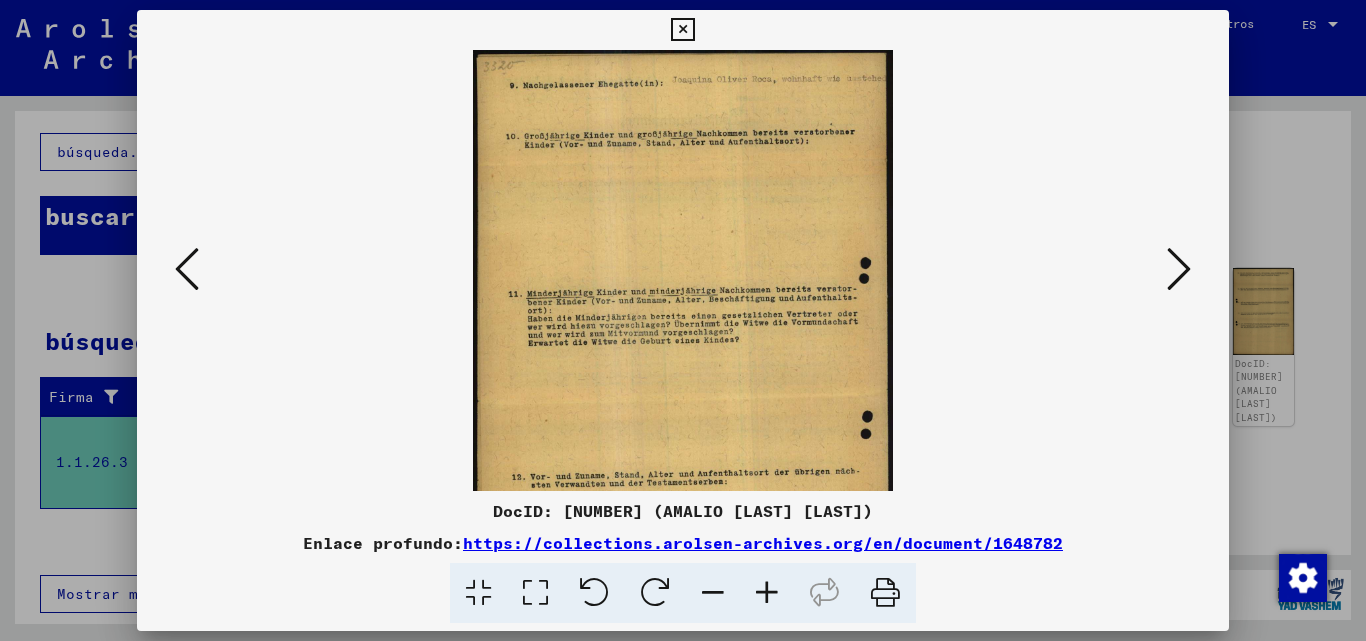 click at bounding box center [767, 593] 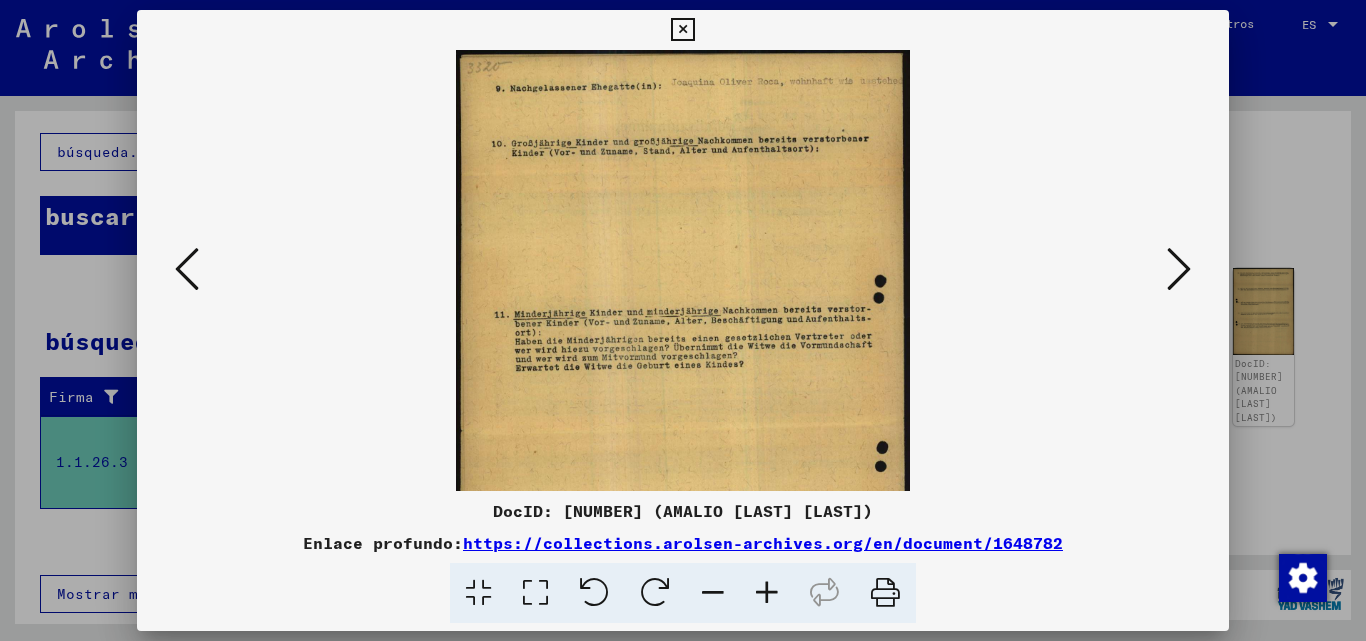 click at bounding box center (187, 269) 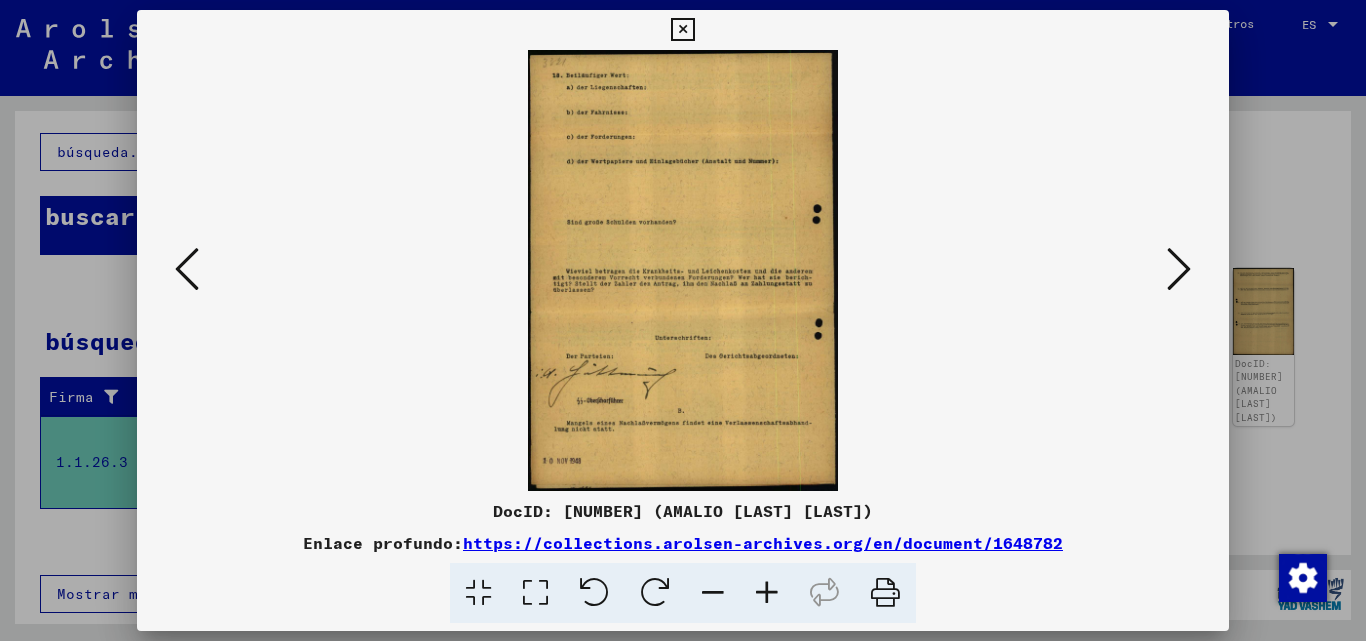 click at bounding box center [187, 269] 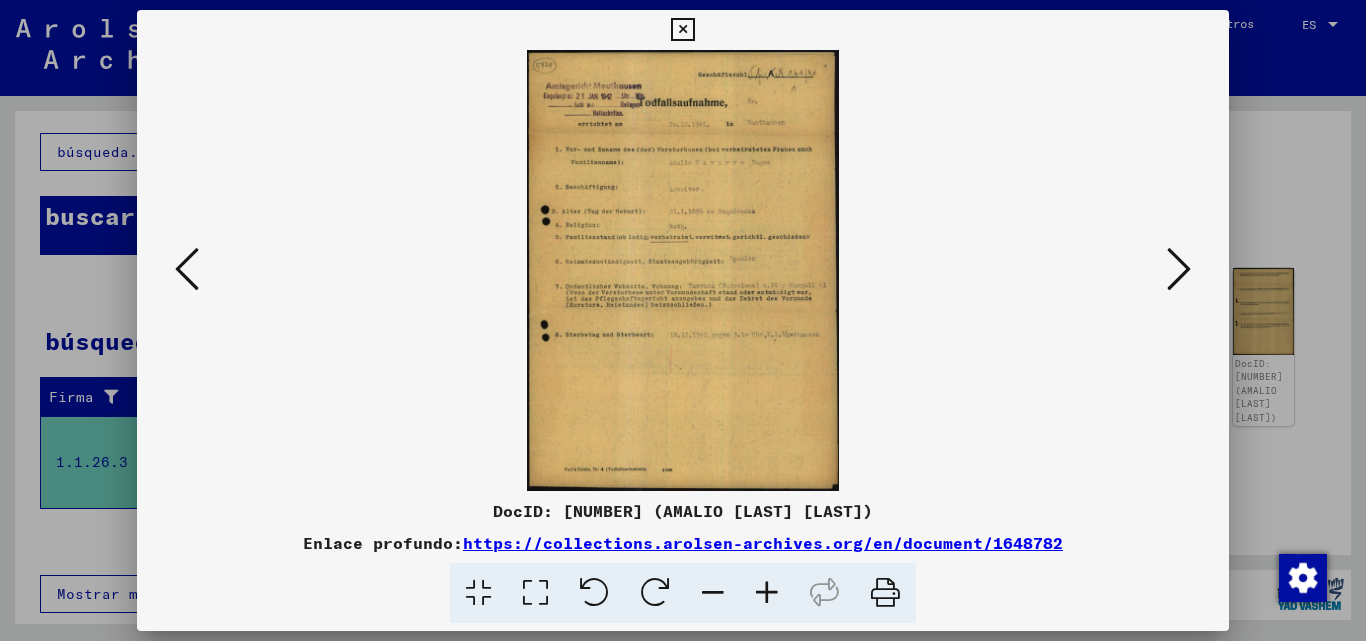 click at bounding box center (767, 593) 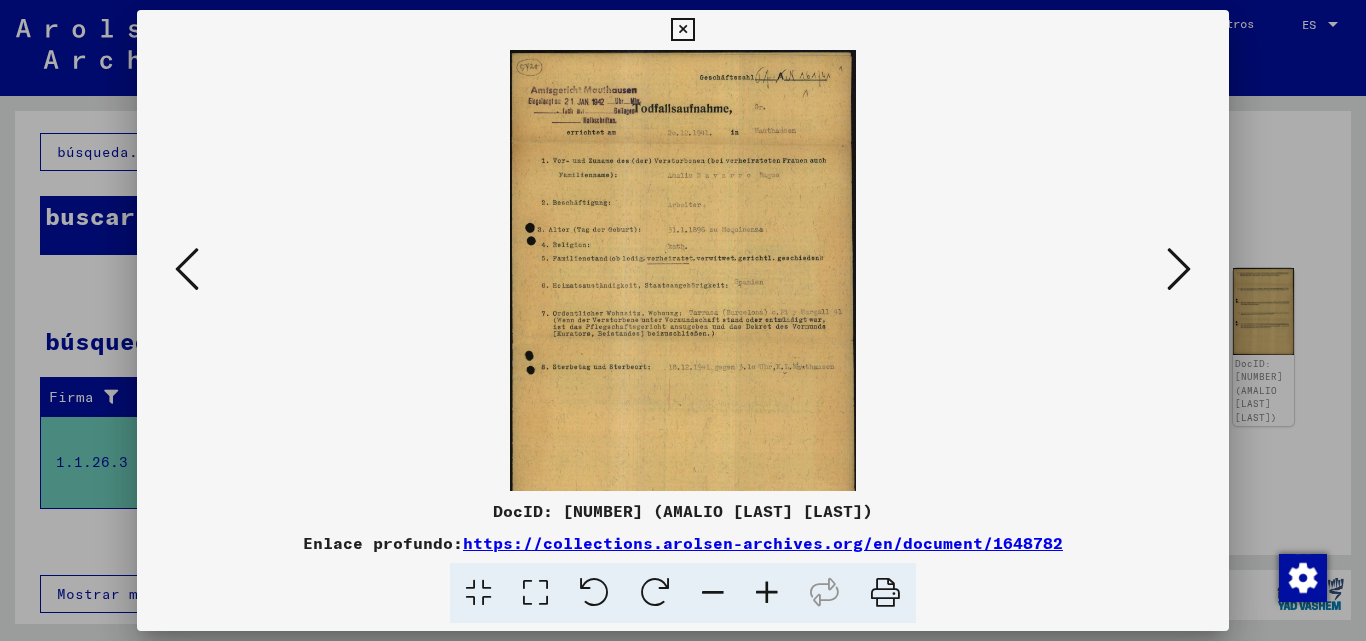 click at bounding box center (767, 593) 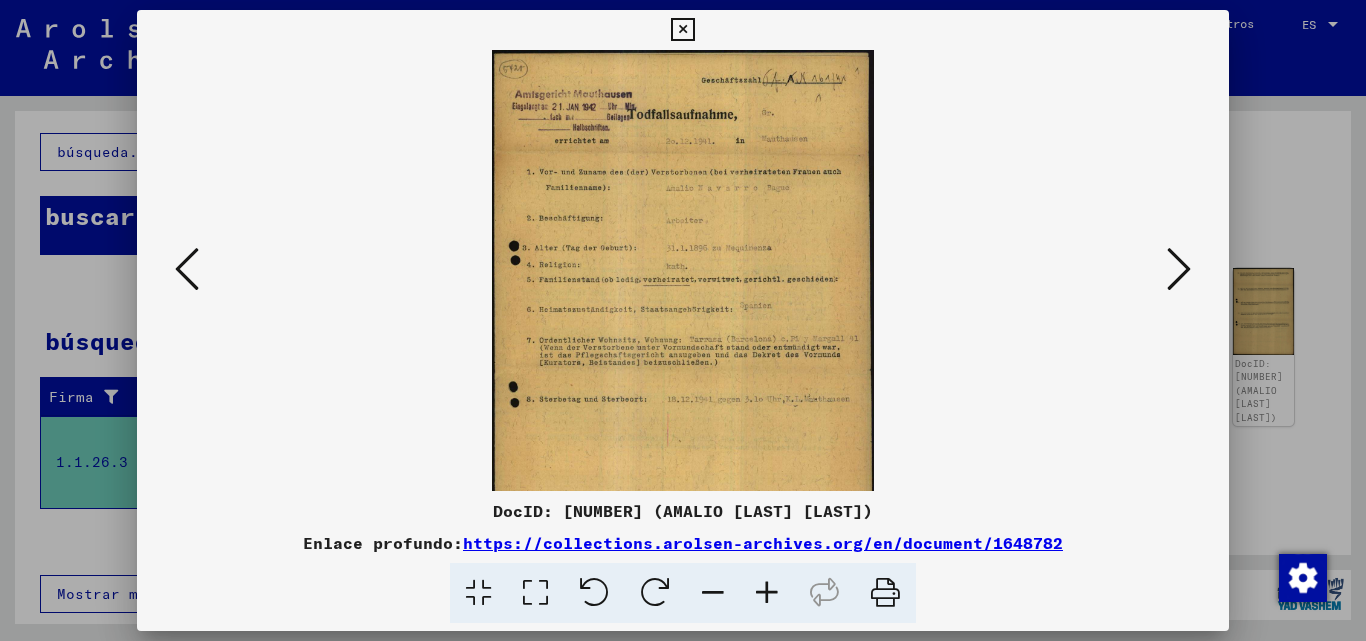 click at bounding box center [767, 593] 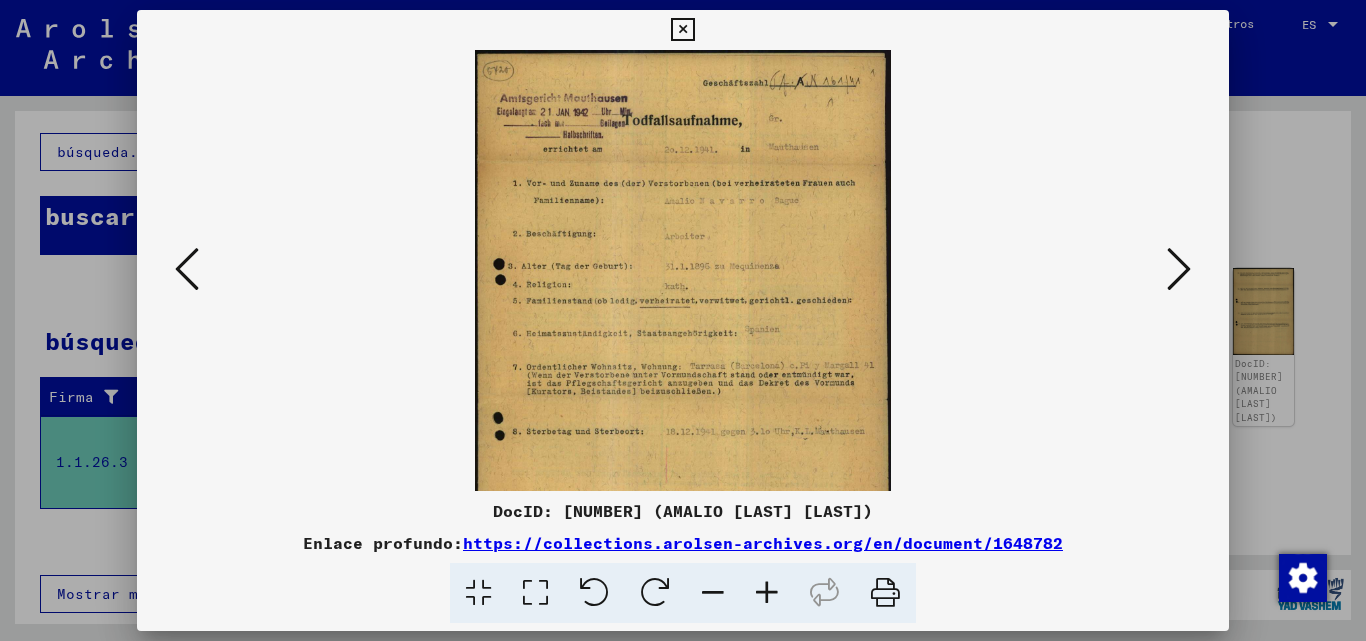 click at bounding box center [767, 593] 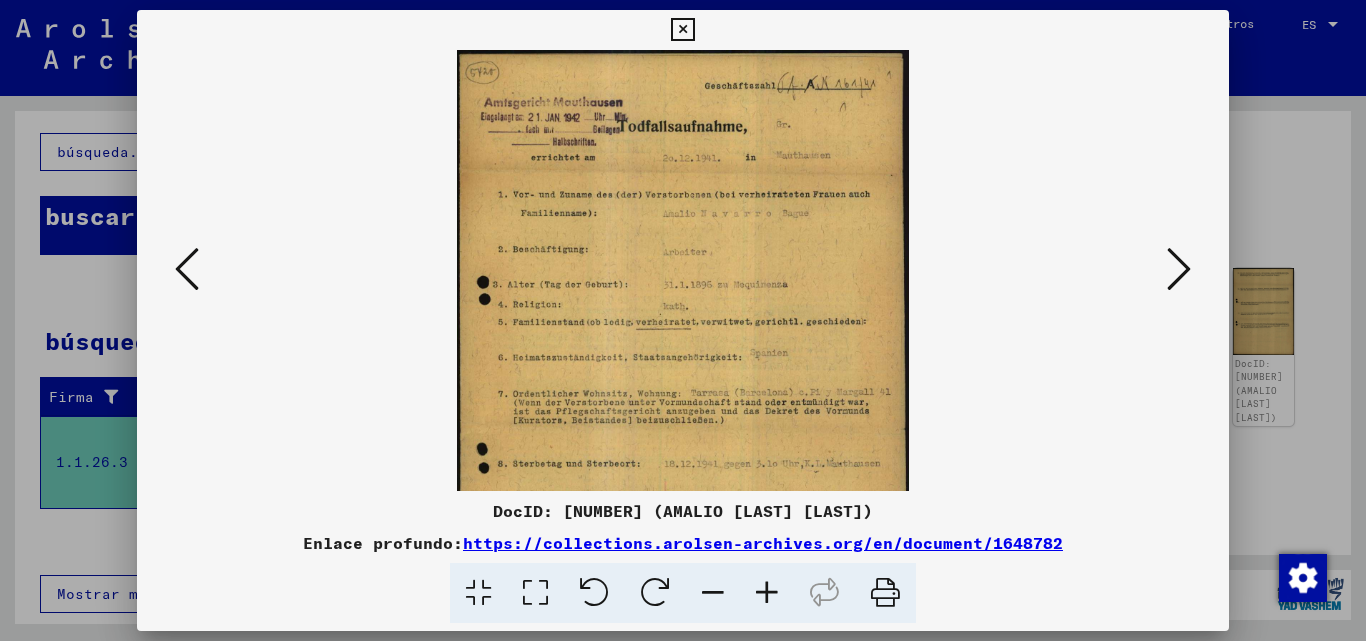 click at bounding box center [767, 593] 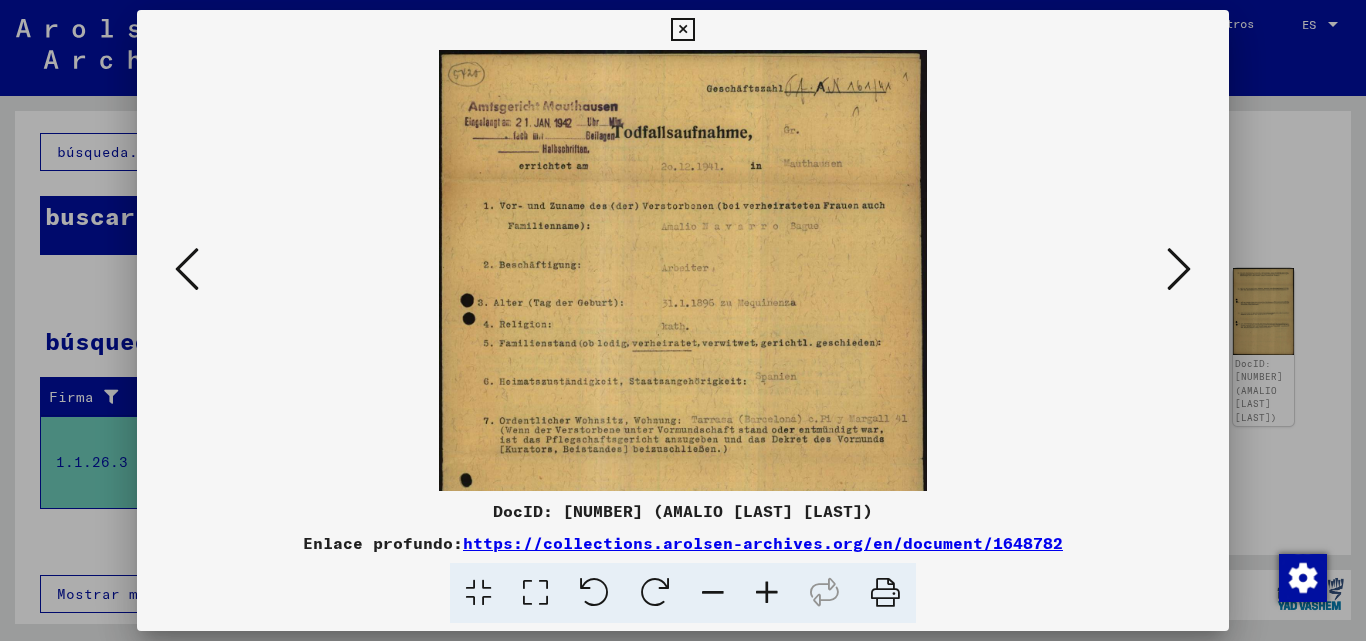 click at bounding box center [767, 593] 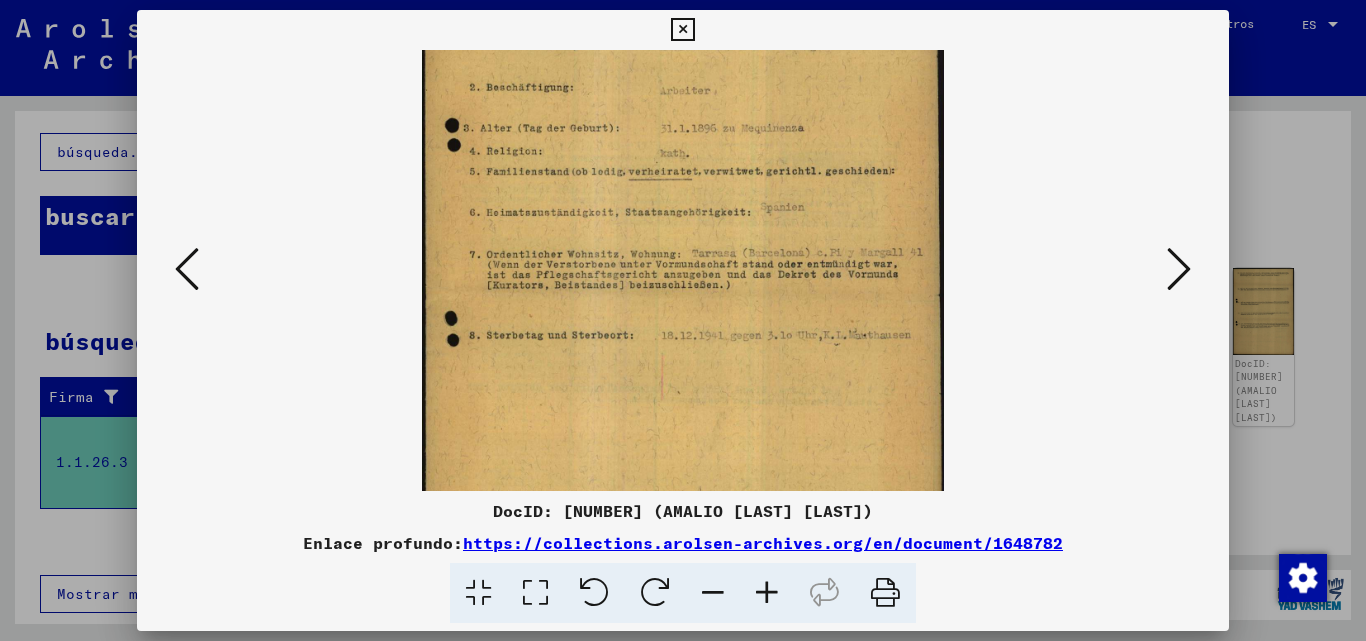 scroll, scrollTop: 194, scrollLeft: 0, axis: vertical 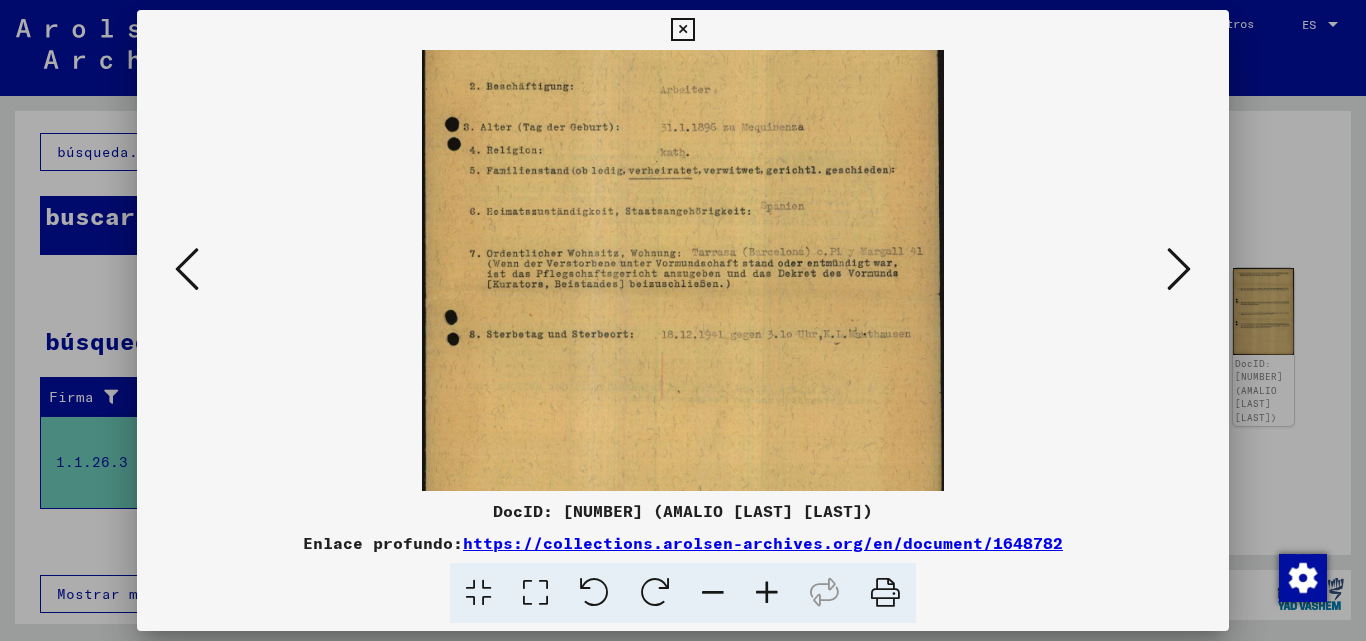 drag, startPoint x: 697, startPoint y: 418, endPoint x: 685, endPoint y: 224, distance: 194.37077 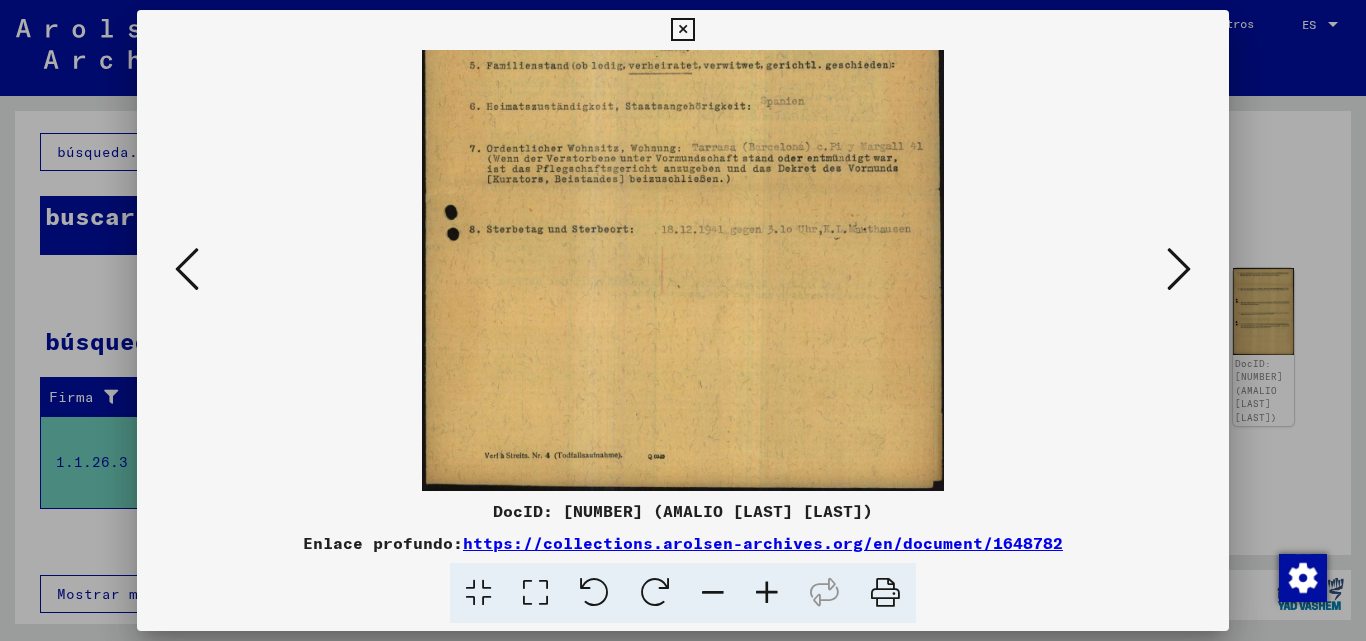scroll, scrollTop: 300, scrollLeft: 0, axis: vertical 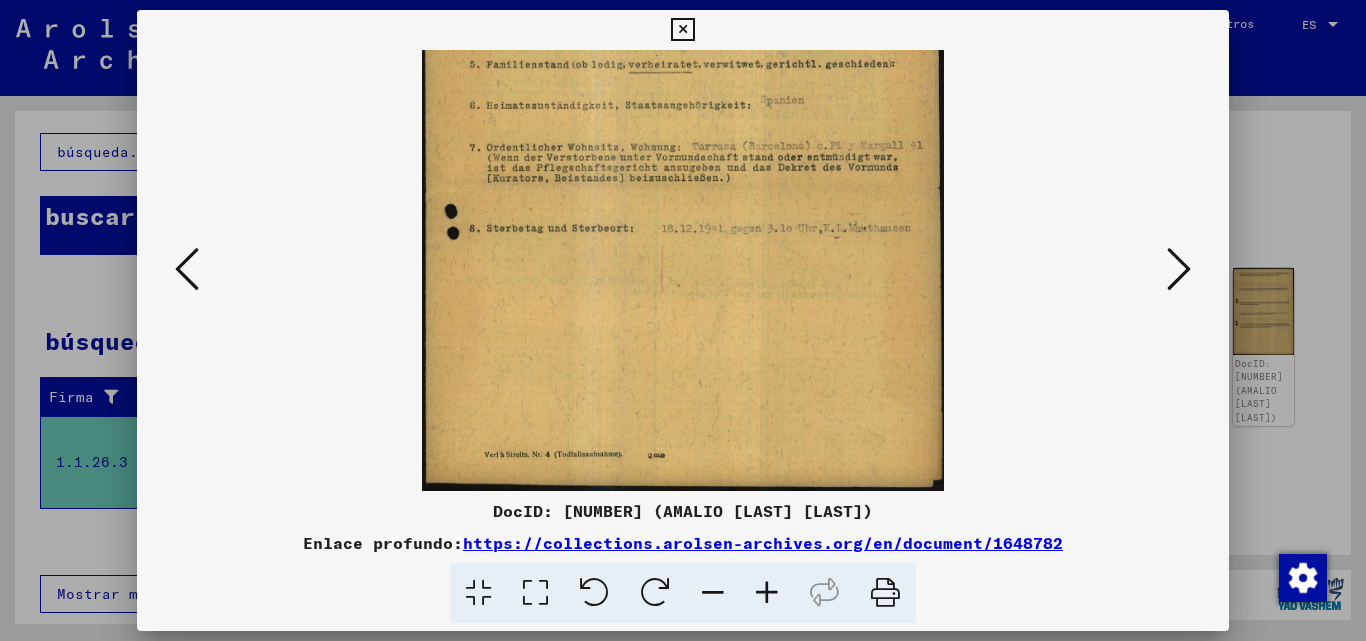 drag, startPoint x: 732, startPoint y: 393, endPoint x: 730, endPoint y: 262, distance: 131.01526 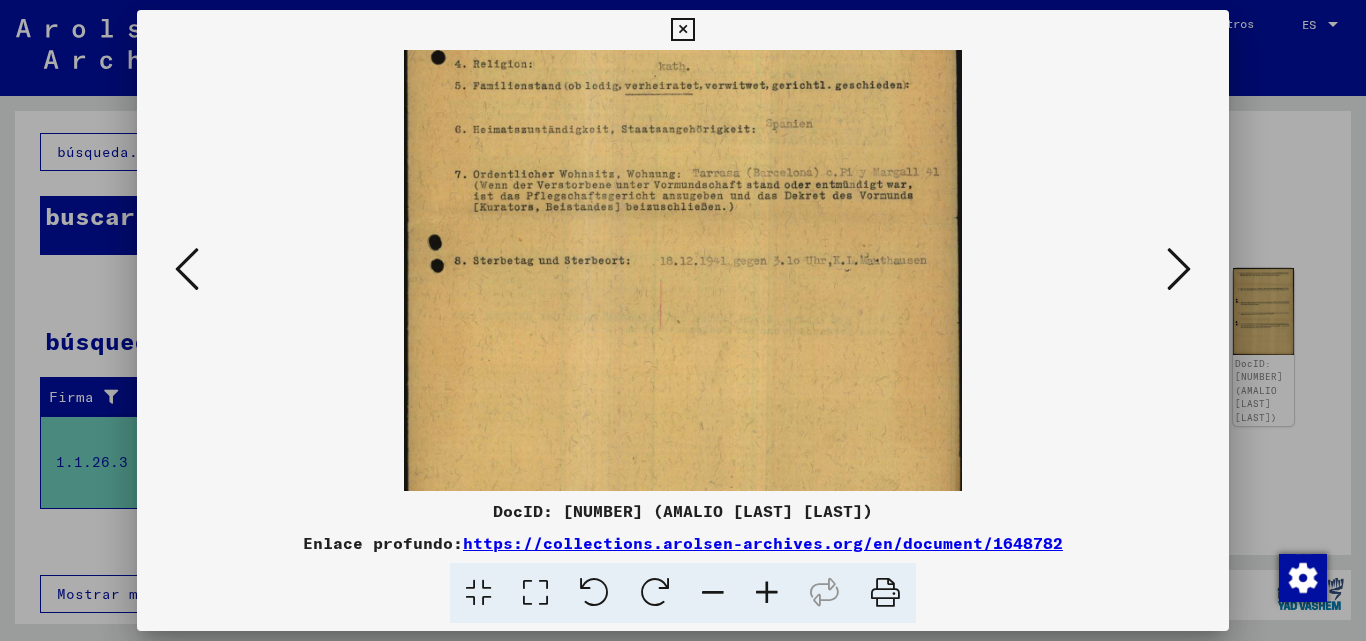 click at bounding box center [767, 593] 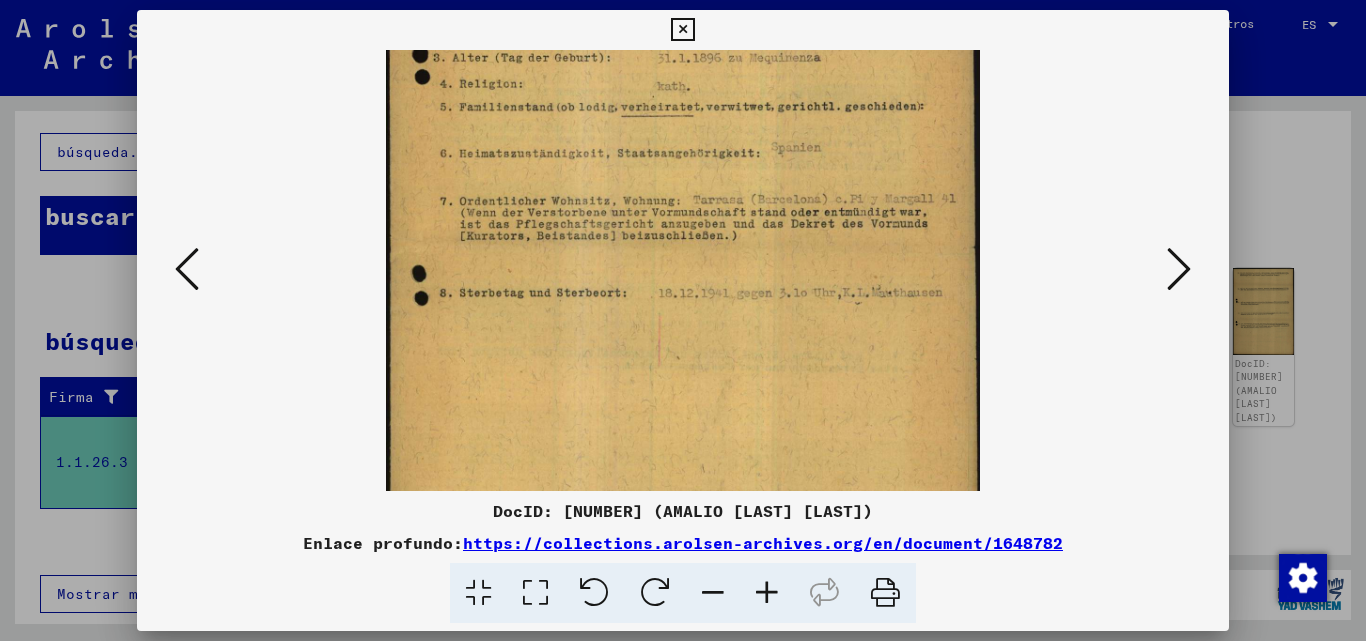 click at bounding box center (767, 593) 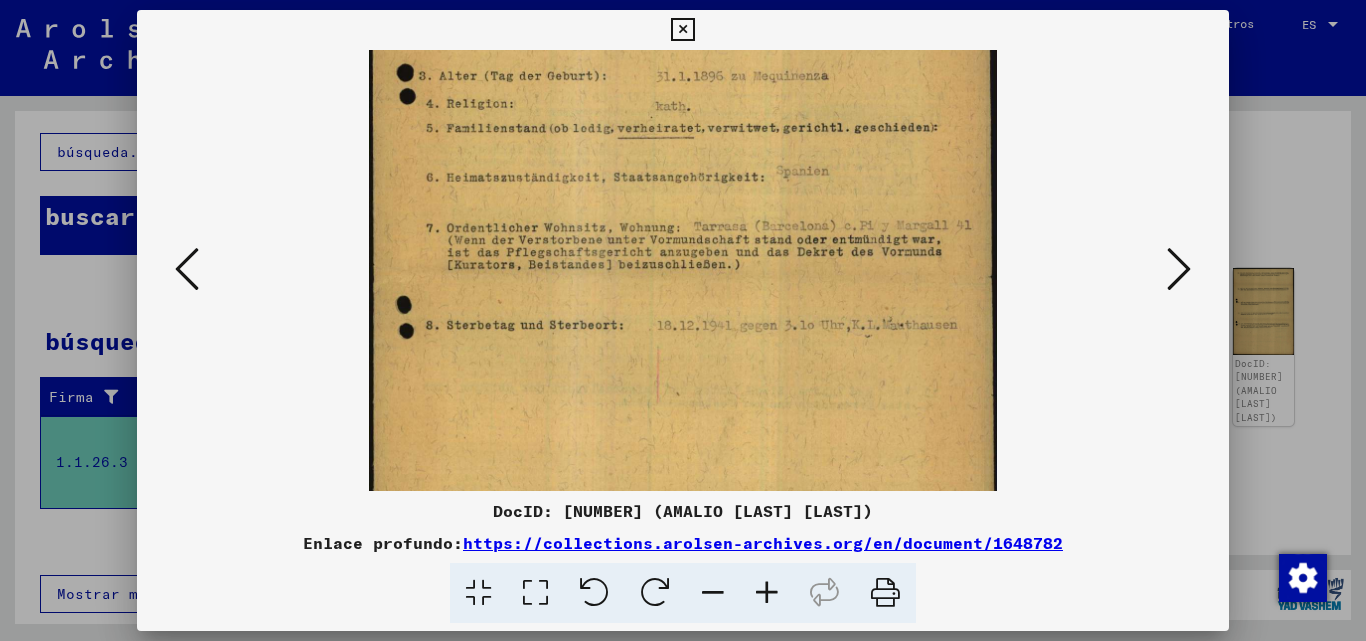 click at bounding box center (767, 593) 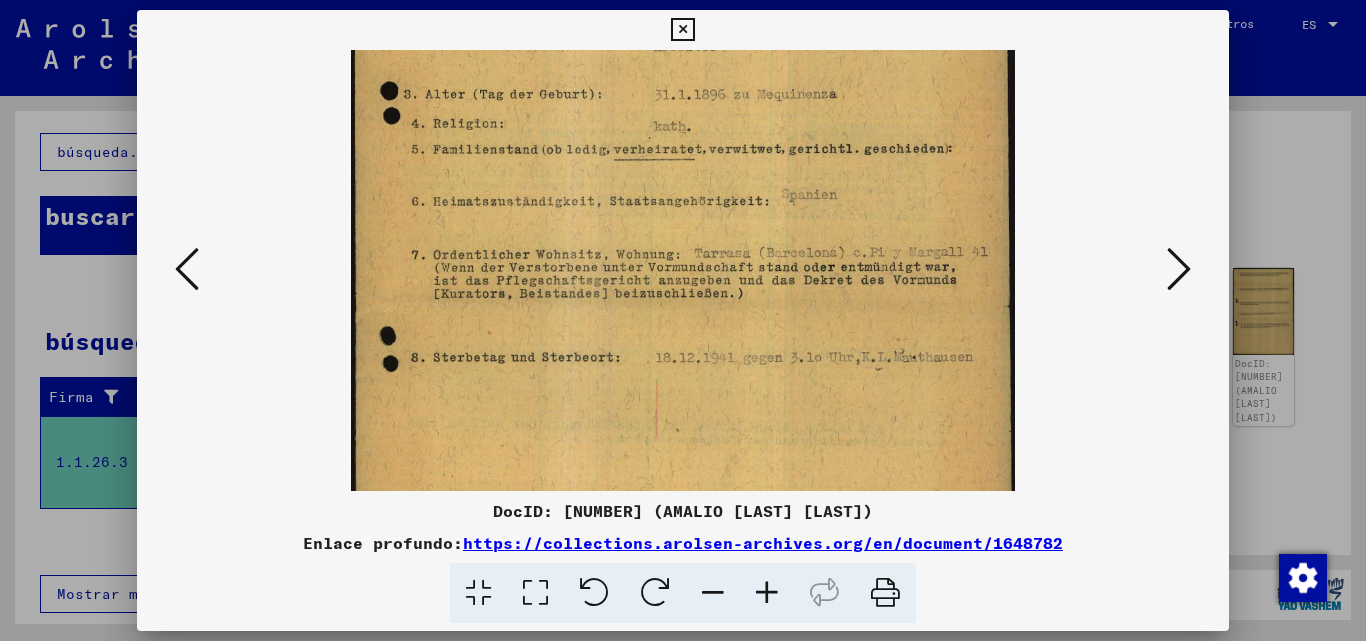 click at bounding box center [767, 593] 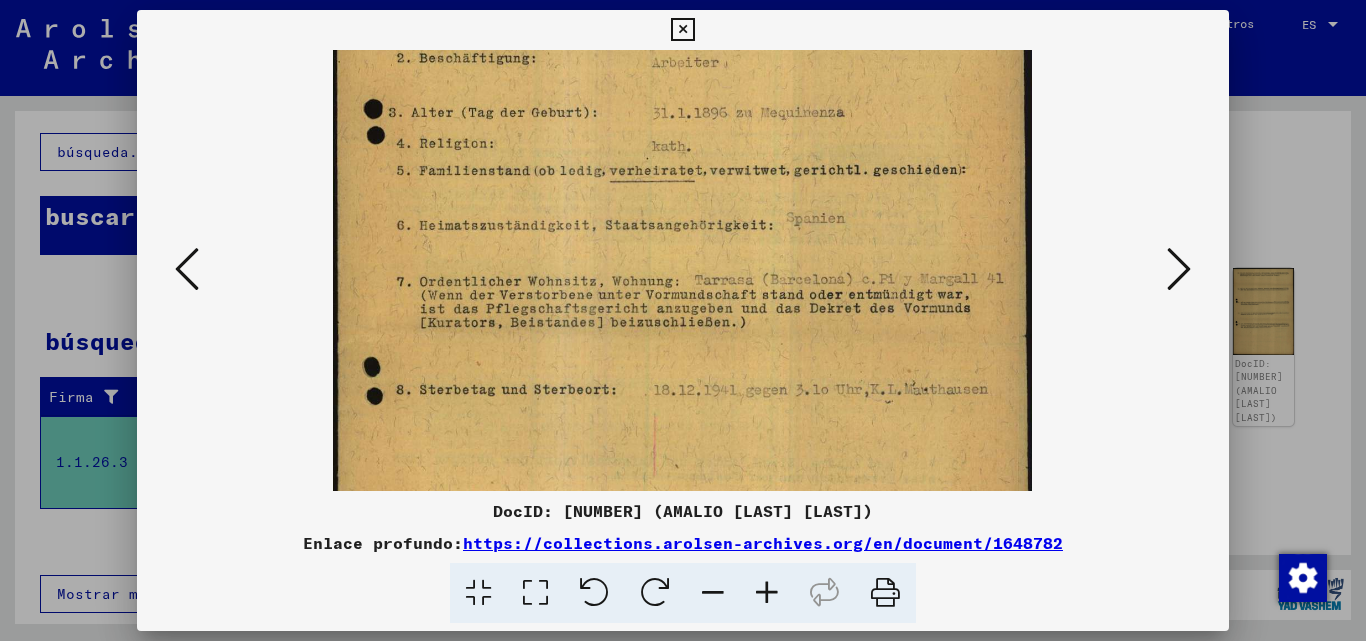 click at bounding box center (767, 593) 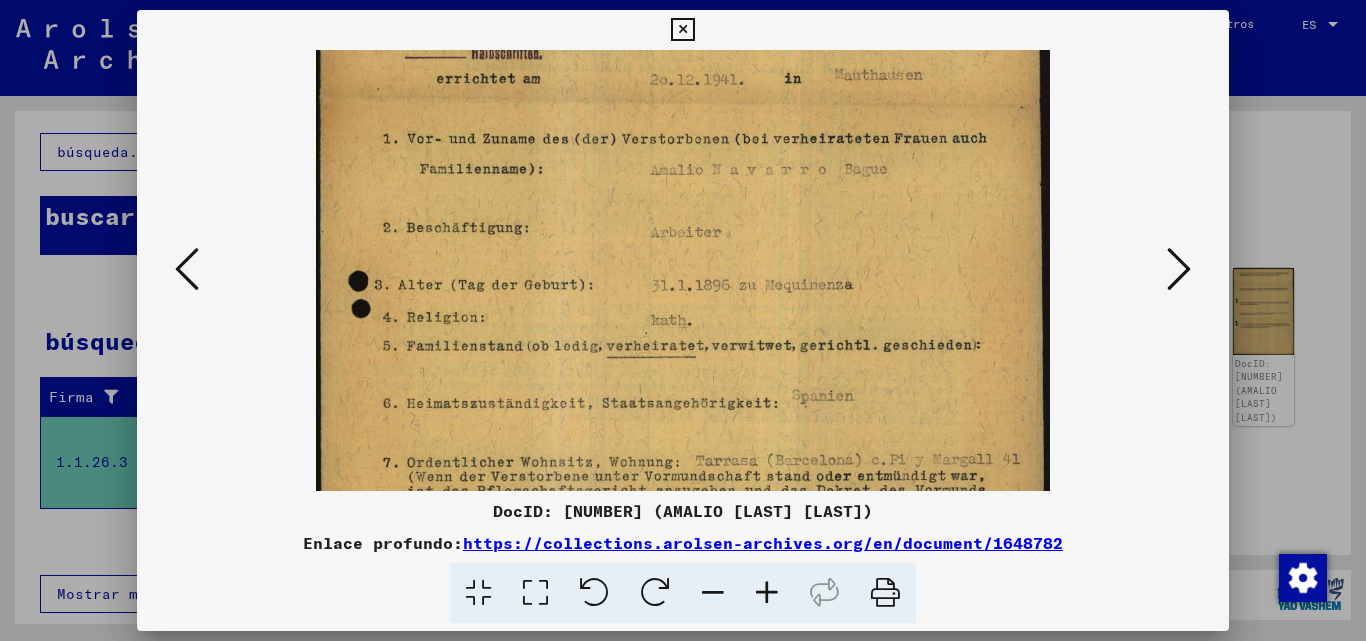 scroll, scrollTop: 123, scrollLeft: 0, axis: vertical 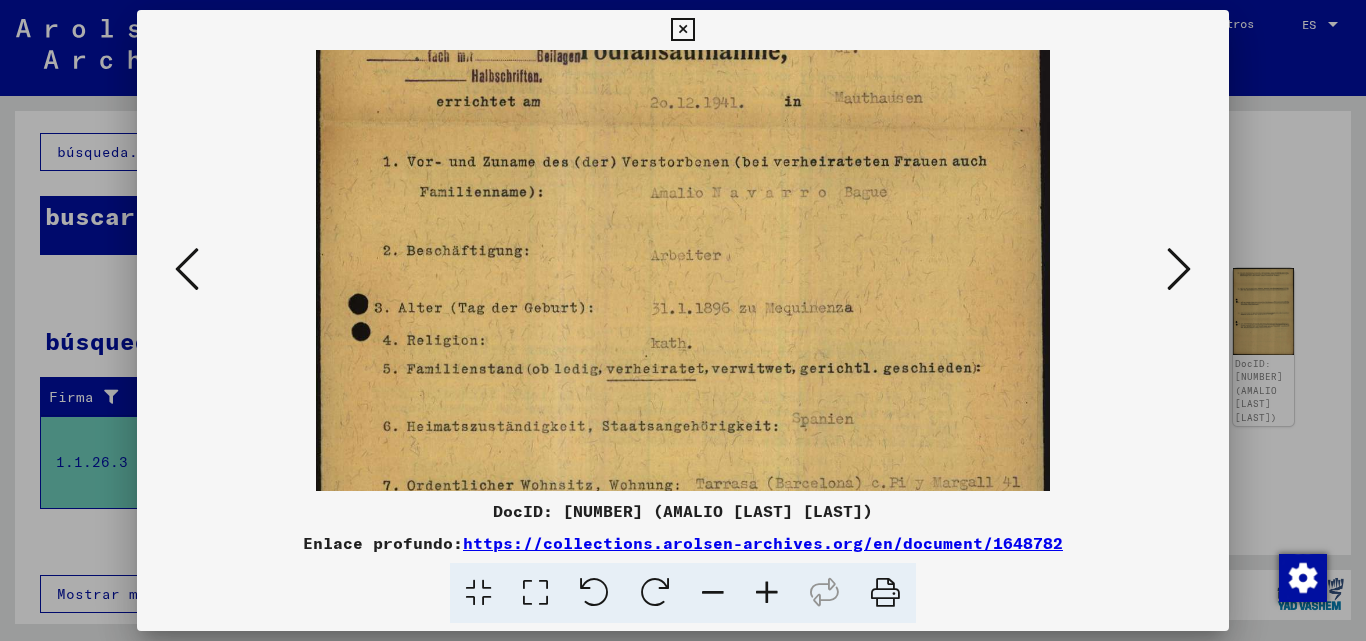 drag, startPoint x: 682, startPoint y: 242, endPoint x: 714, endPoint y: 419, distance: 179.8694 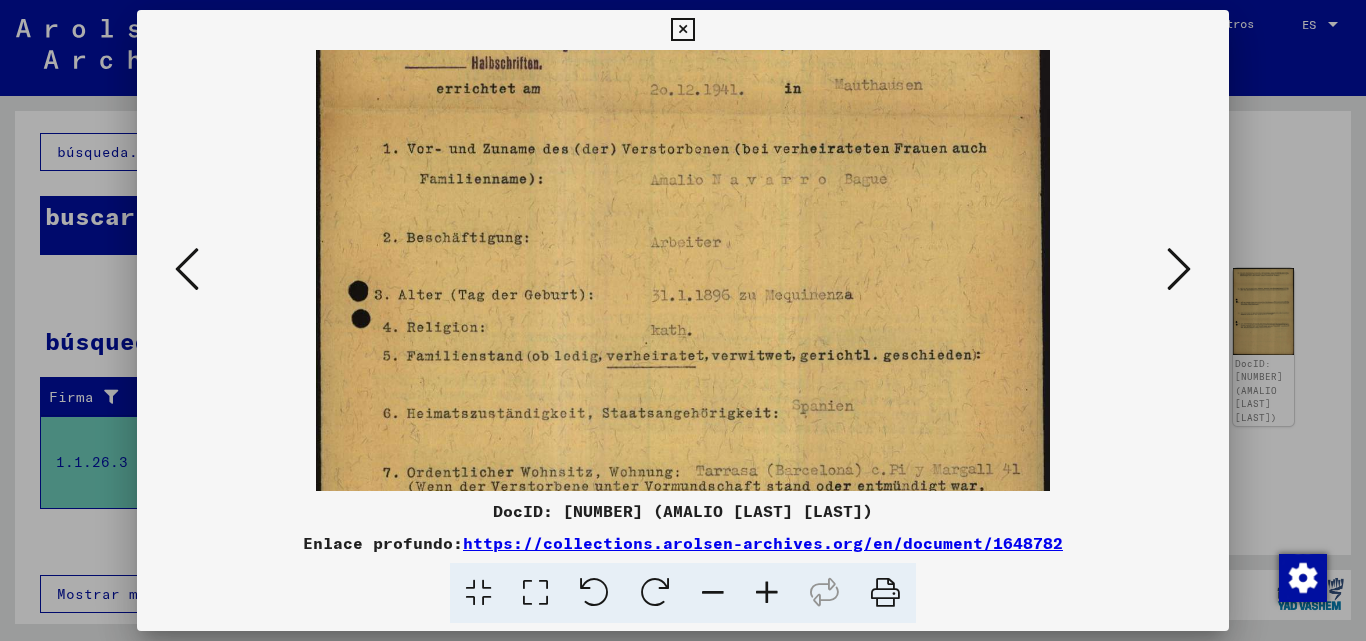 scroll, scrollTop: 137, scrollLeft: 0, axis: vertical 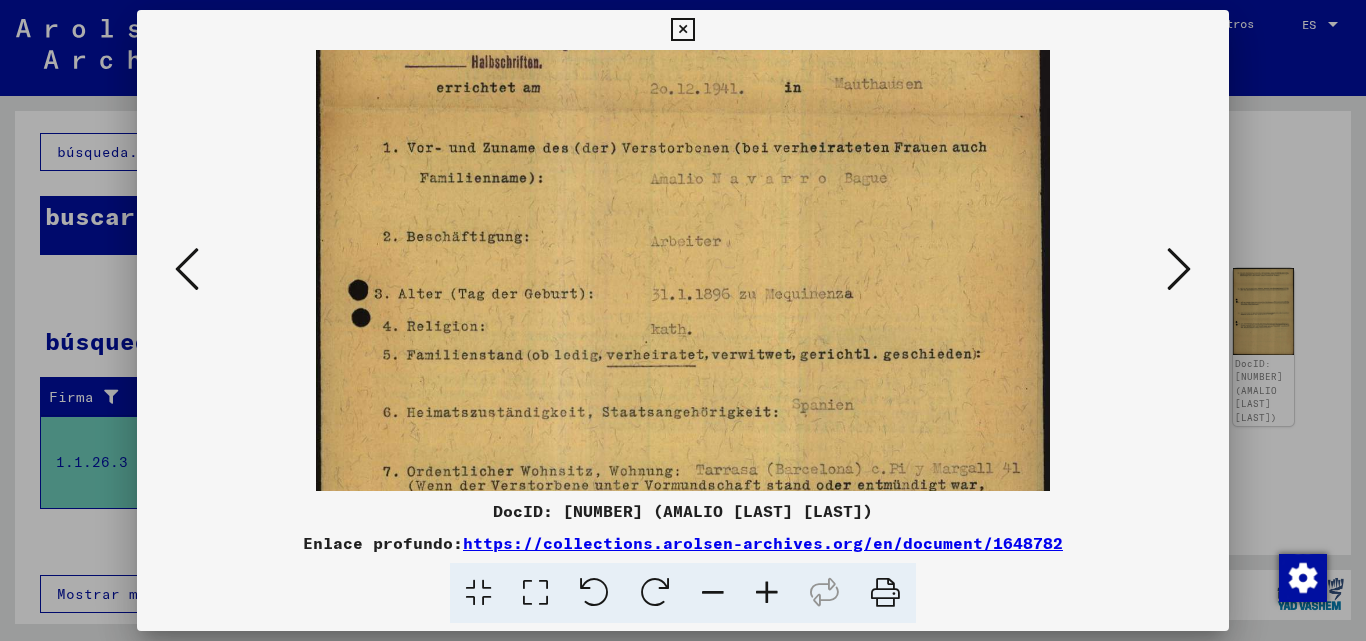 drag, startPoint x: 724, startPoint y: 292, endPoint x: 719, endPoint y: 278, distance: 14.866069 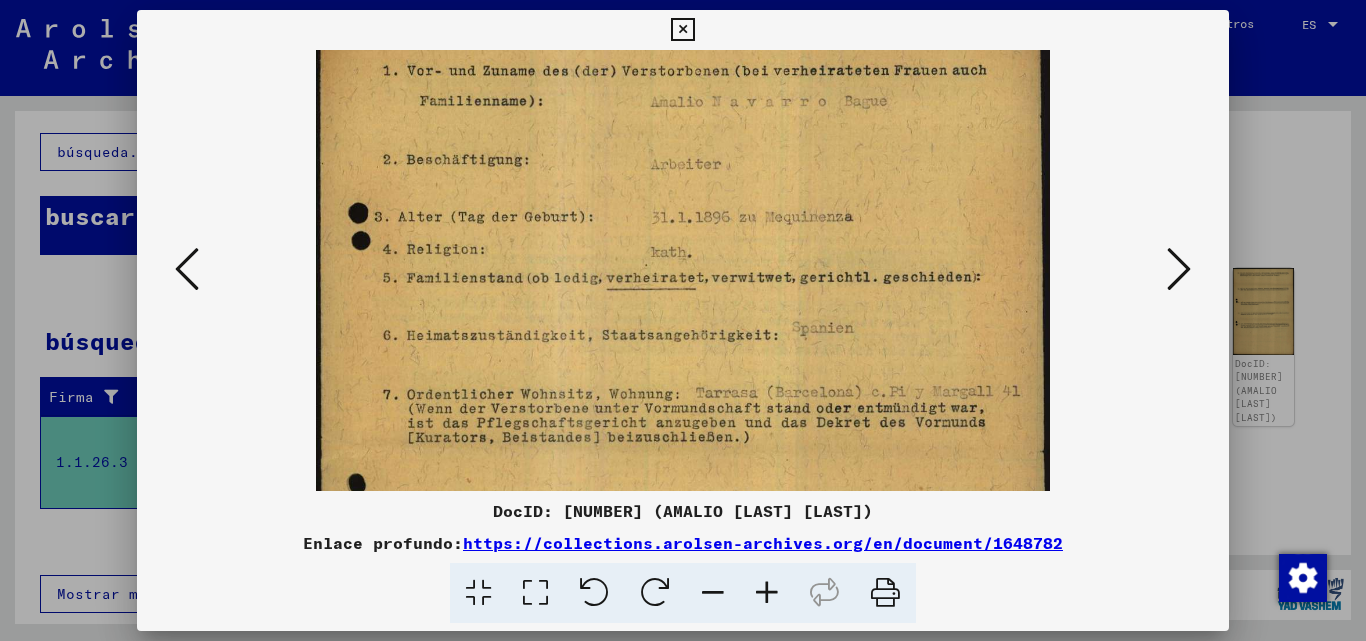 drag, startPoint x: 739, startPoint y: 348, endPoint x: 745, endPoint y: 333, distance: 16.155495 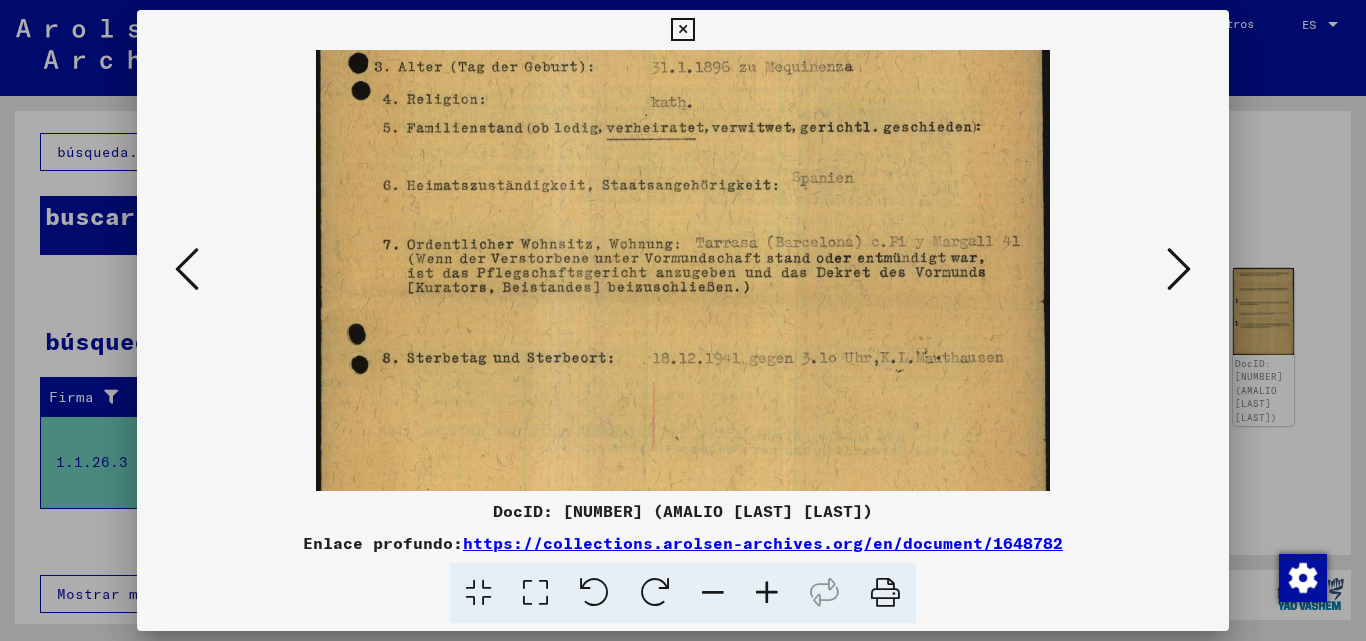 drag, startPoint x: 747, startPoint y: 346, endPoint x: 706, endPoint y: 227, distance: 125.865005 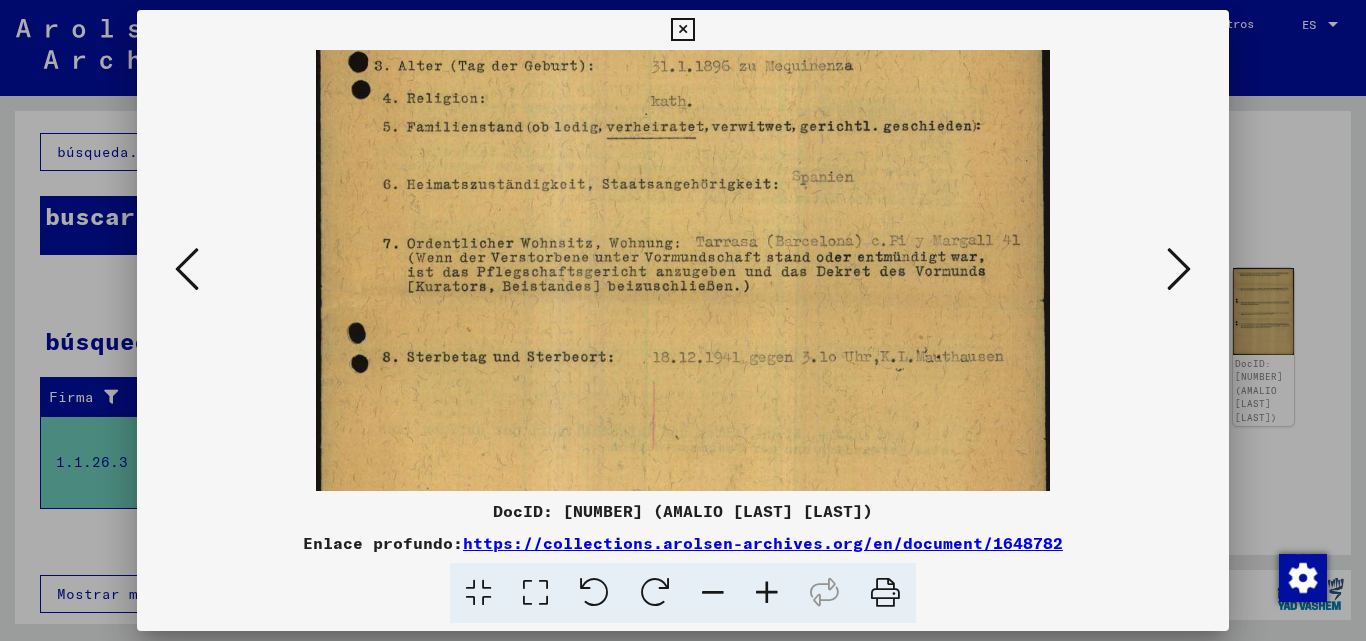 scroll, scrollTop: 406, scrollLeft: 0, axis: vertical 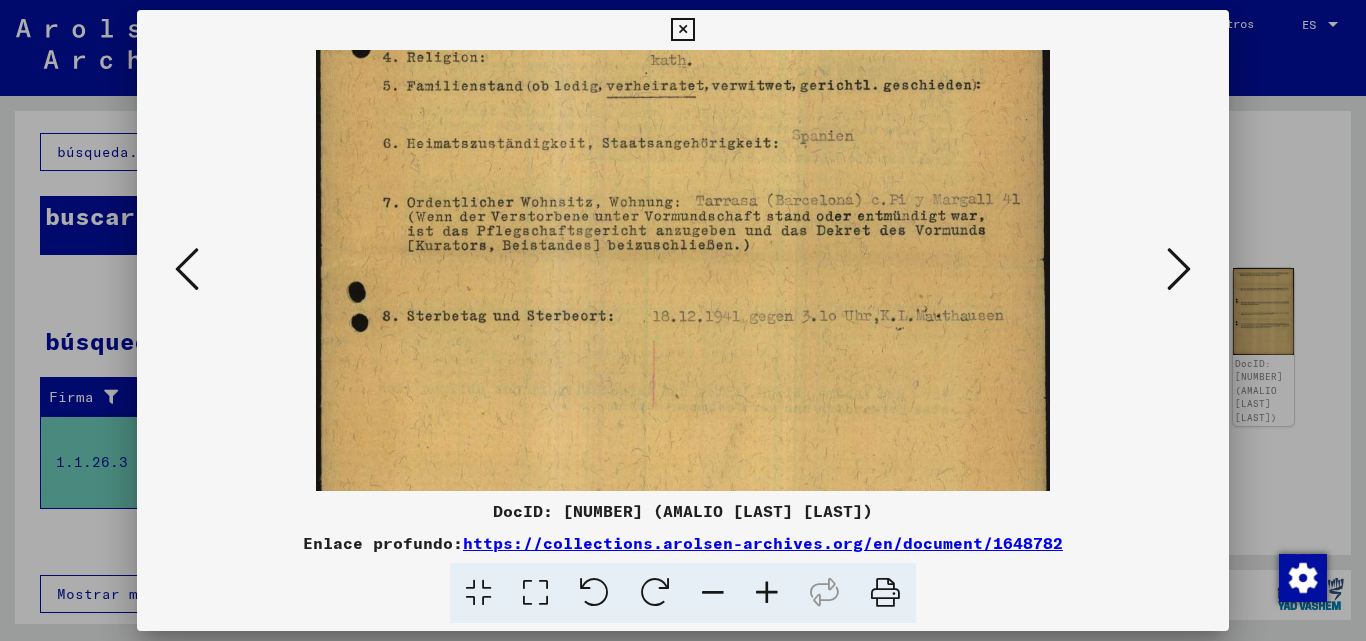 drag, startPoint x: 769, startPoint y: 357, endPoint x: 758, endPoint y: 316, distance: 42.44997 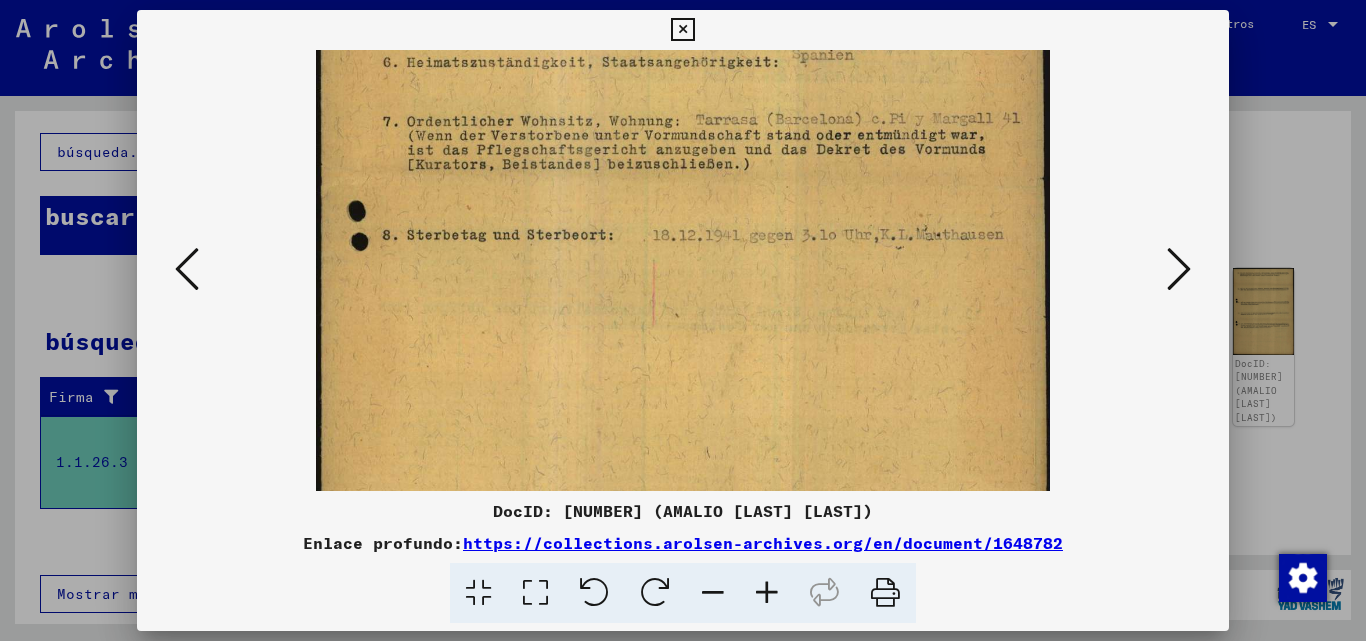 drag, startPoint x: 766, startPoint y: 360, endPoint x: 749, endPoint y: 279, distance: 82.764725 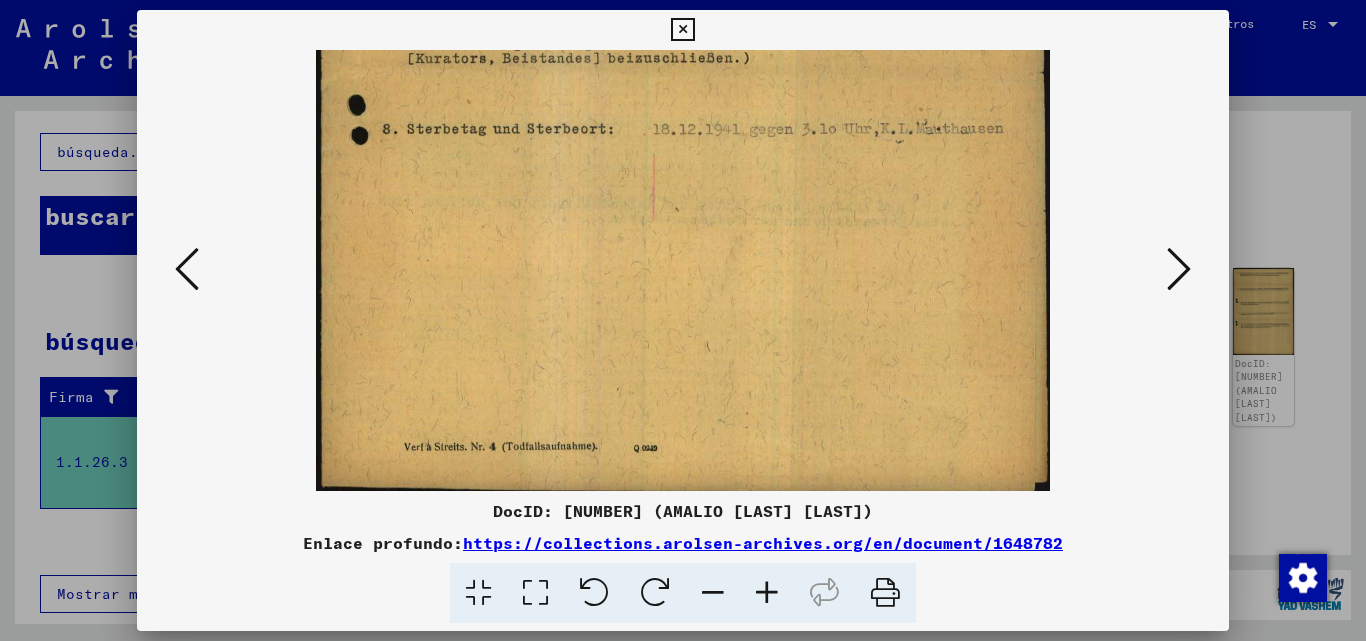 drag, startPoint x: 761, startPoint y: 366, endPoint x: 739, endPoint y: 251, distance: 117.08544 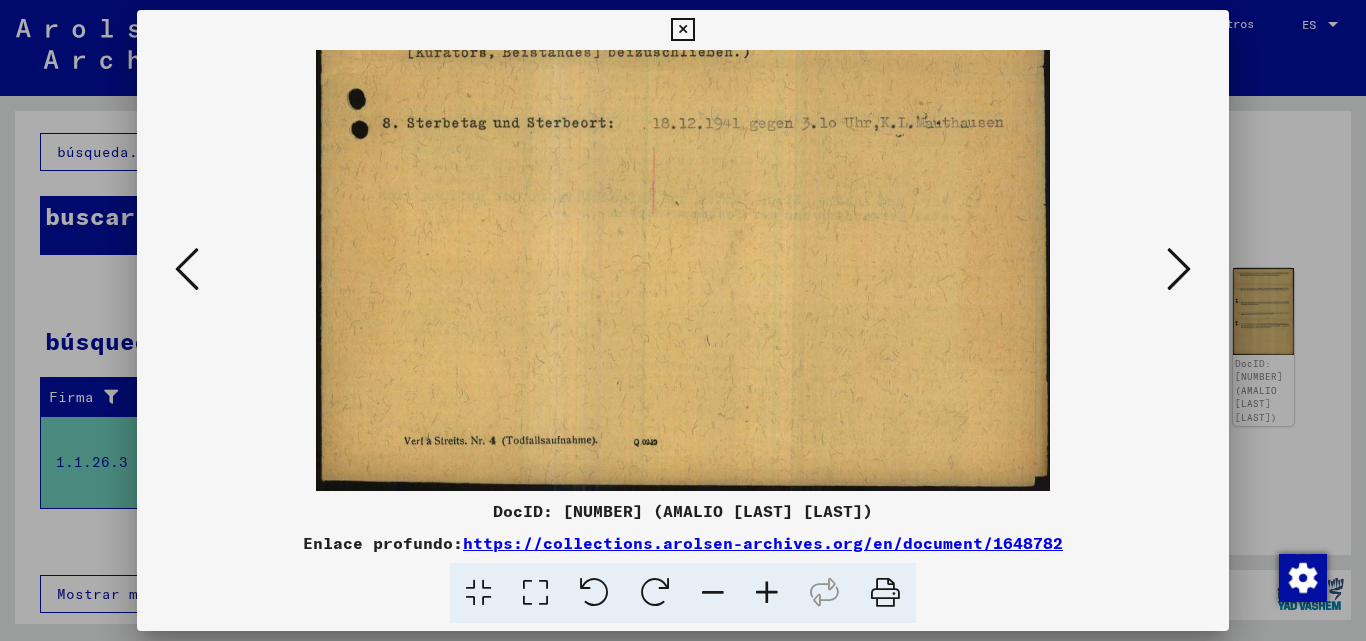 scroll, scrollTop: 600, scrollLeft: 0, axis: vertical 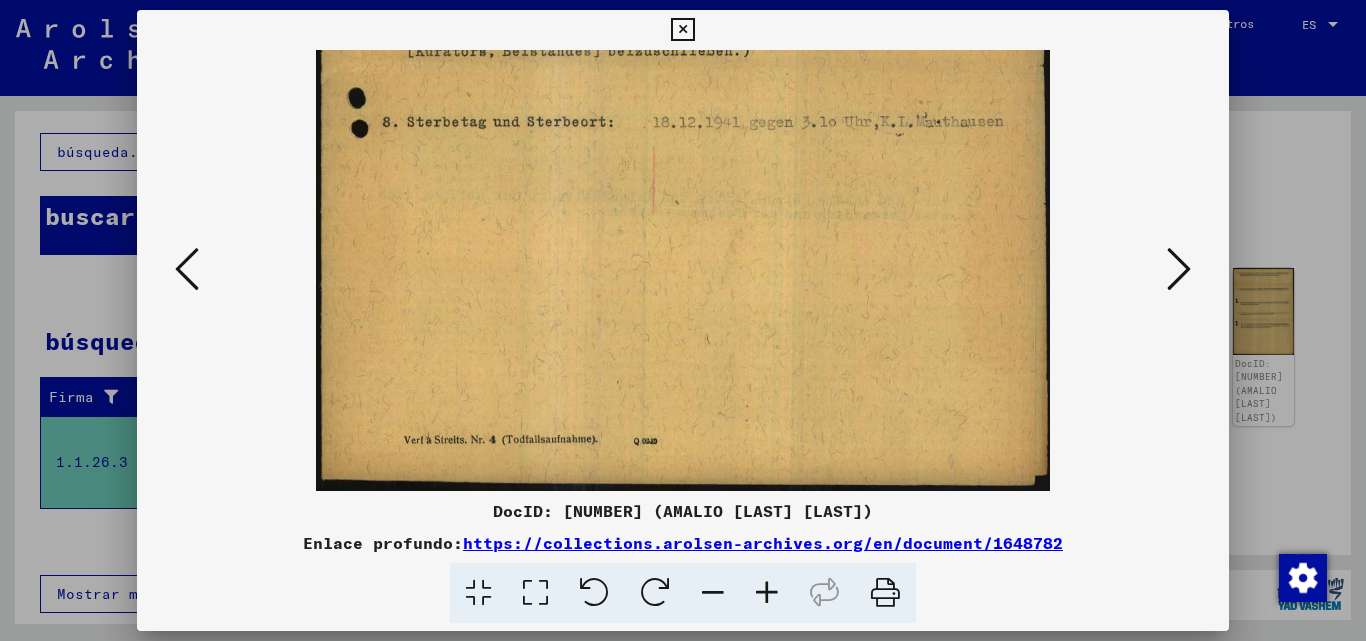 drag, startPoint x: 739, startPoint y: 327, endPoint x: 720, endPoint y: 222, distance: 106.7052 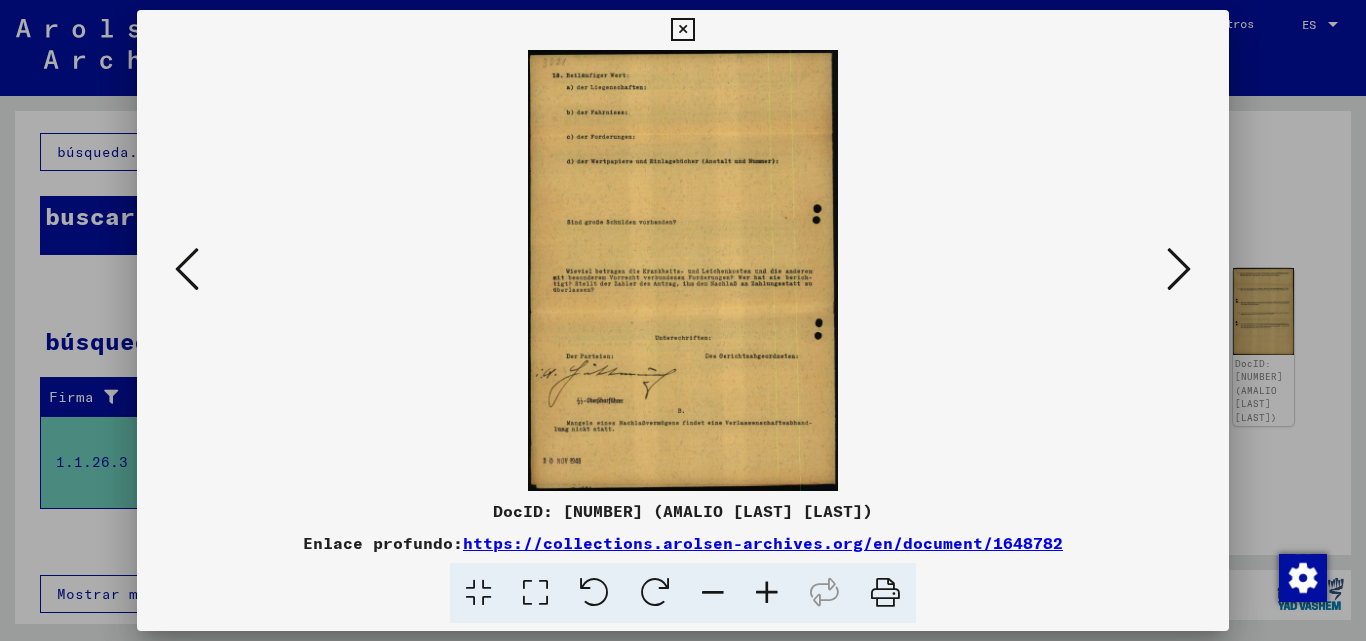 click at bounding box center (767, 593) 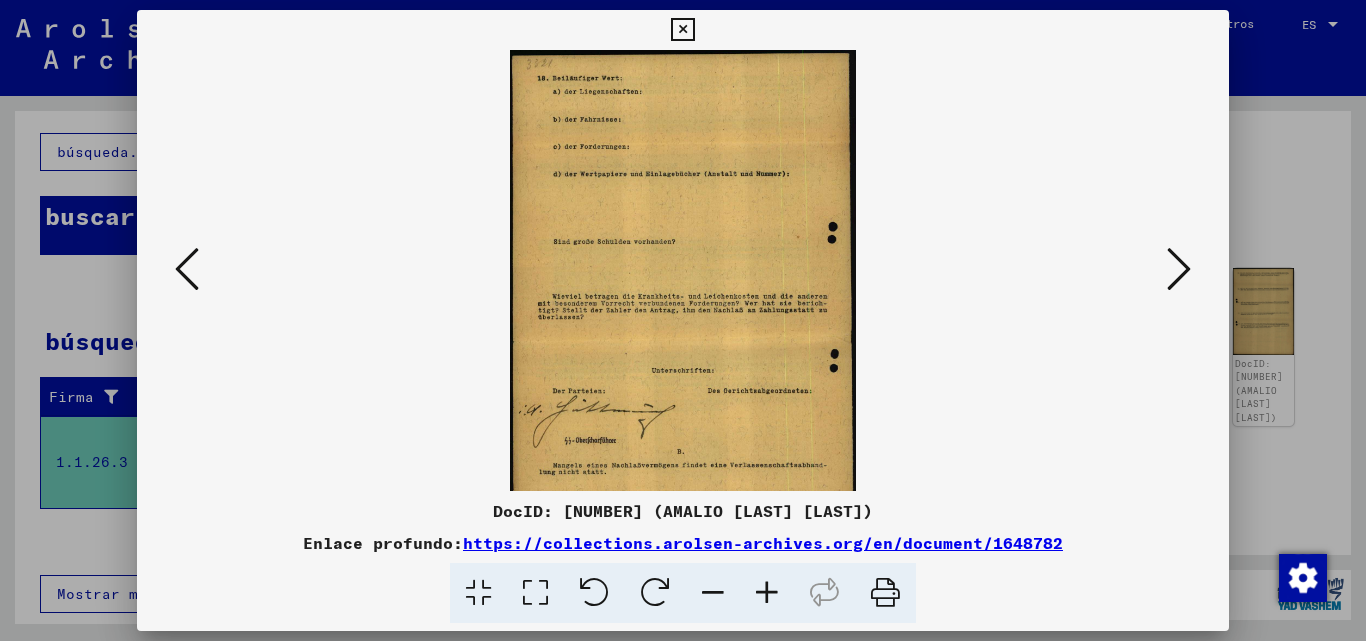 click at bounding box center [767, 593] 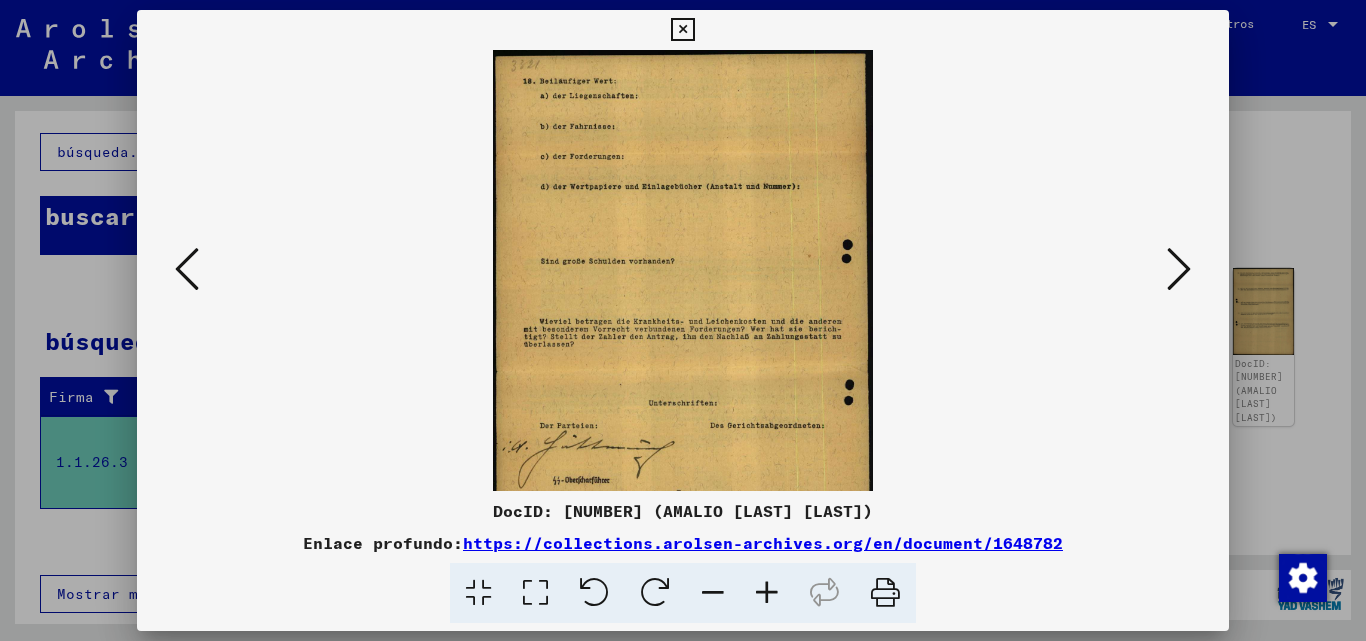 click at bounding box center [767, 593] 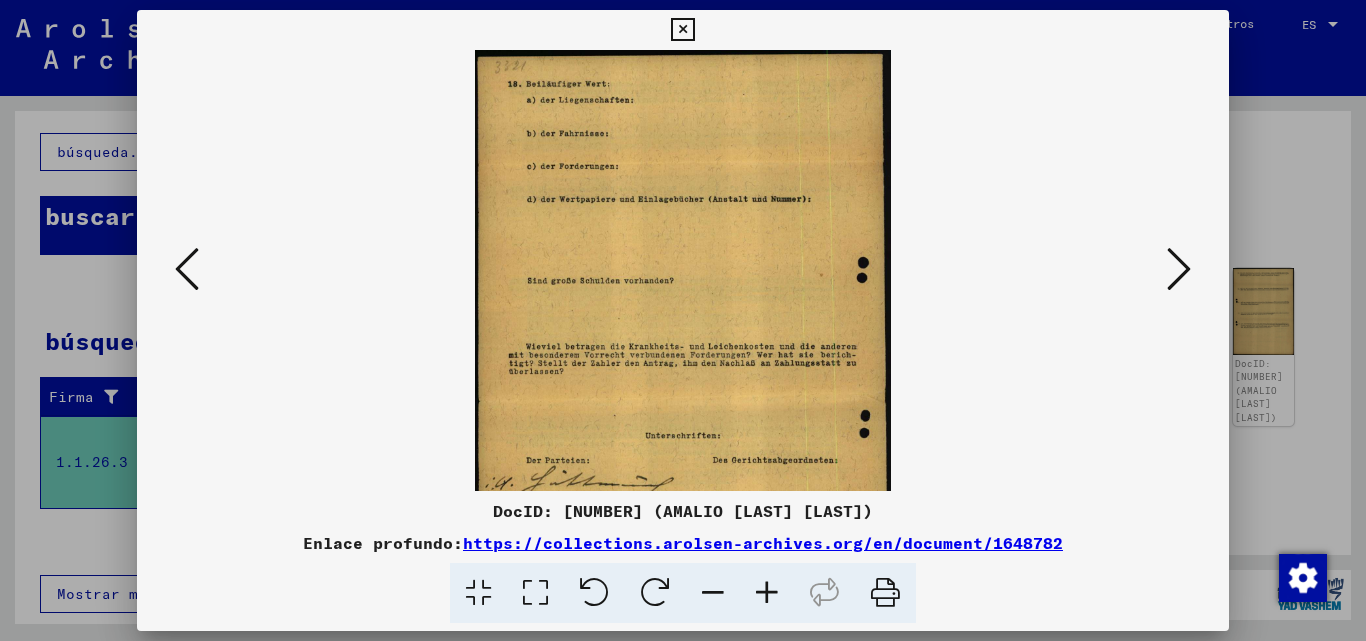 click at bounding box center [767, 593] 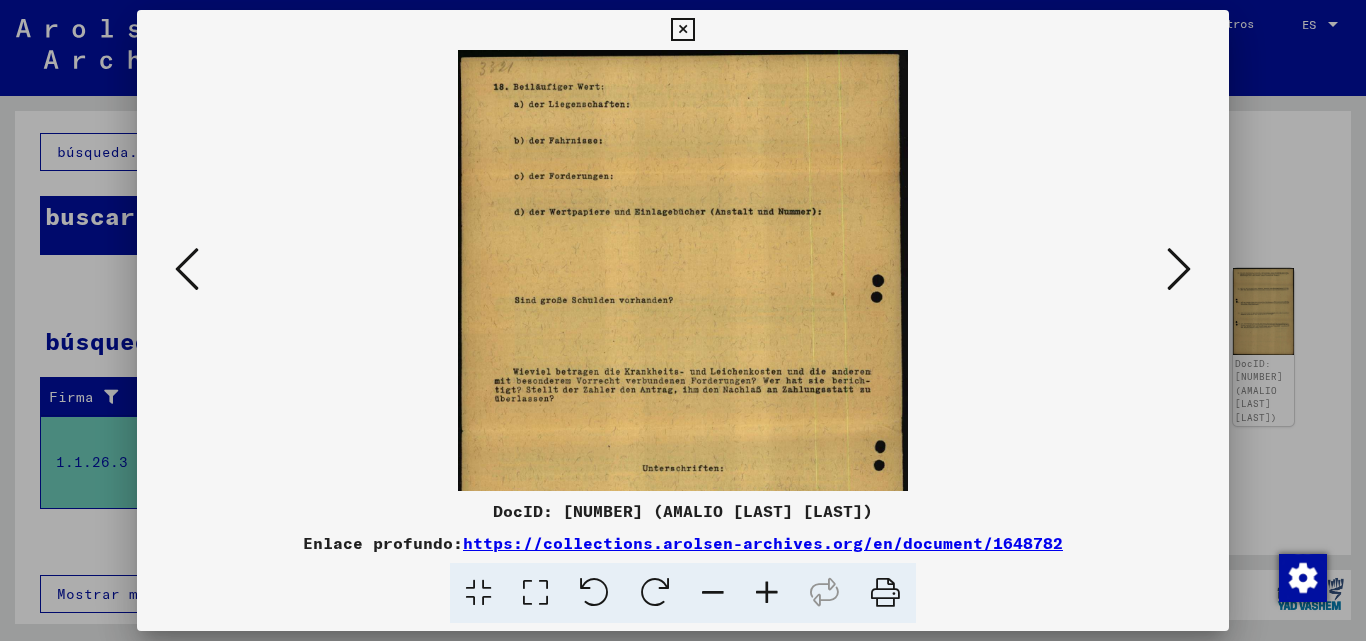 click at bounding box center (767, 593) 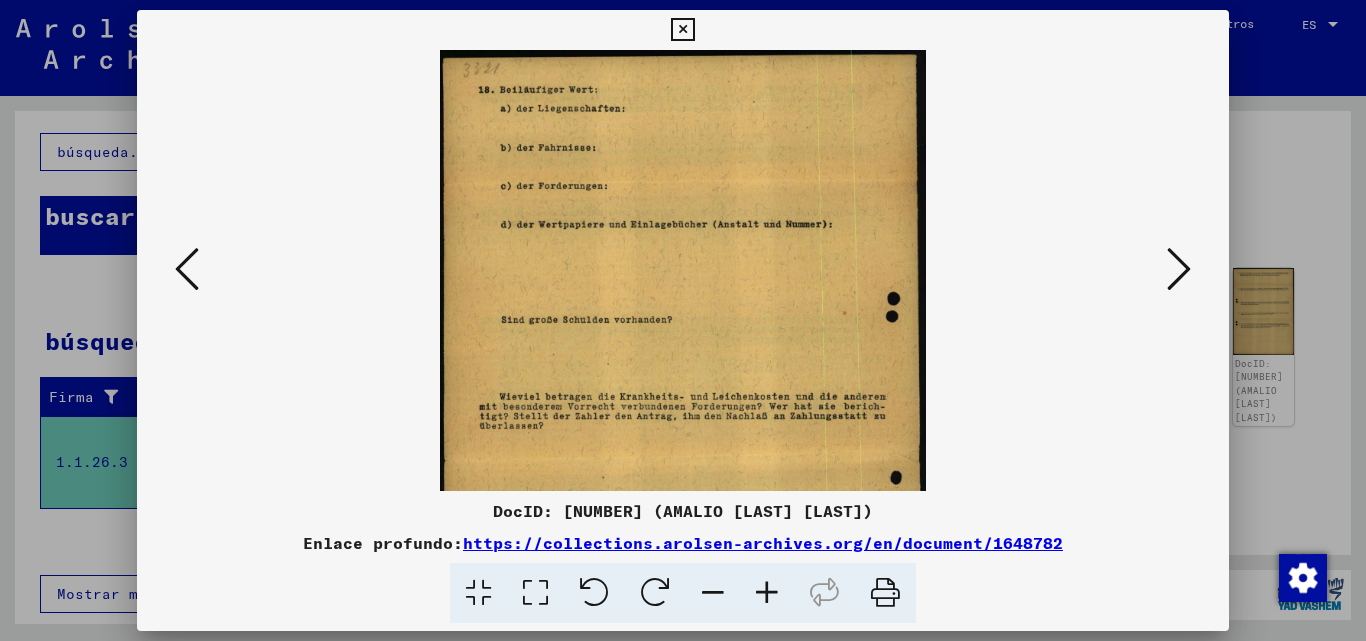 click at bounding box center (767, 593) 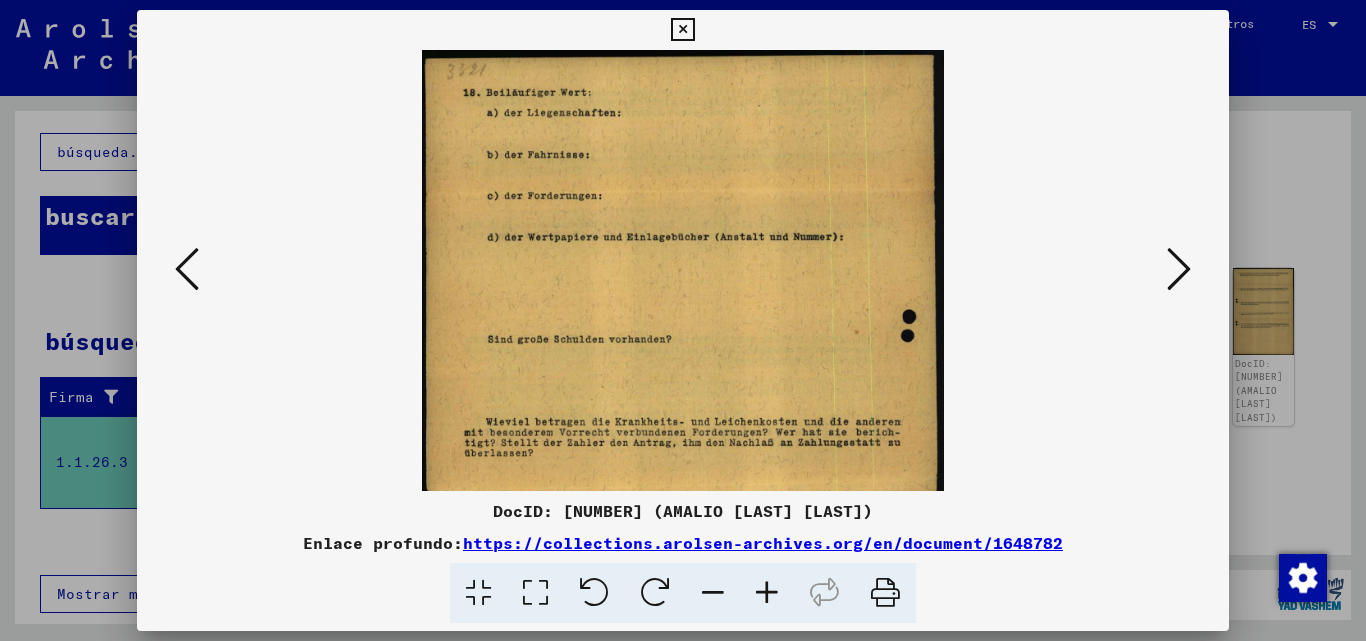 click at bounding box center (767, 593) 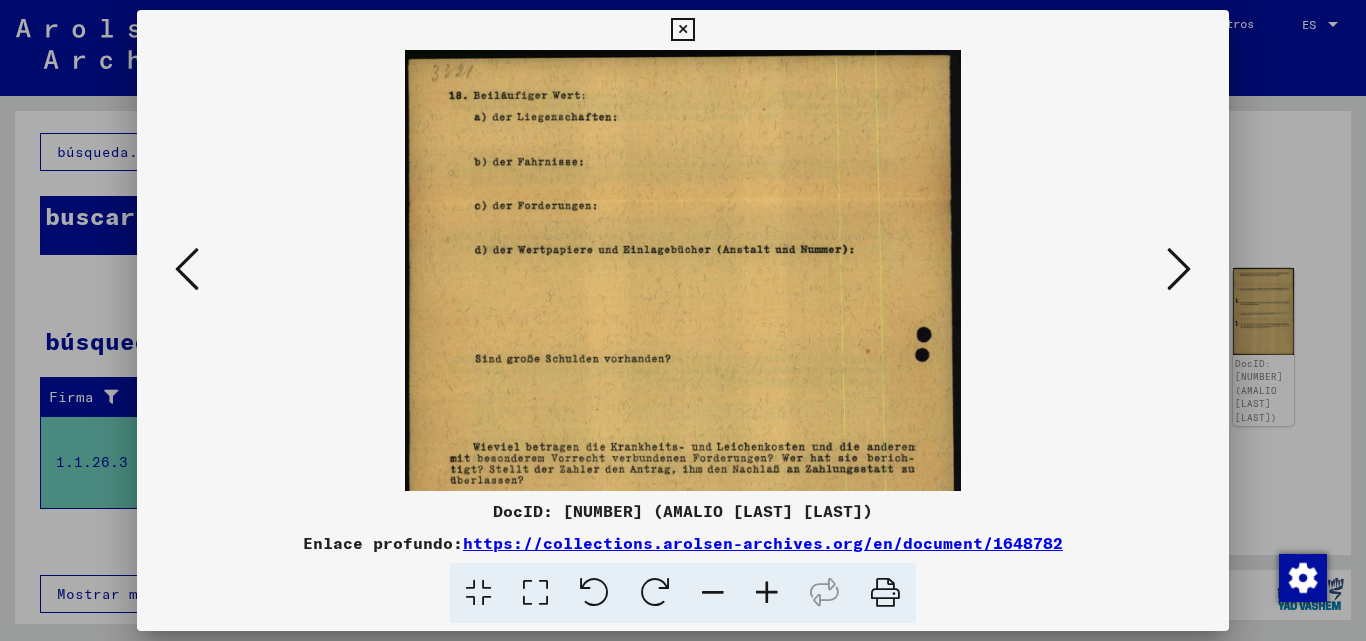 click at bounding box center [767, 593] 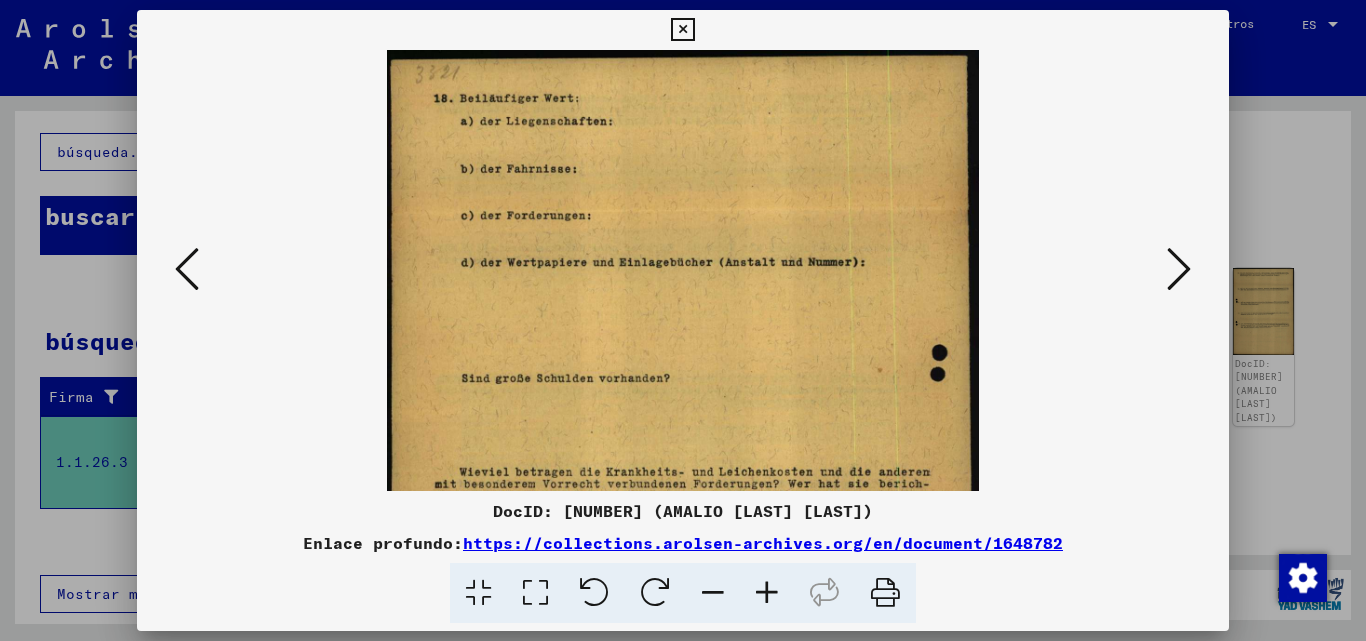 click at bounding box center [767, 593] 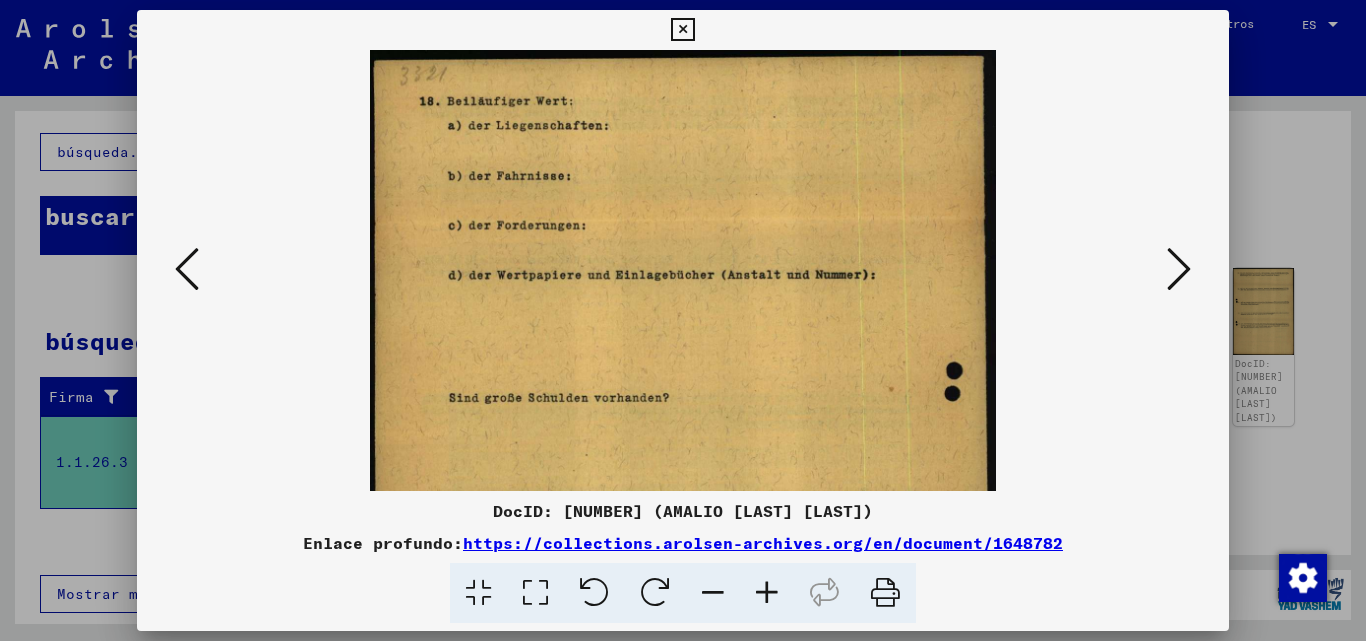 click at bounding box center [767, 593] 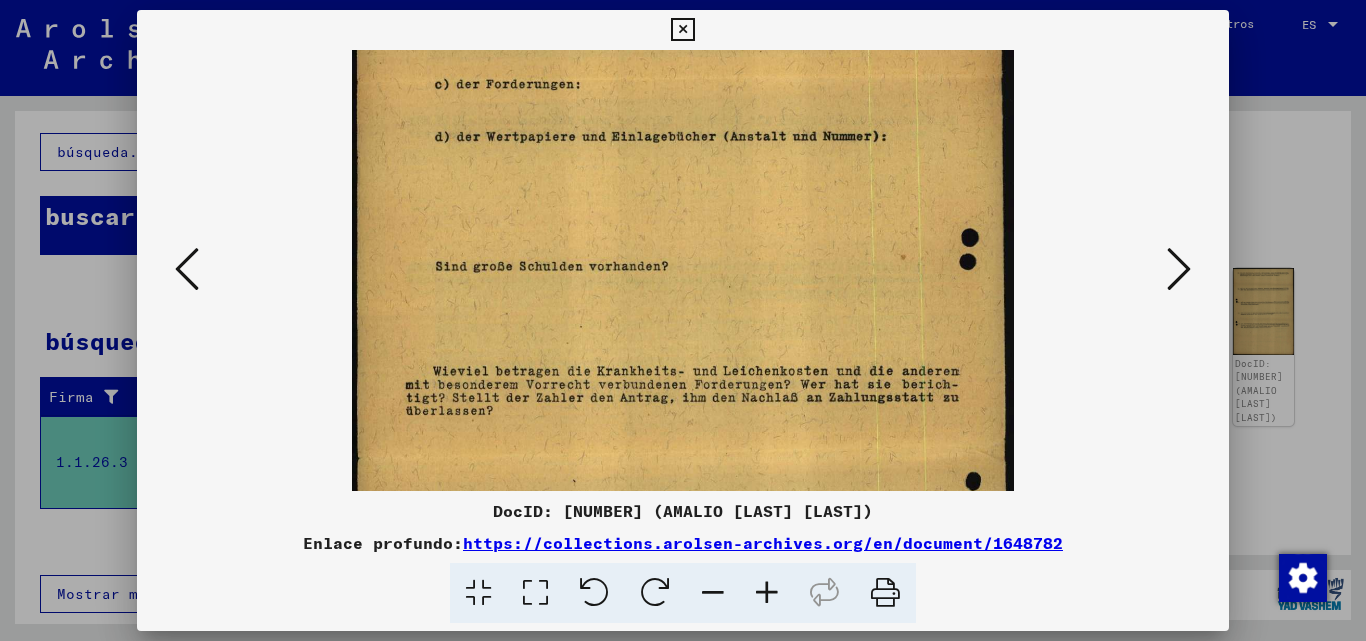 scroll, scrollTop: 175, scrollLeft: 0, axis: vertical 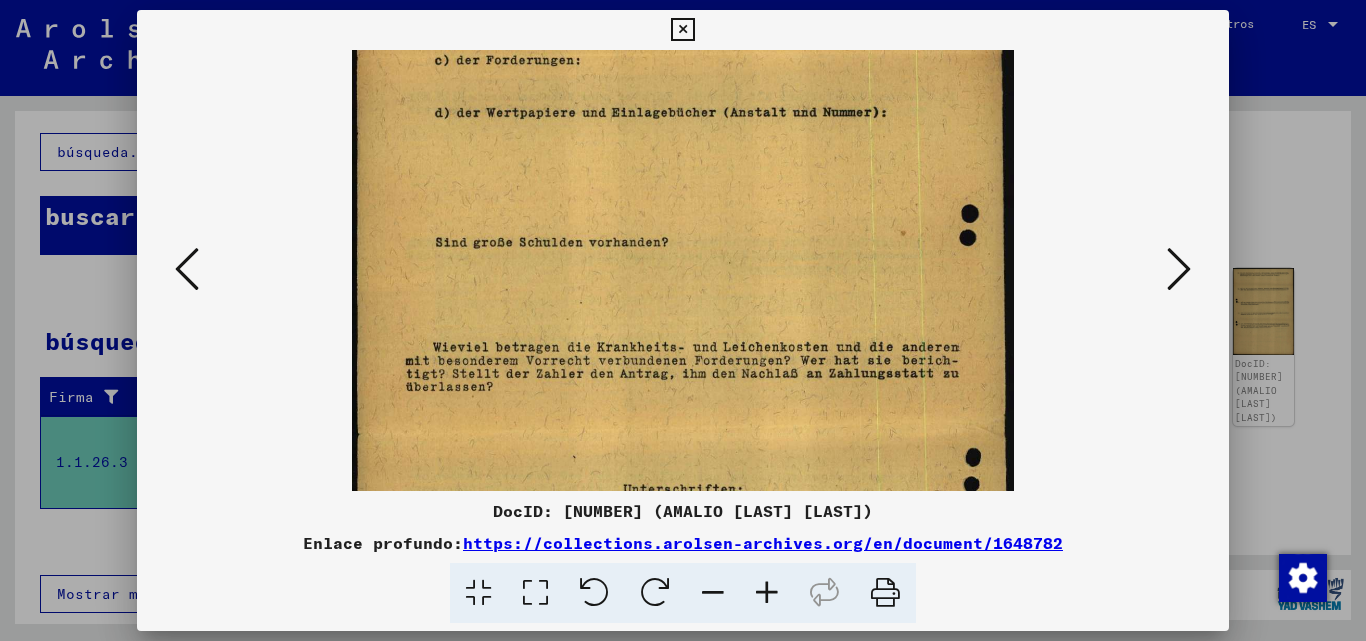 drag, startPoint x: 702, startPoint y: 390, endPoint x: 635, endPoint y: 215, distance: 187.3873 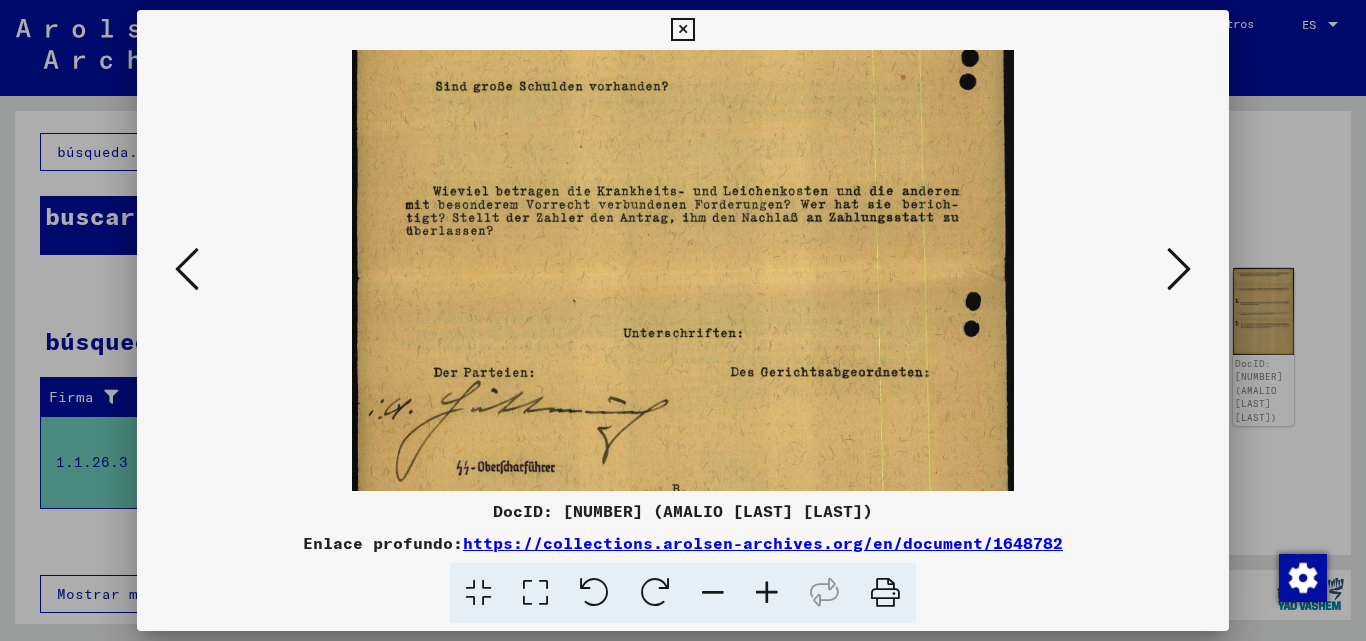 scroll, scrollTop: 336, scrollLeft: 0, axis: vertical 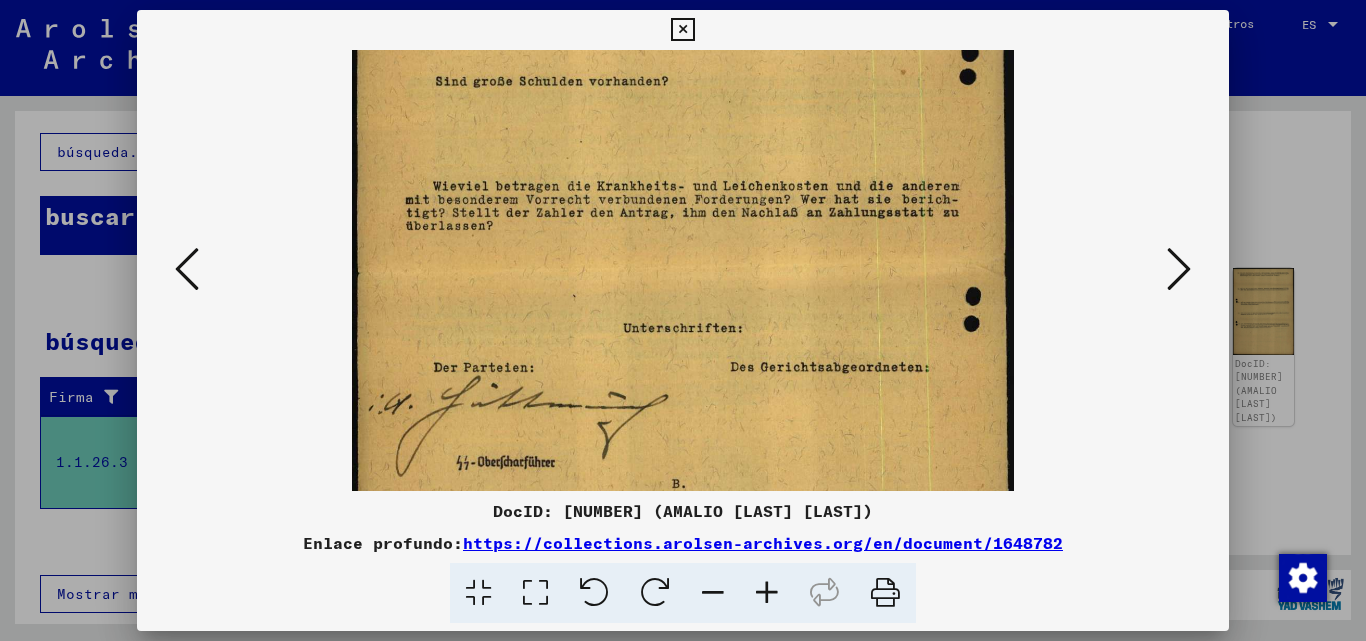 drag, startPoint x: 708, startPoint y: 415, endPoint x: 662, endPoint y: 254, distance: 167.44252 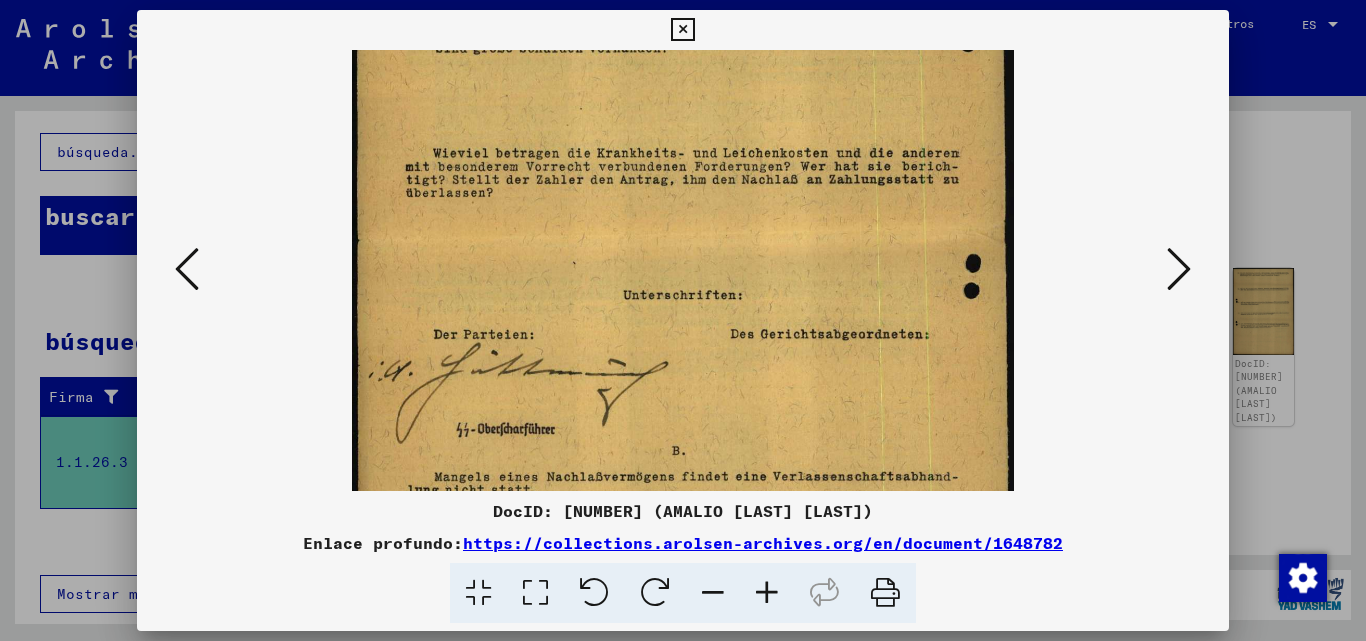 scroll, scrollTop: 416, scrollLeft: 0, axis: vertical 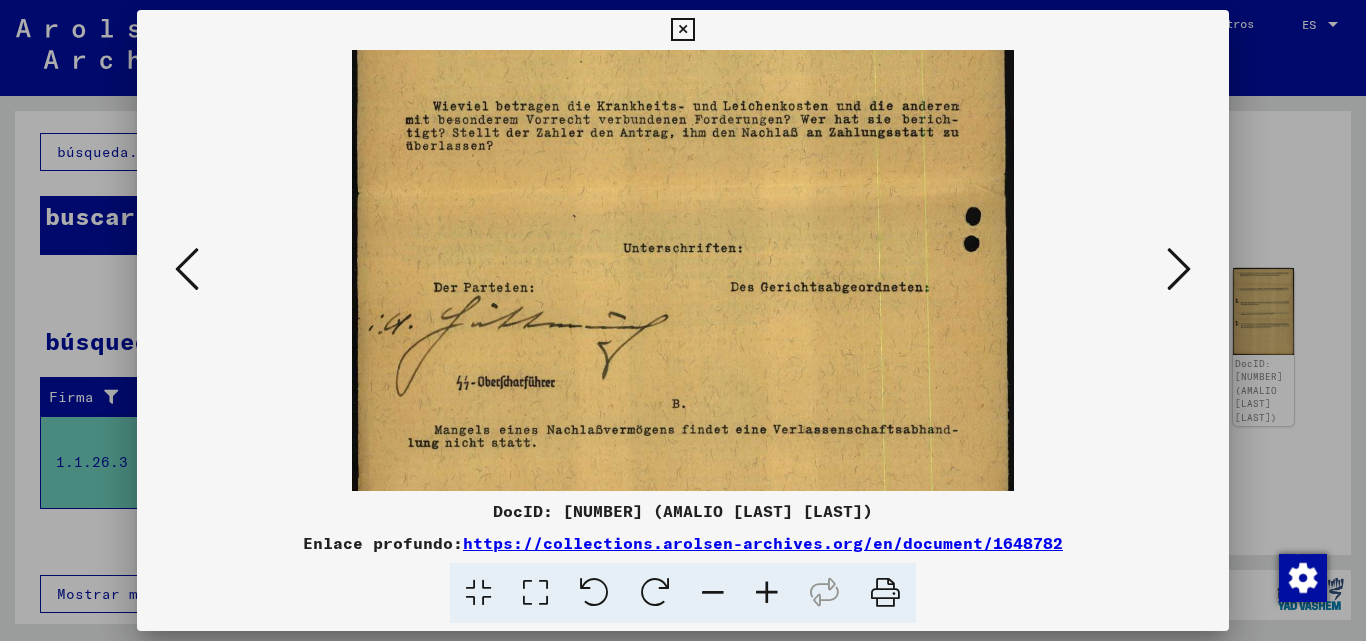 drag, startPoint x: 712, startPoint y: 396, endPoint x: 692, endPoint y: 316, distance: 82.46211 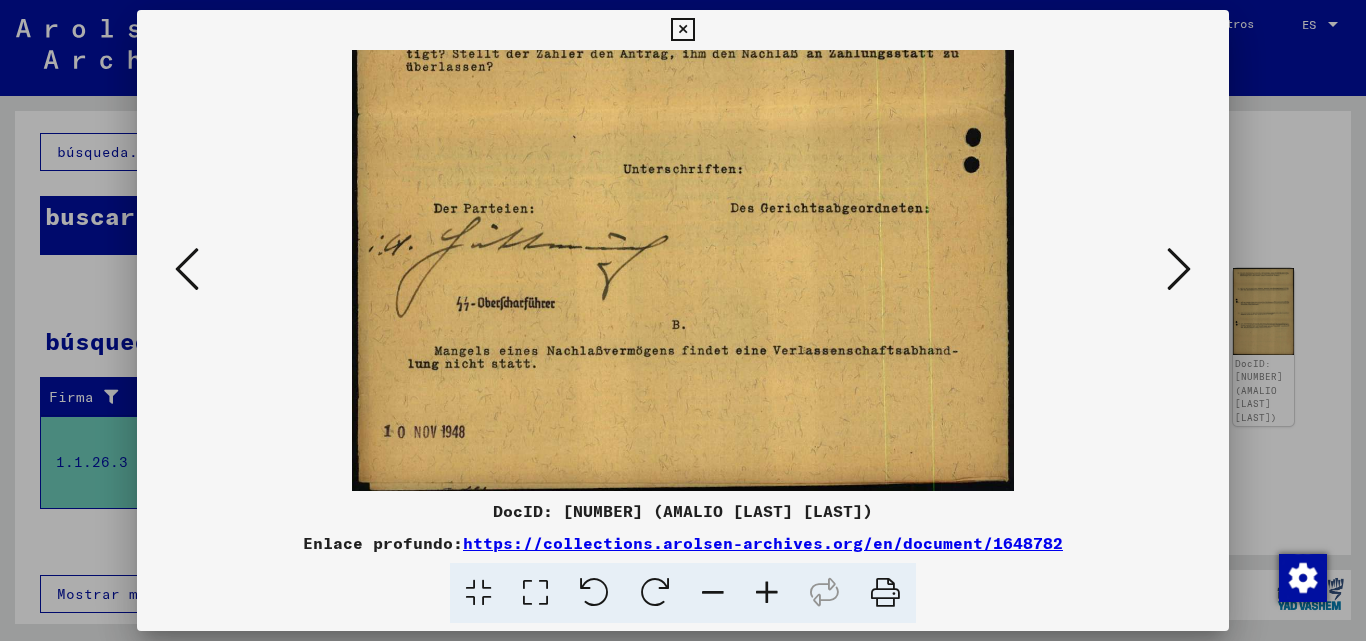 scroll, scrollTop: 500, scrollLeft: 0, axis: vertical 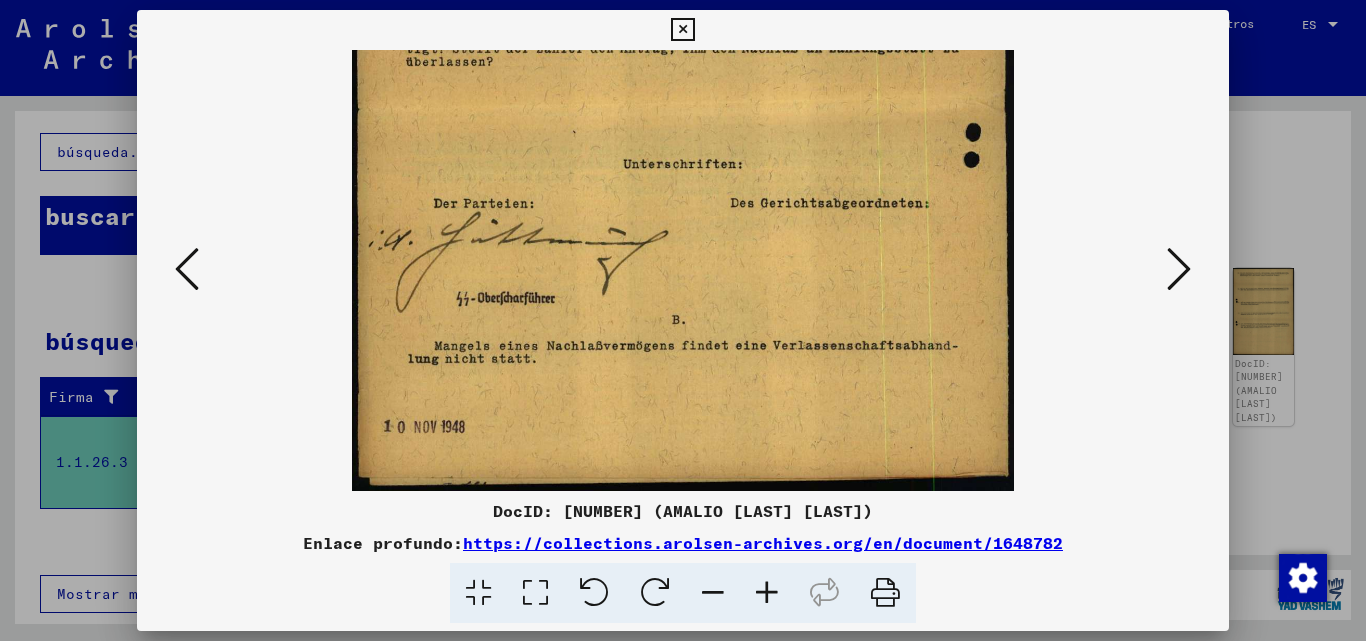 drag, startPoint x: 802, startPoint y: 453, endPoint x: 778, endPoint y: 354, distance: 101.86756 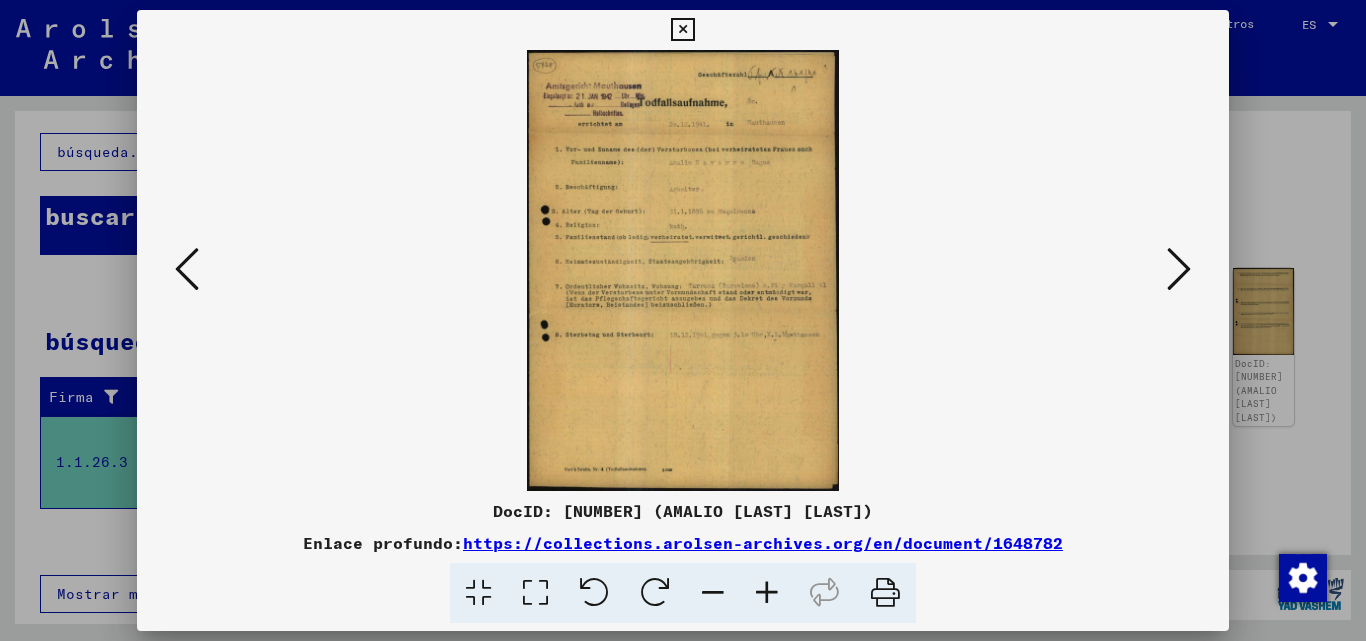 click at bounding box center [1179, 269] 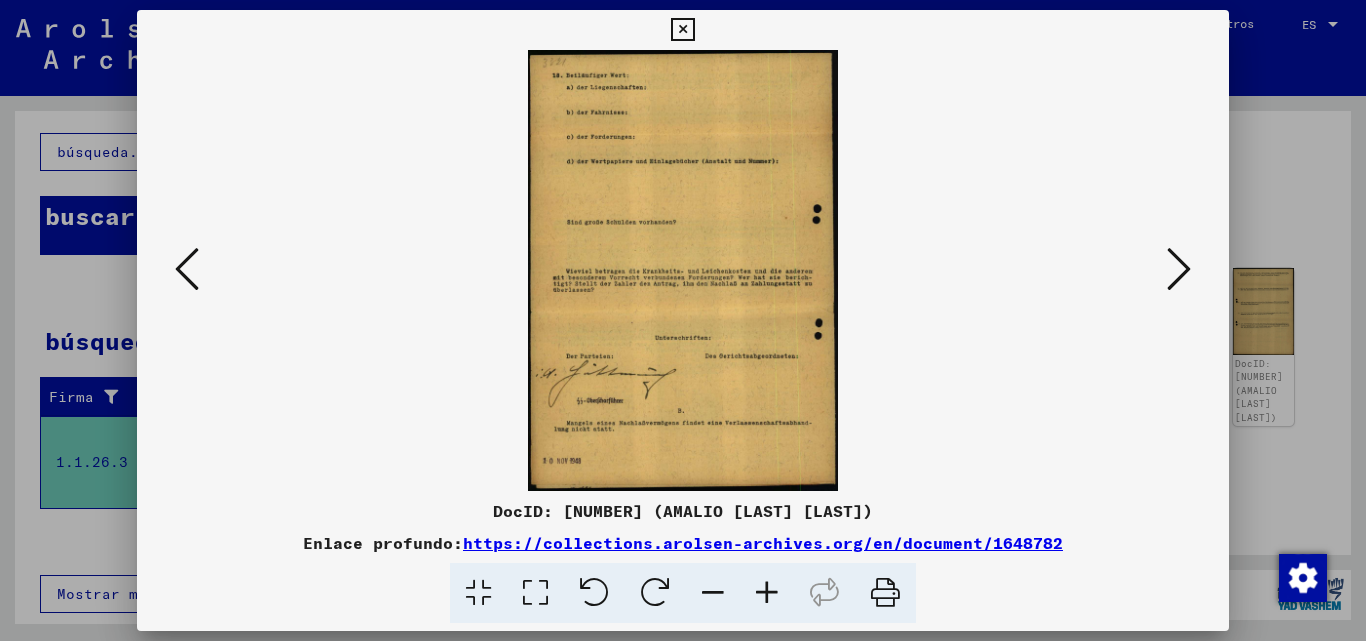 click at bounding box center (1179, 269) 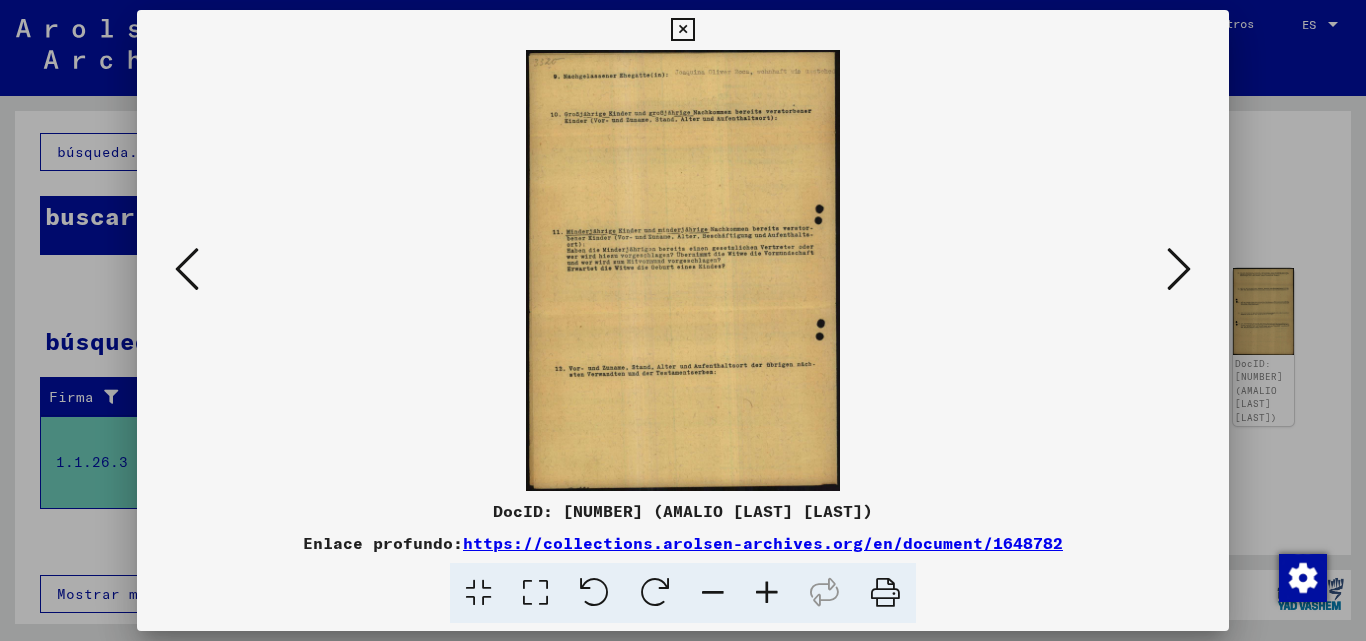 click at bounding box center (1179, 269) 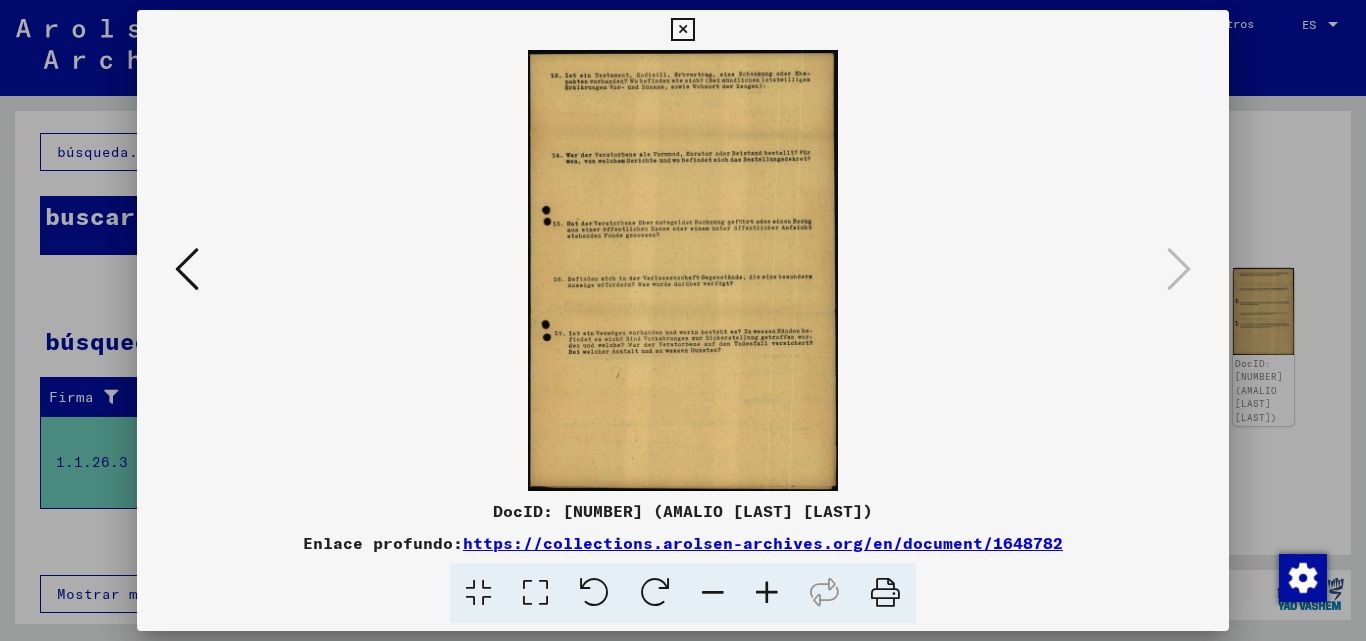 click at bounding box center (187, 269) 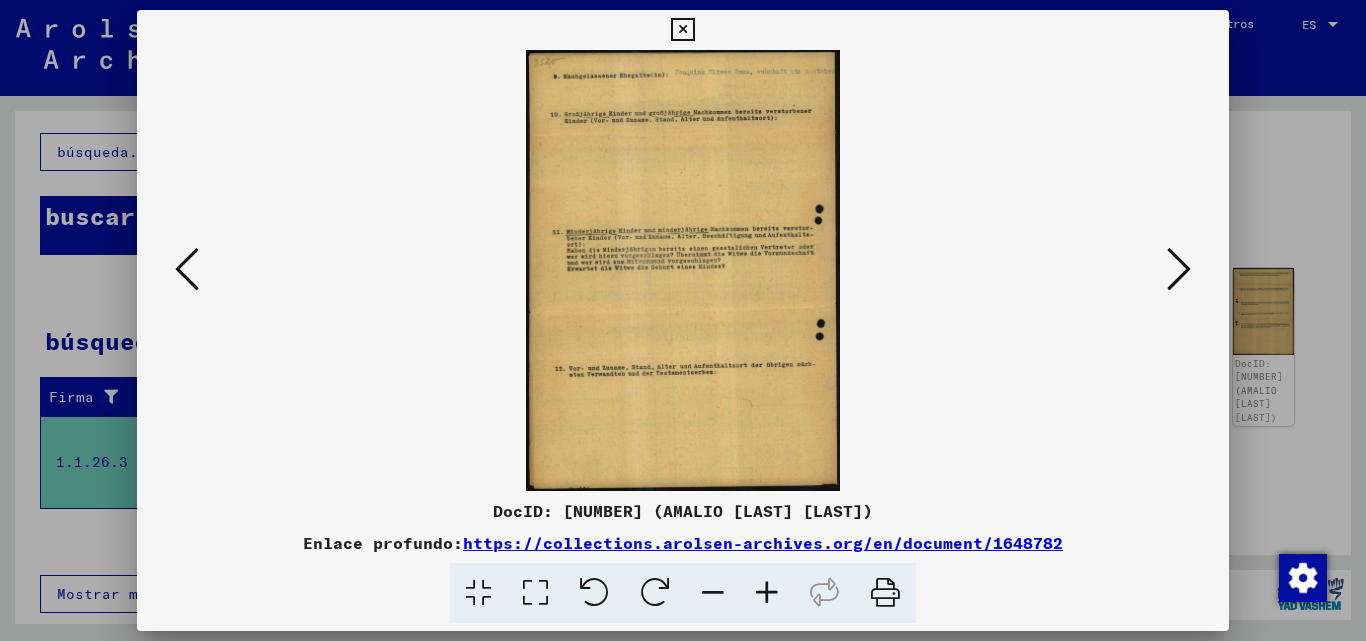 drag, startPoint x: 1181, startPoint y: 265, endPoint x: 1168, endPoint y: 272, distance: 14.764823 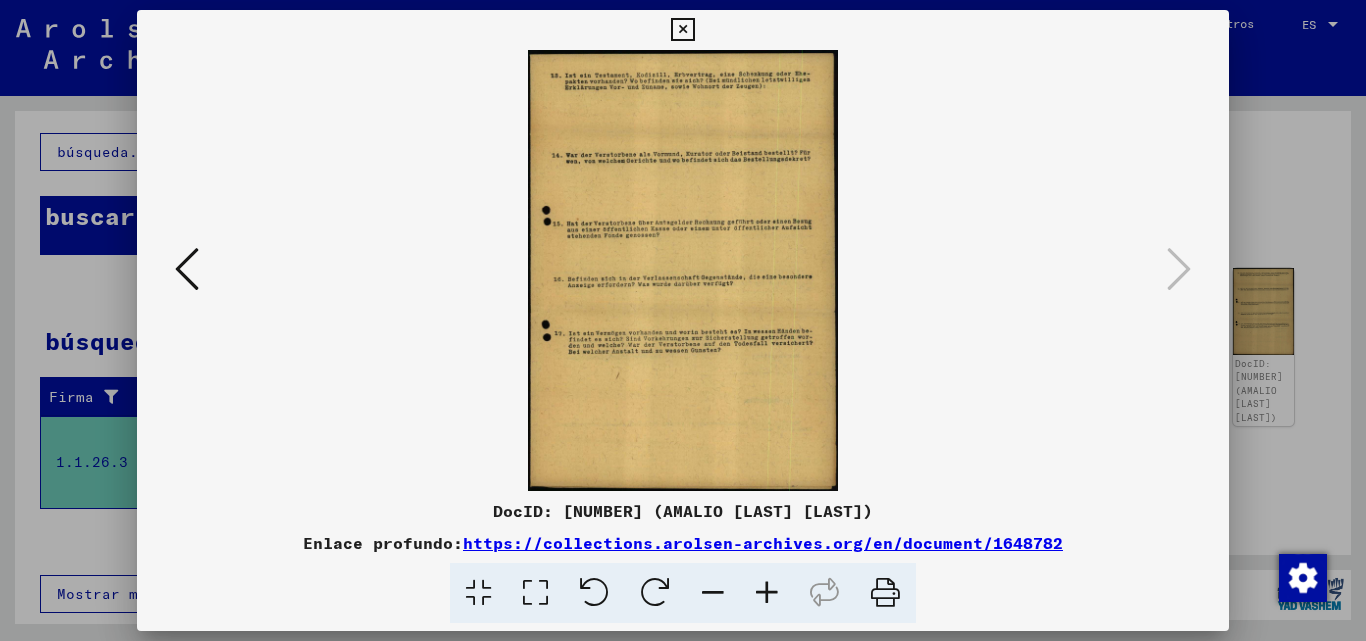 click at bounding box center [767, 593] 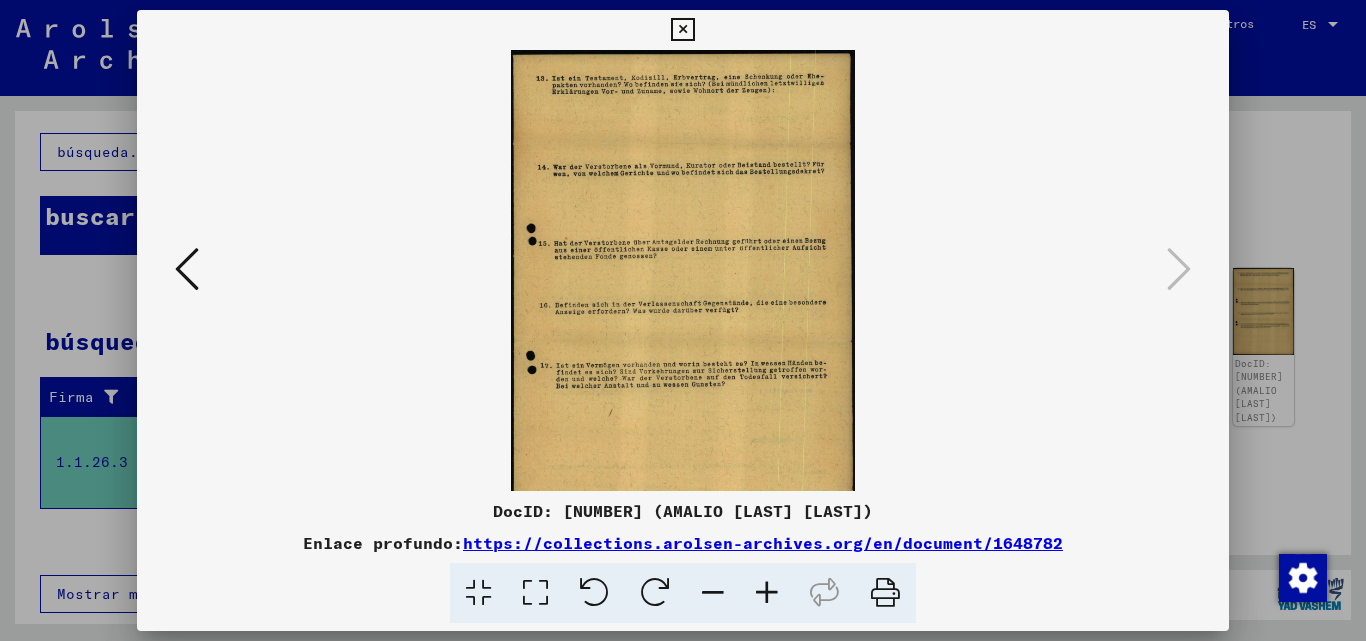 click at bounding box center [767, 593] 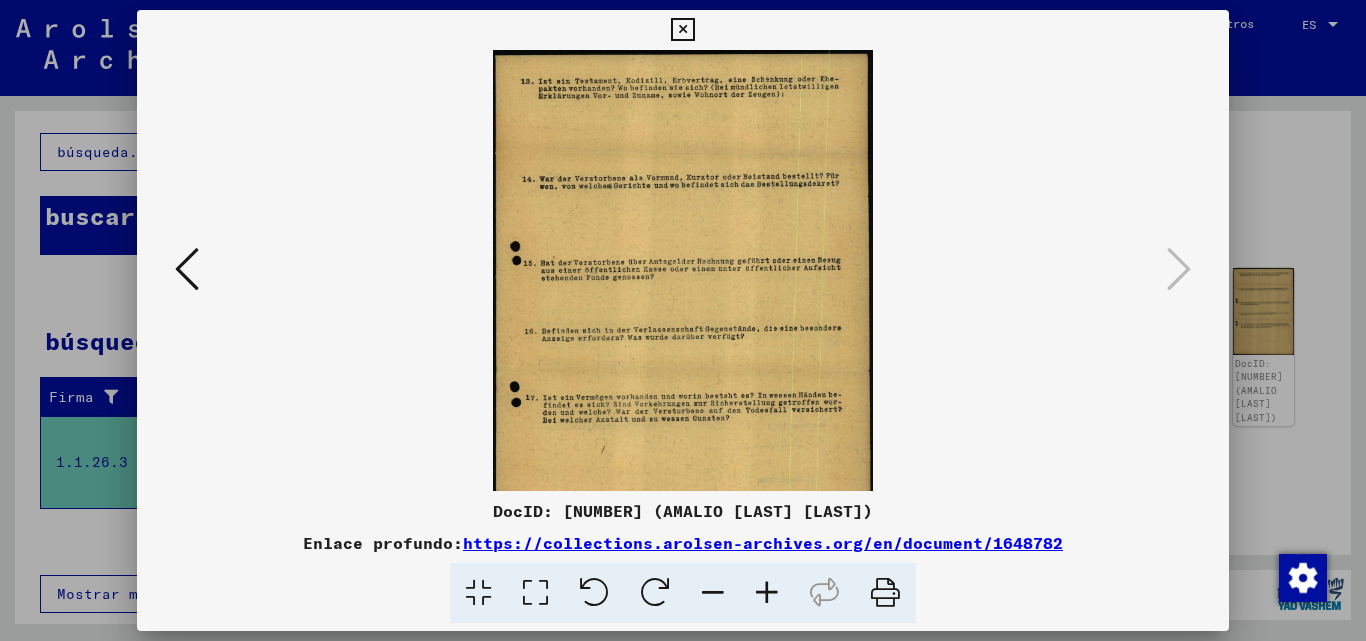 click at bounding box center (767, 593) 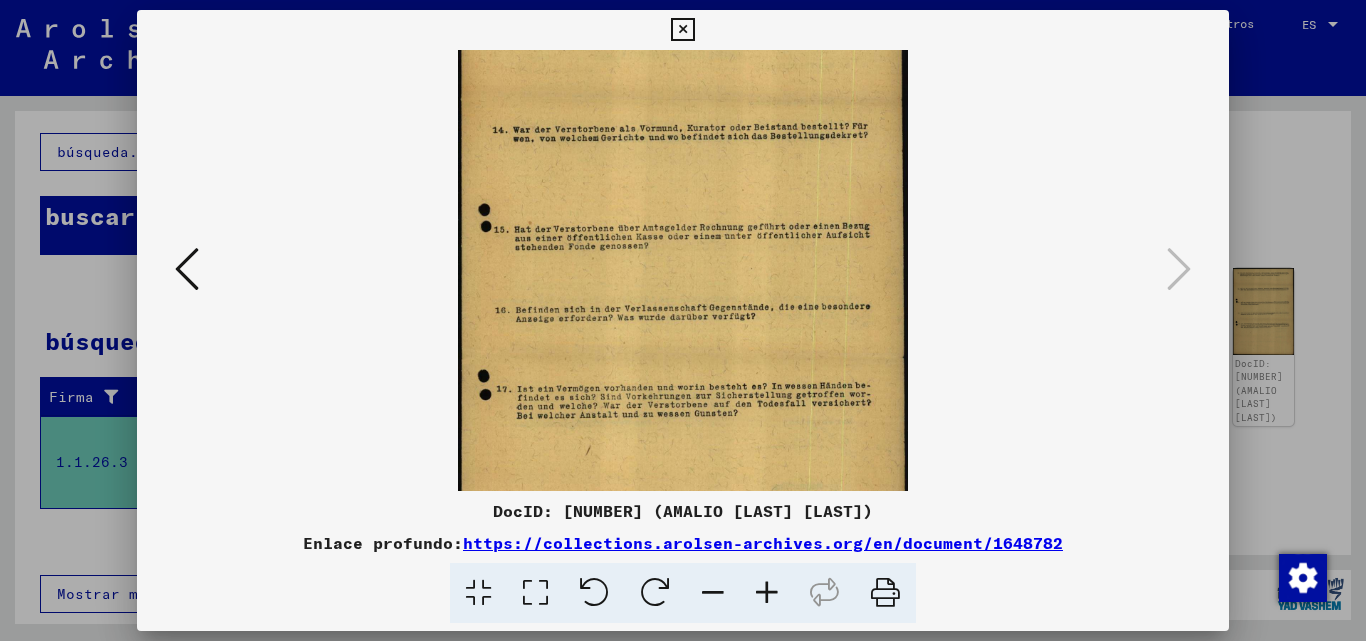 scroll, scrollTop: 63, scrollLeft: 0, axis: vertical 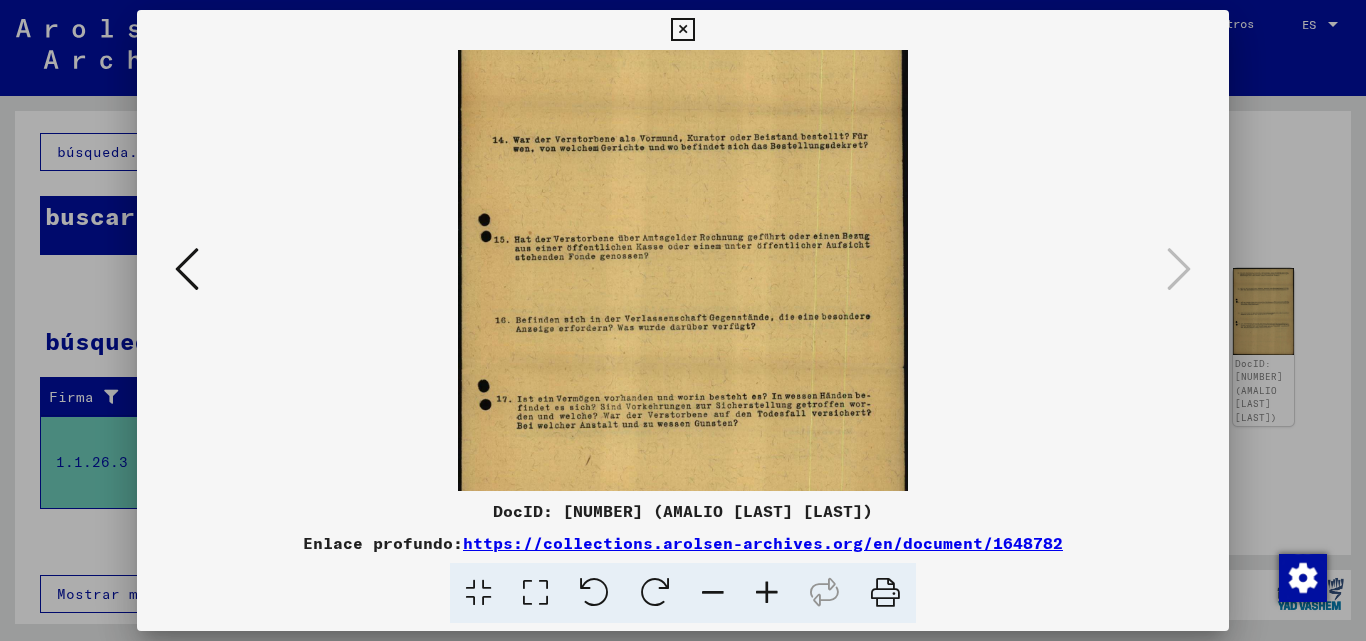 drag, startPoint x: 728, startPoint y: 388, endPoint x: 691, endPoint y: 343, distance: 58.258045 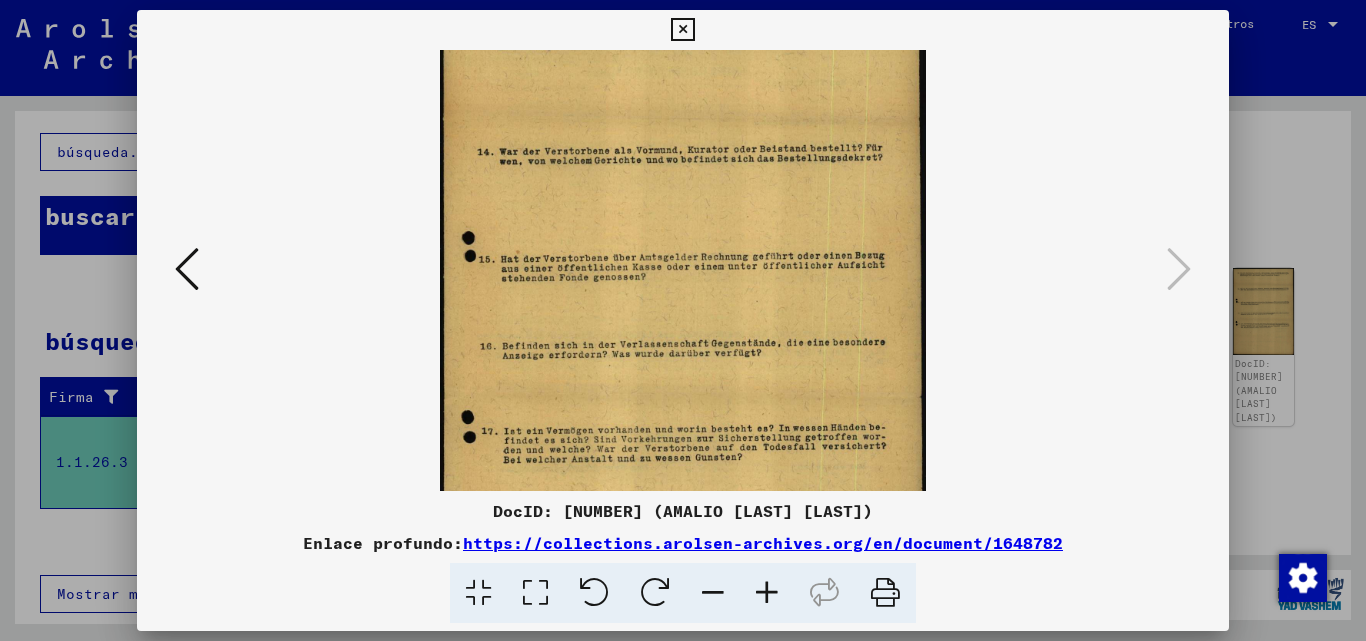 click at bounding box center (767, 593) 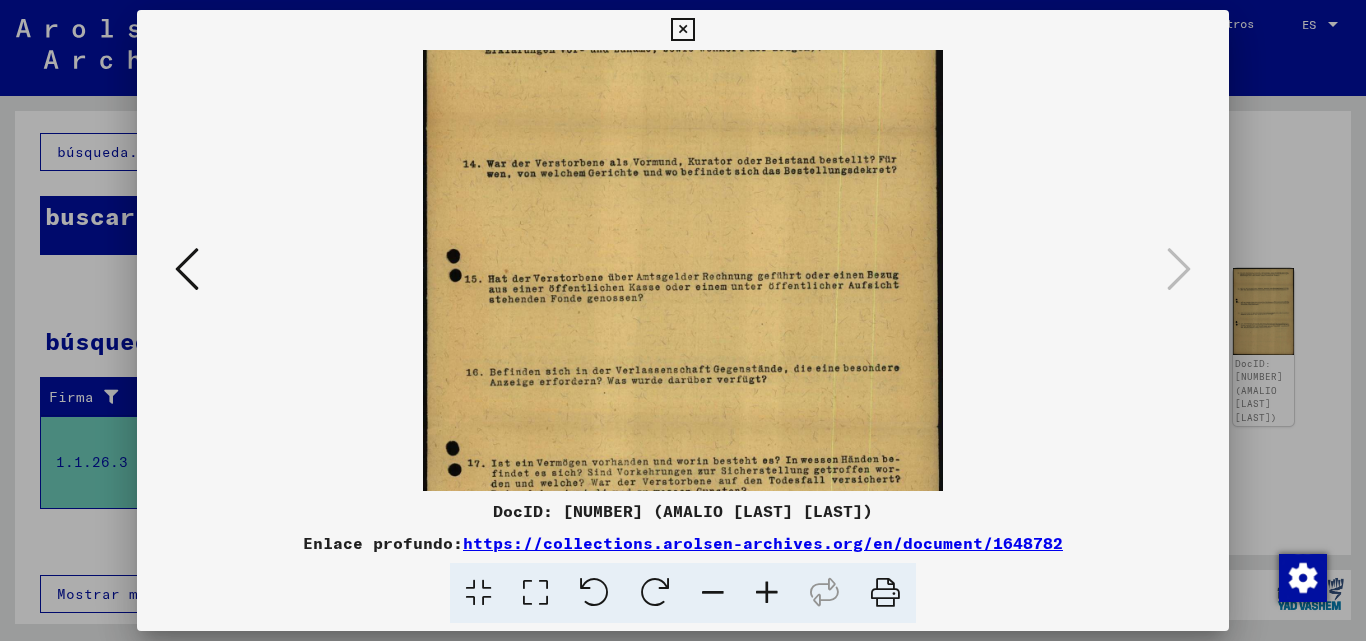 click at bounding box center [767, 593] 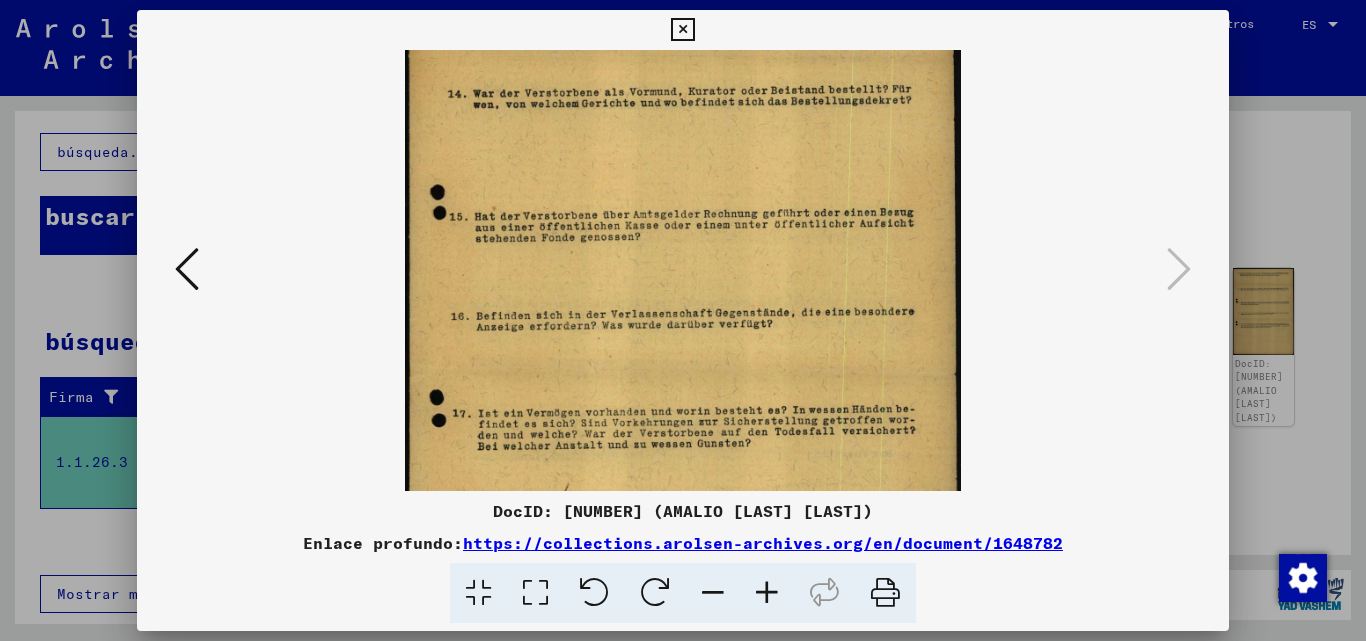 scroll, scrollTop: 186, scrollLeft: 0, axis: vertical 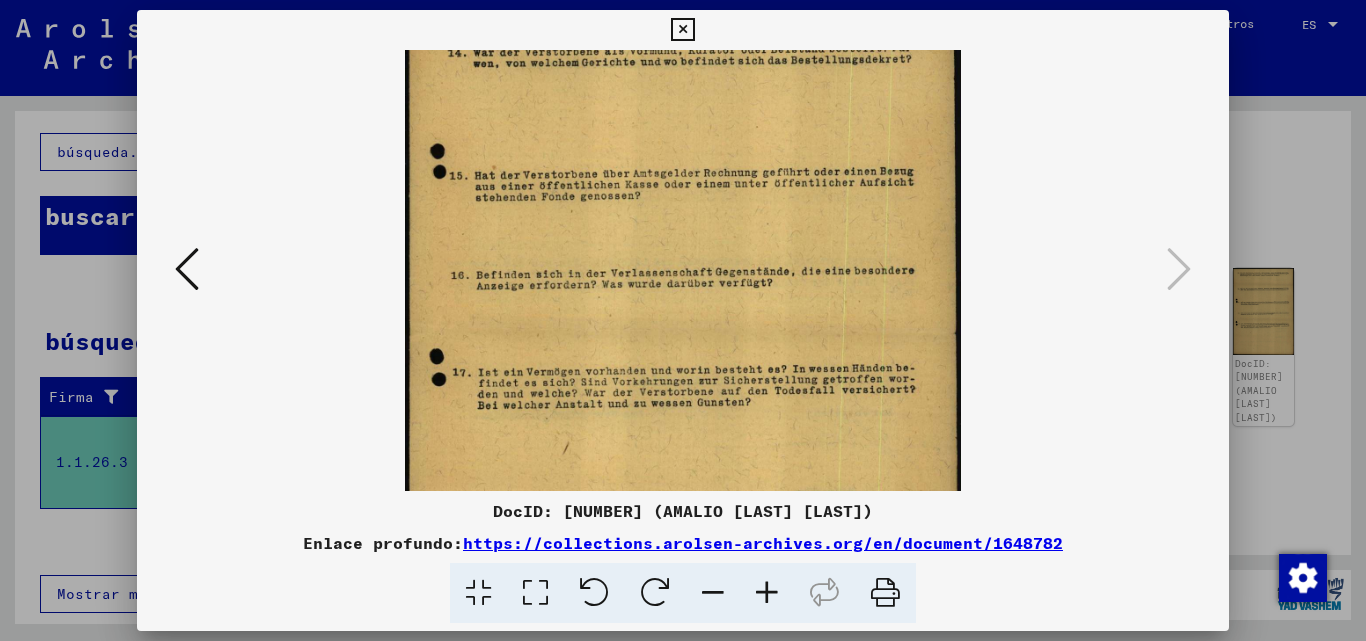 drag, startPoint x: 691, startPoint y: 253, endPoint x: 666, endPoint y: 222, distance: 39.824615 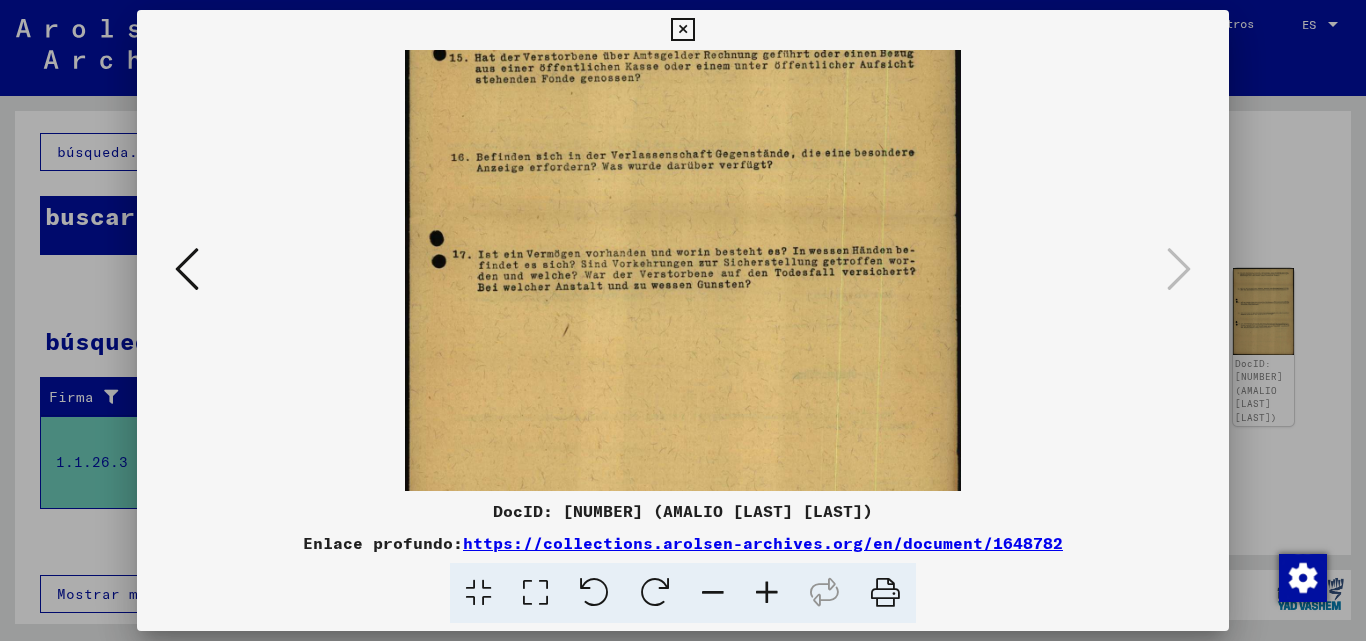 drag, startPoint x: 732, startPoint y: 331, endPoint x: 697, endPoint y: 213, distance: 123.081276 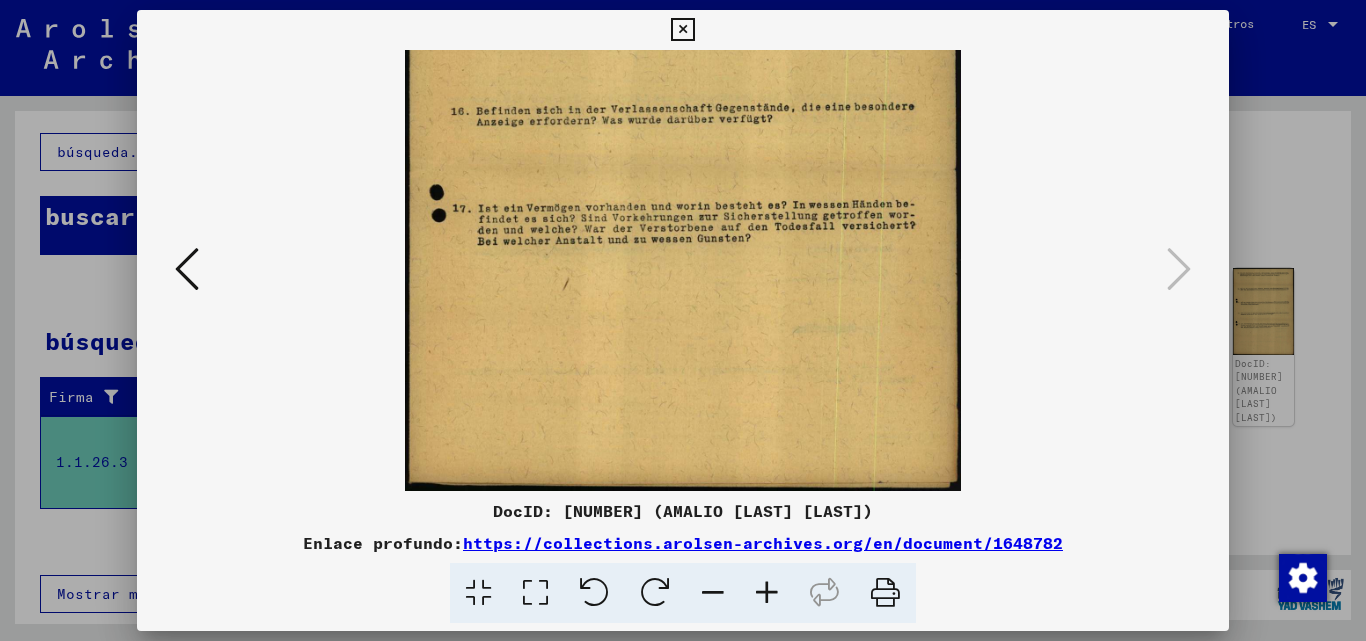 drag, startPoint x: 740, startPoint y: 295, endPoint x: 711, endPoint y: 217, distance: 83.21658 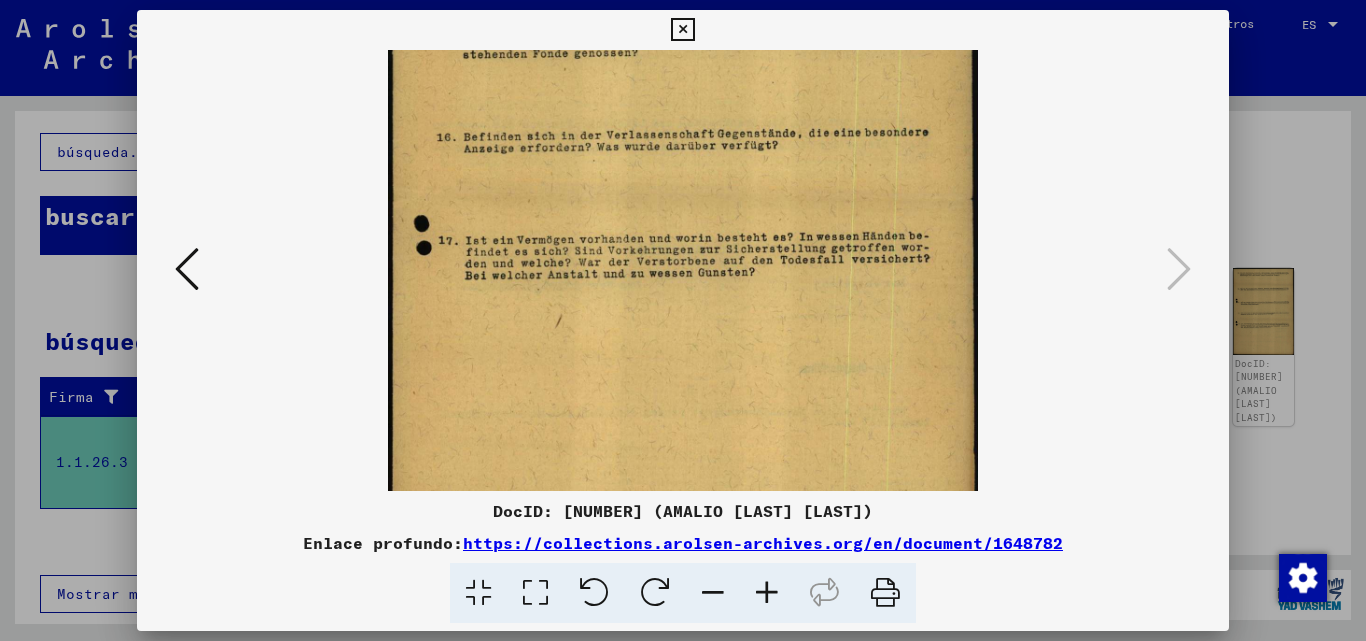 click at bounding box center [767, 593] 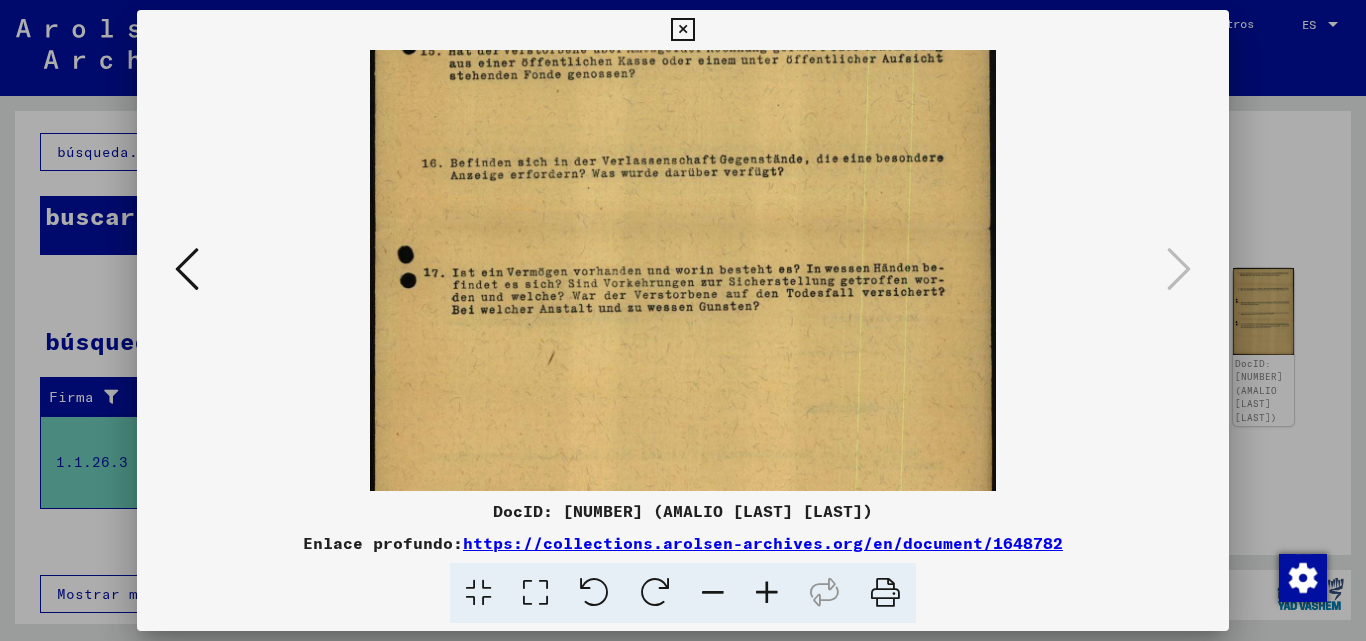 click at bounding box center [767, 593] 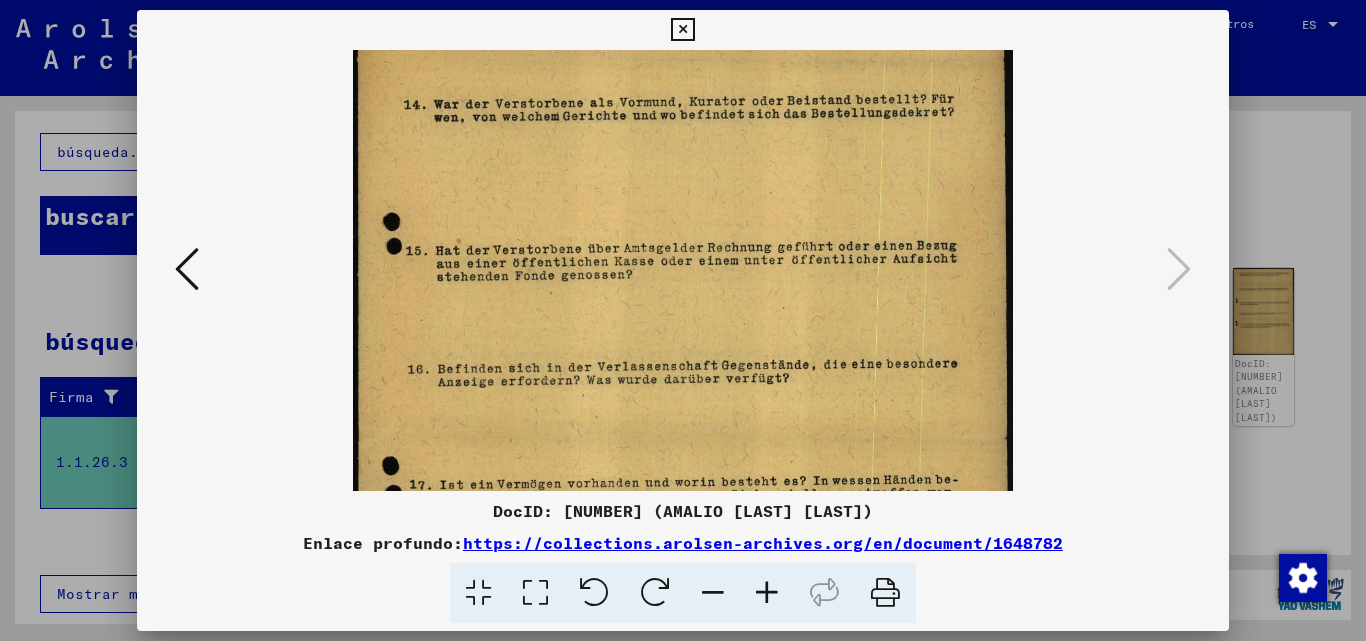 scroll, scrollTop: 164, scrollLeft: 0, axis: vertical 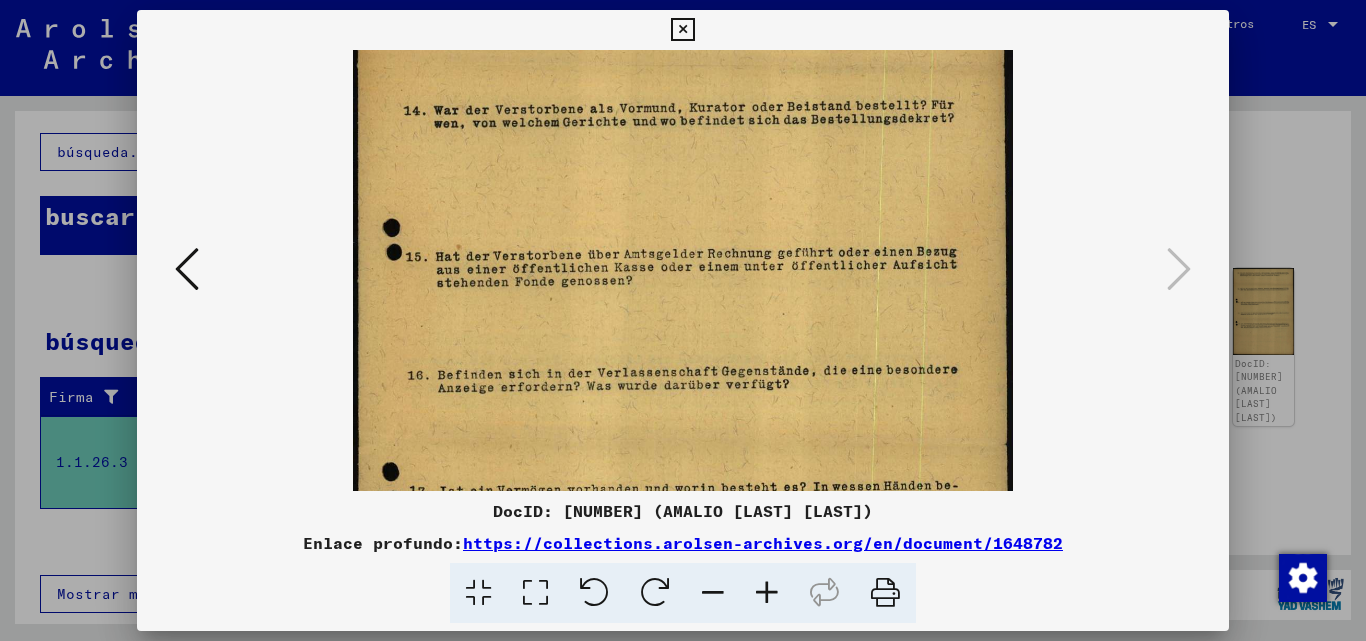 drag, startPoint x: 682, startPoint y: 223, endPoint x: 694, endPoint y: 409, distance: 186.38669 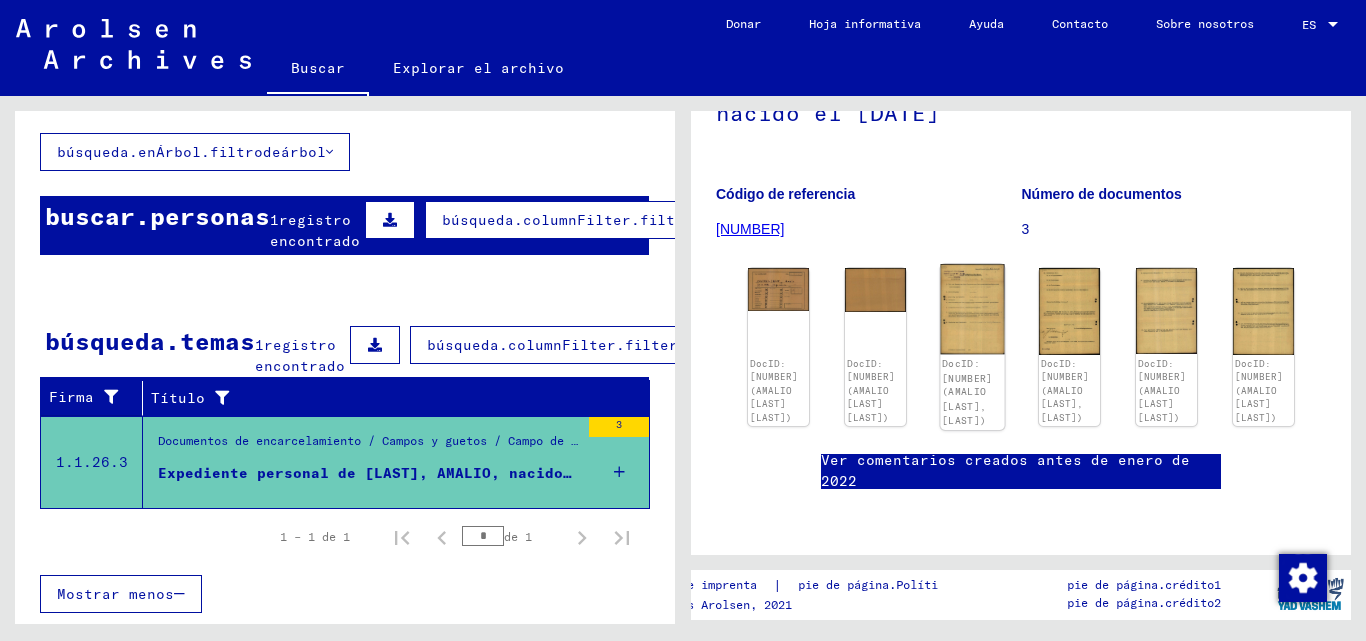 click 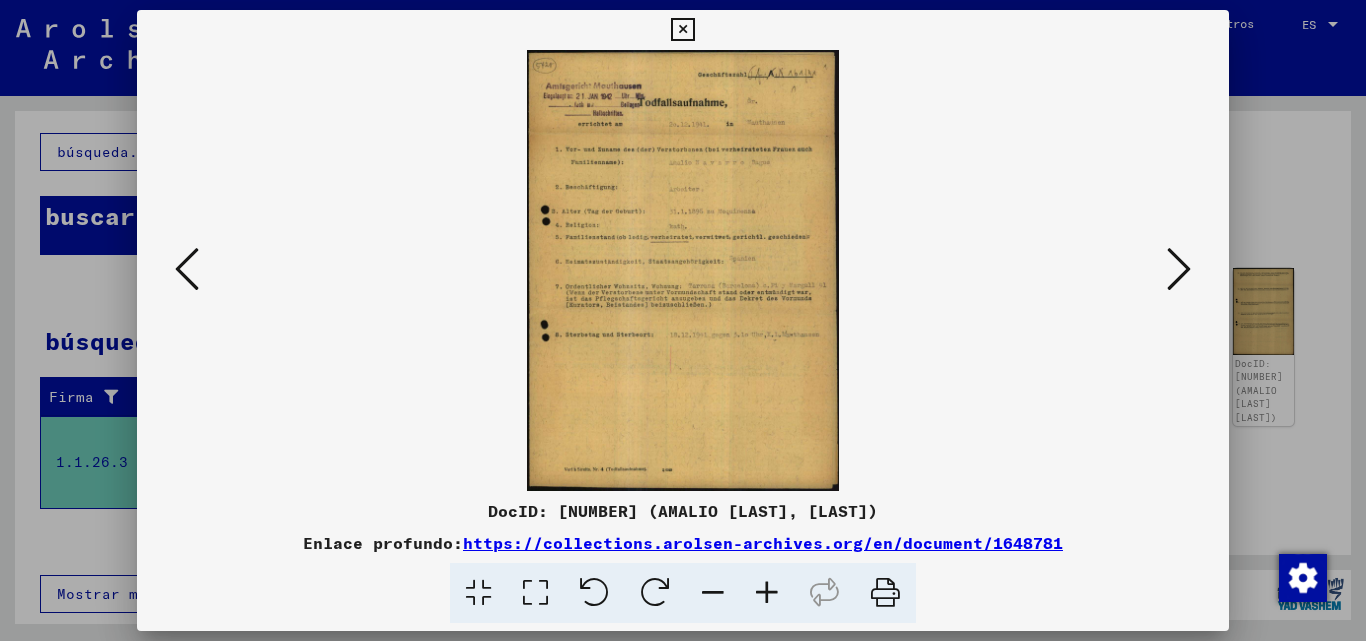 click at bounding box center (1179, 269) 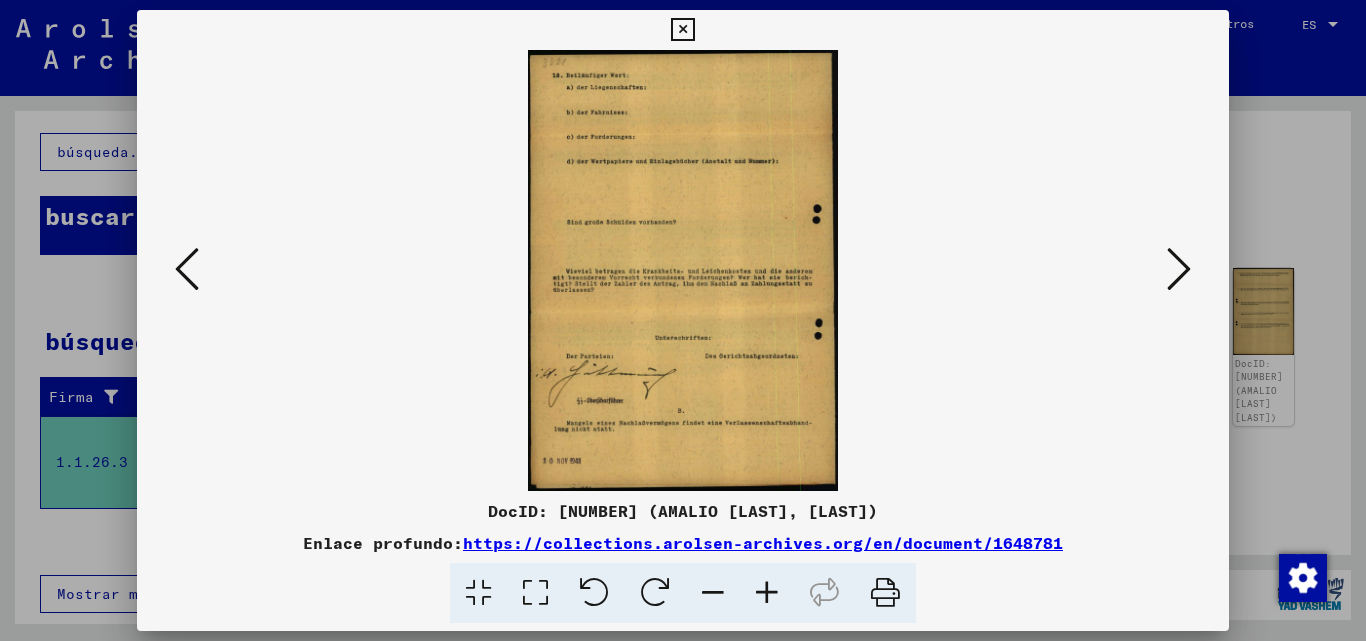 click at bounding box center (1179, 269) 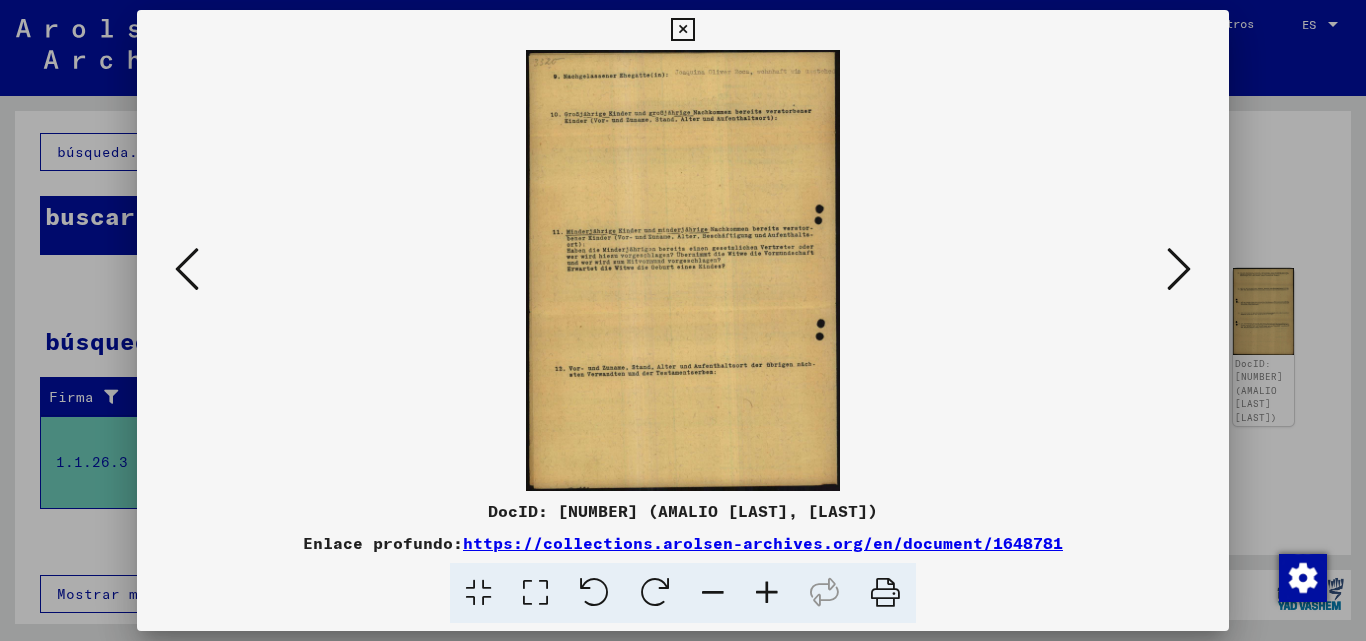click at bounding box center (1179, 269) 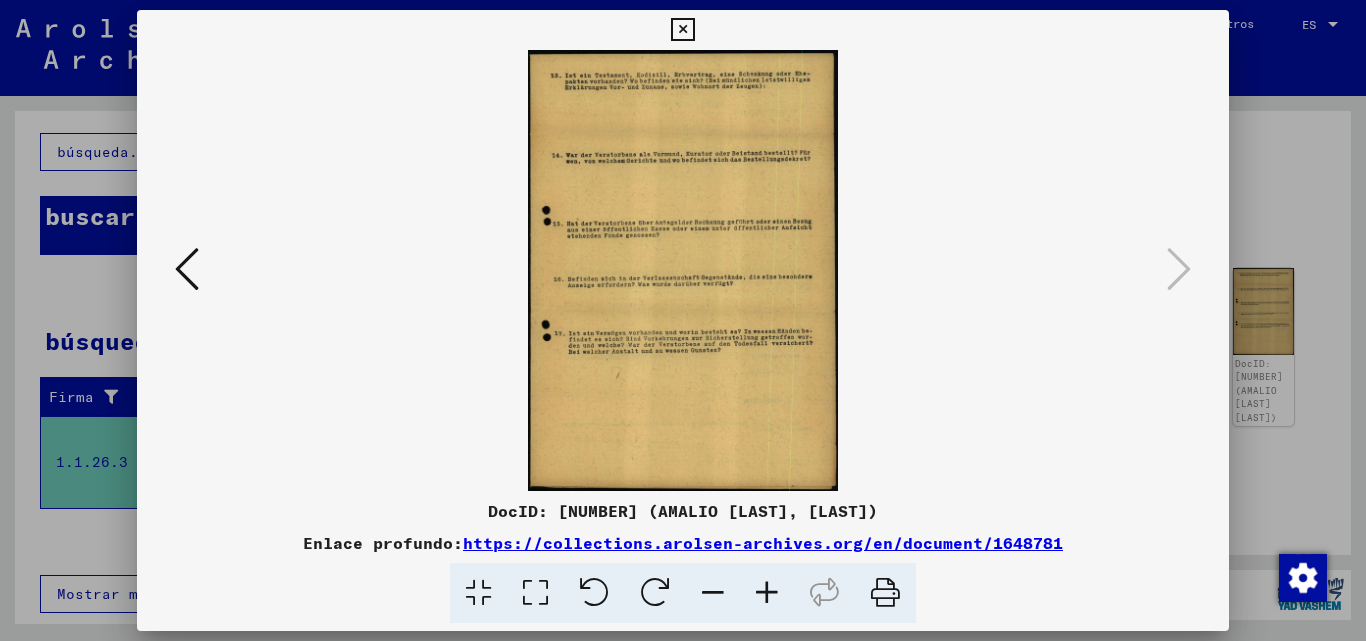 click at bounding box center [187, 269] 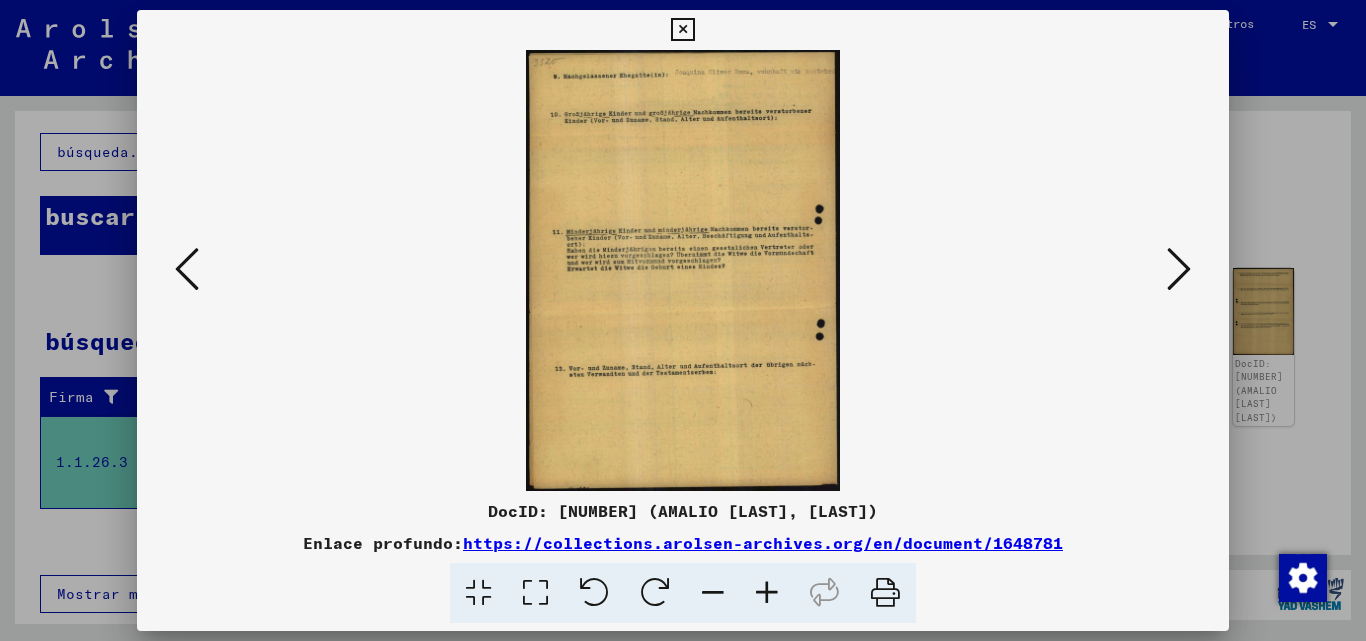 click at bounding box center (187, 269) 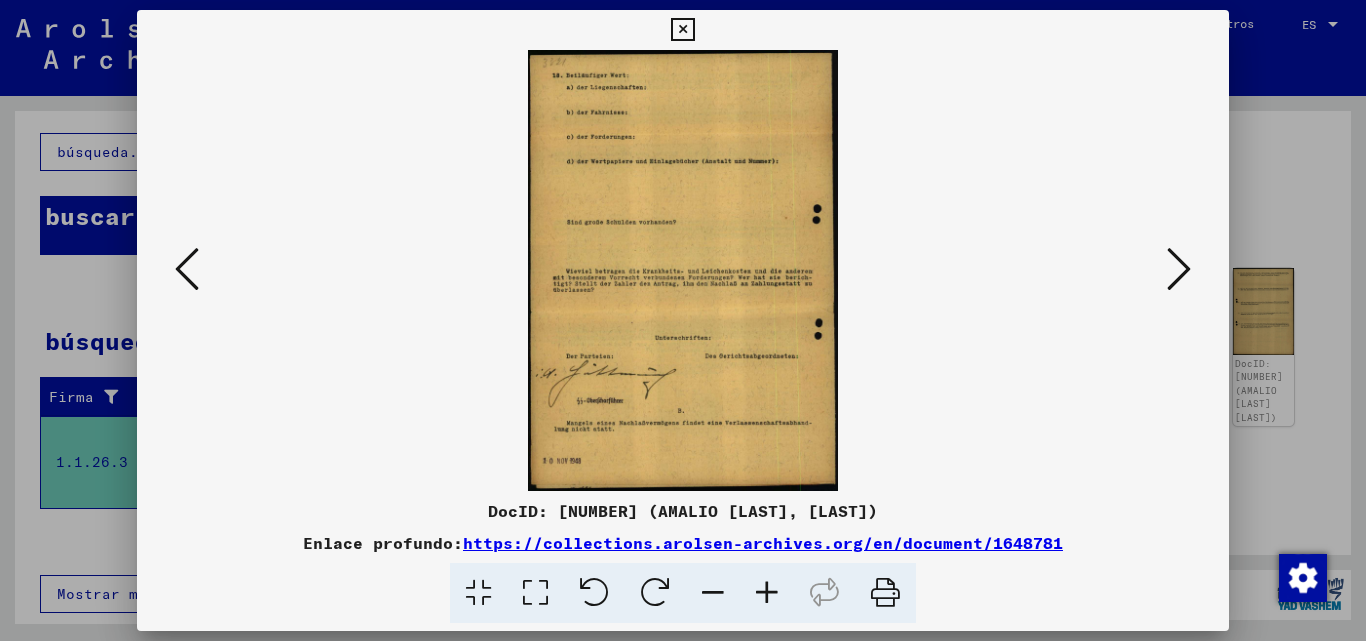 click at bounding box center [187, 269] 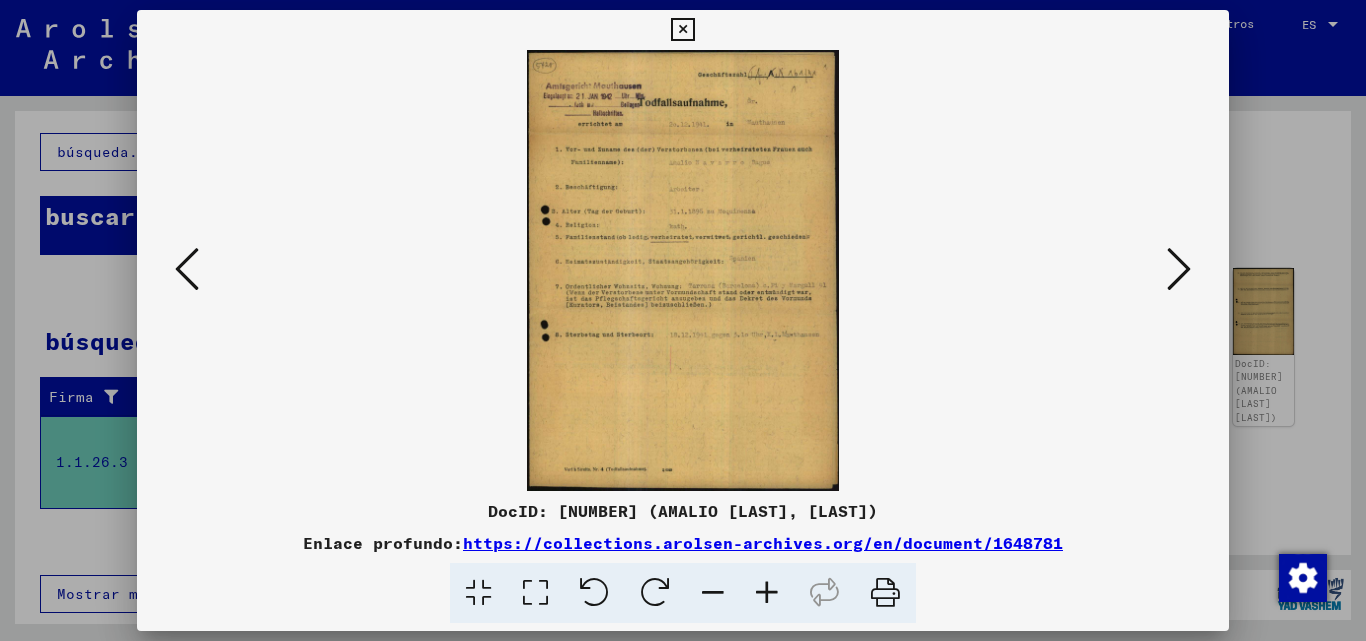 click at bounding box center [187, 269] 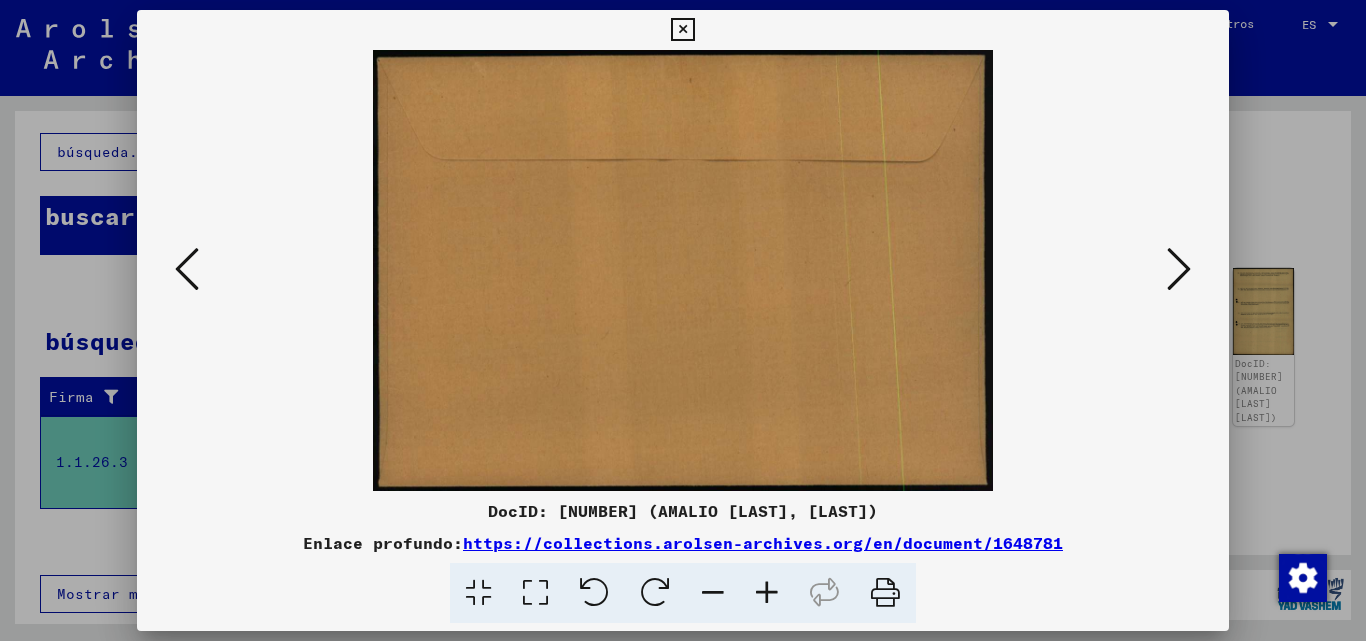 click at bounding box center (187, 269) 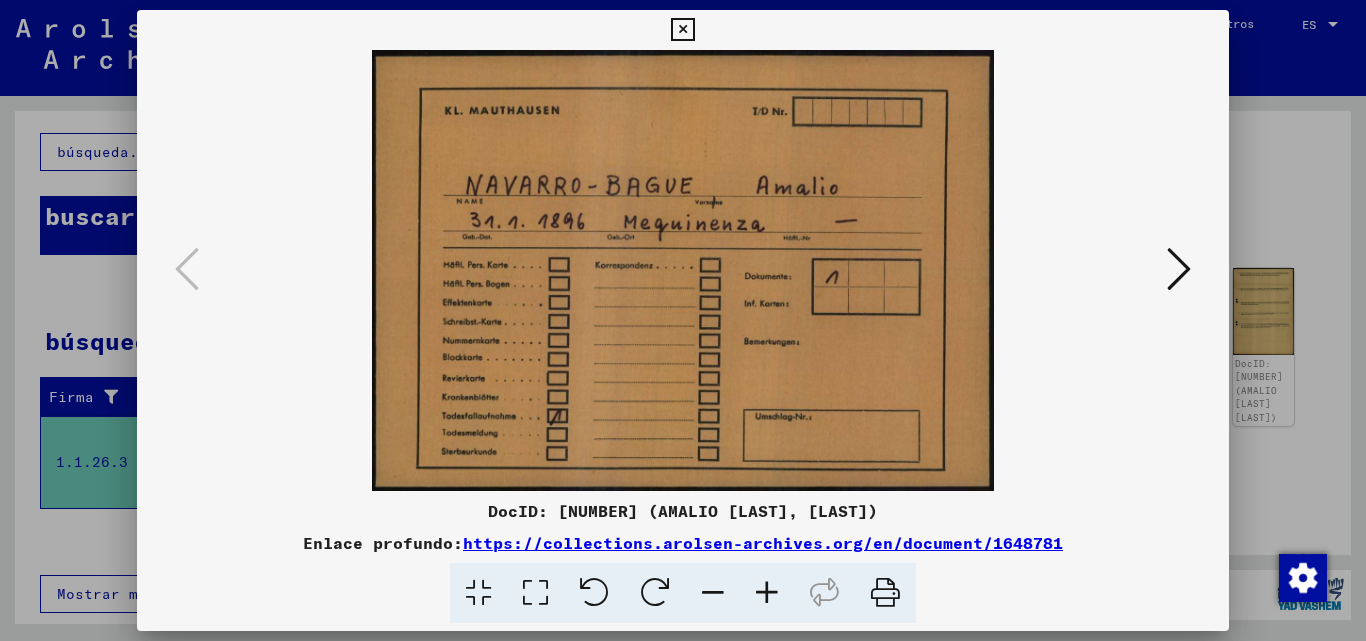 click at bounding box center (1179, 269) 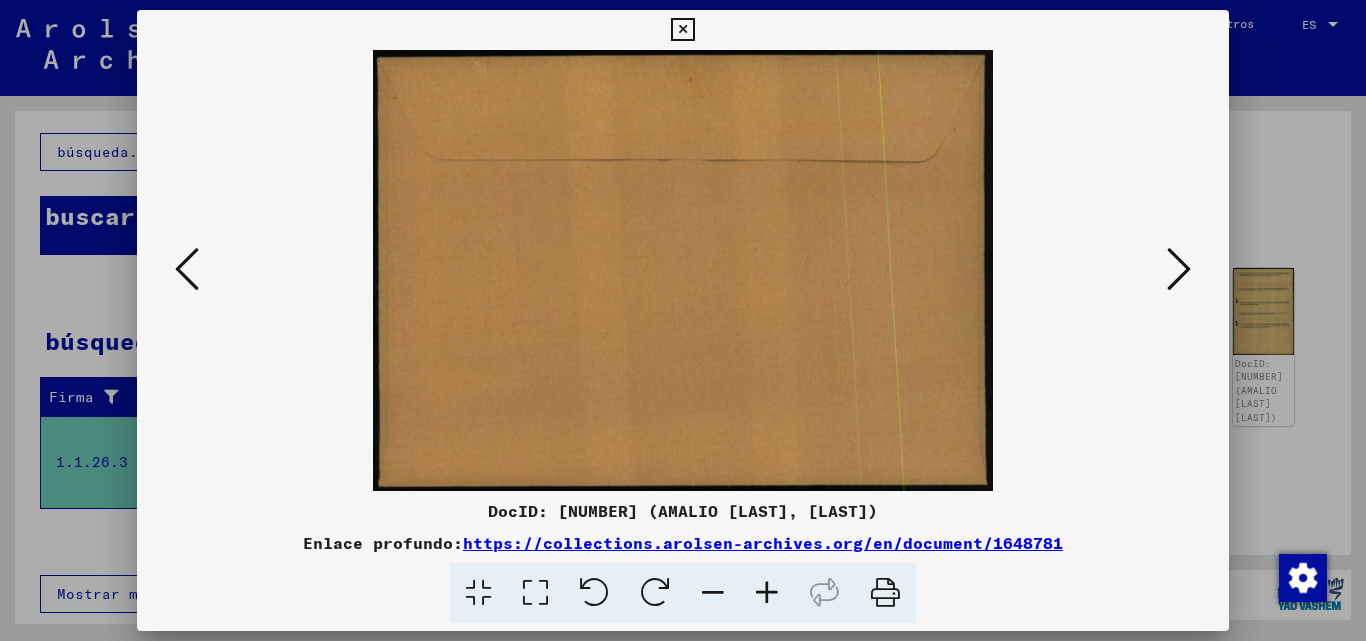 click at bounding box center (682, 30) 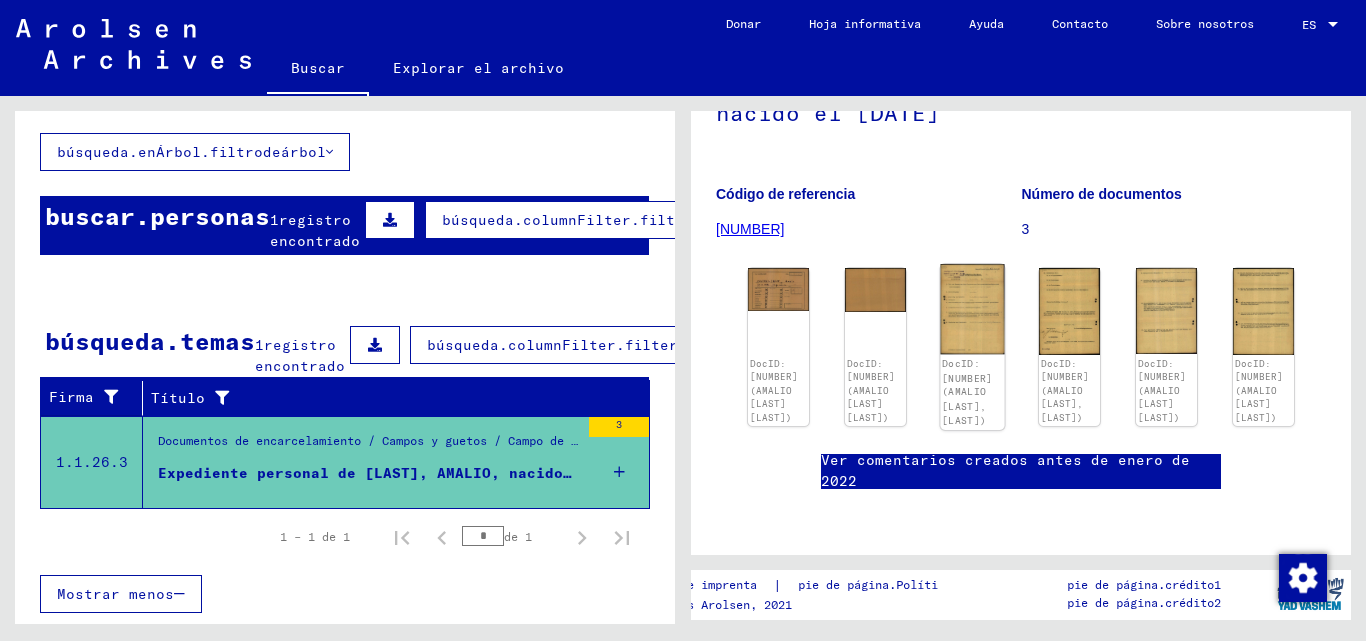scroll, scrollTop: 100, scrollLeft: 0, axis: vertical 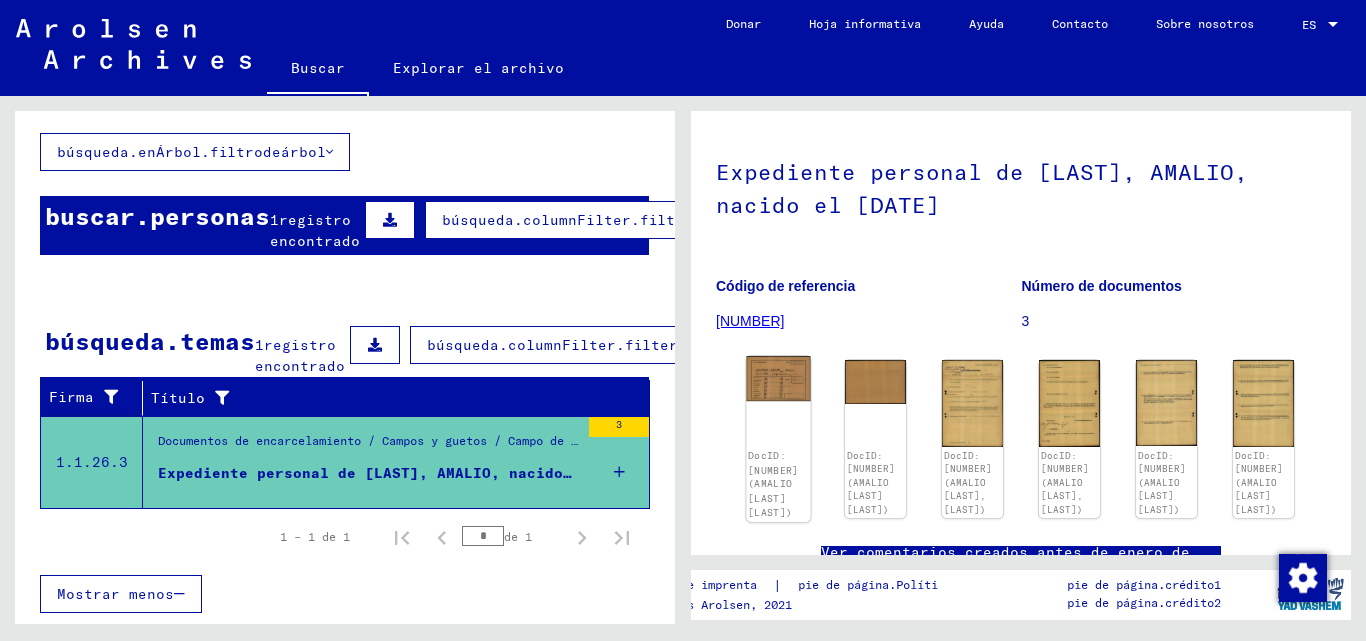 click 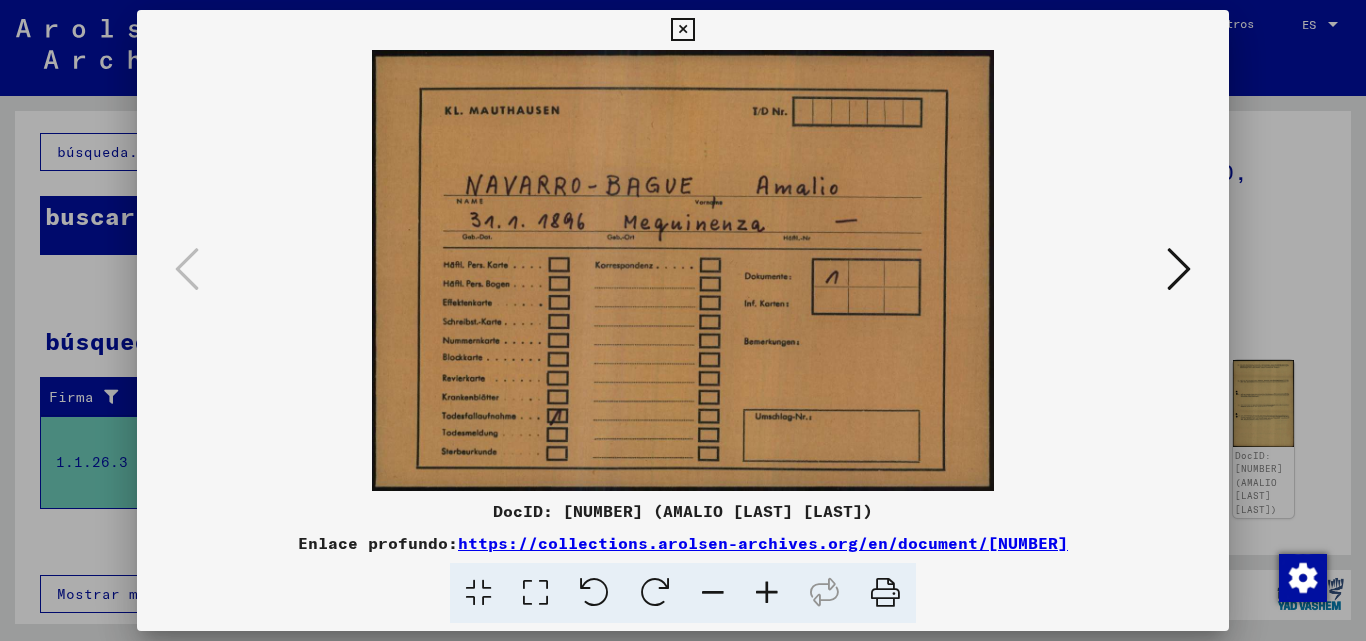 click at bounding box center [1179, 269] 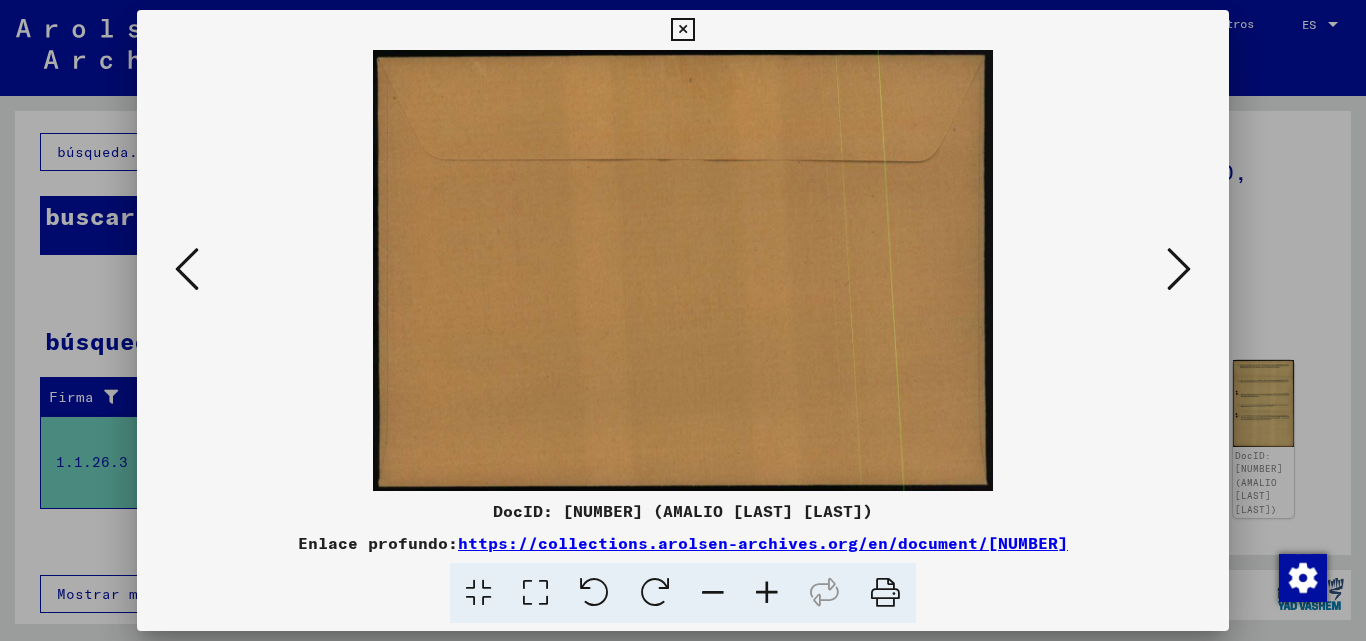 click at bounding box center [1179, 269] 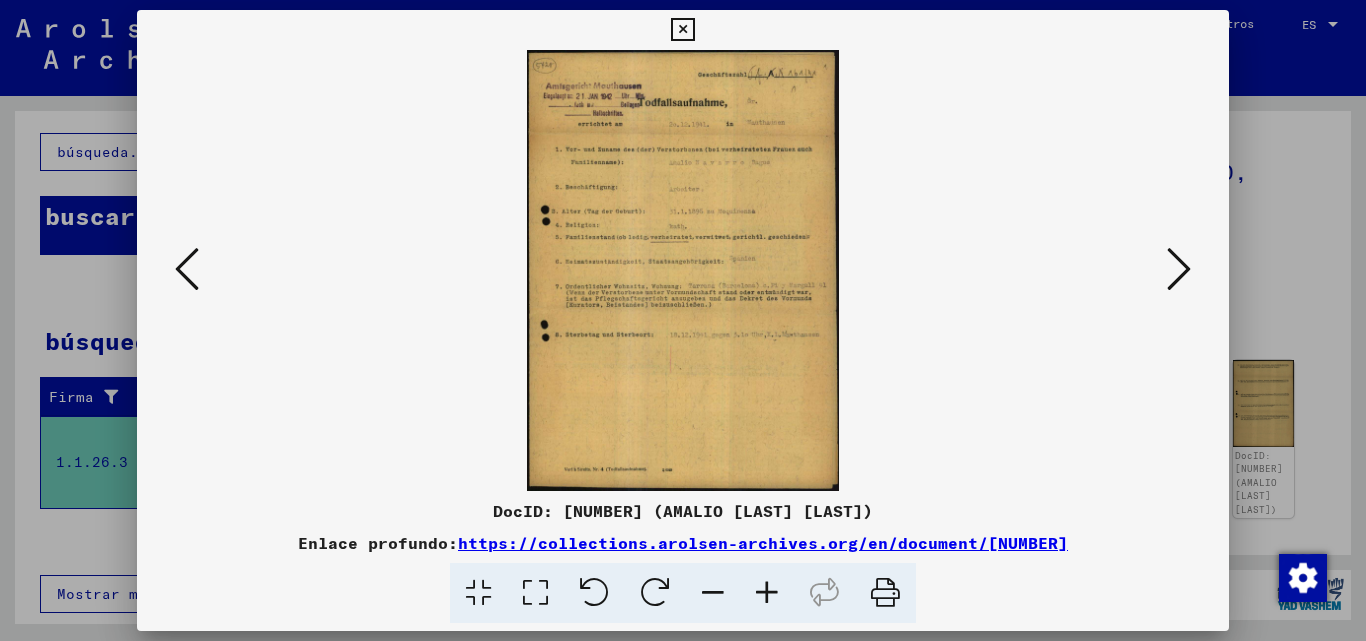 click at bounding box center (767, 593) 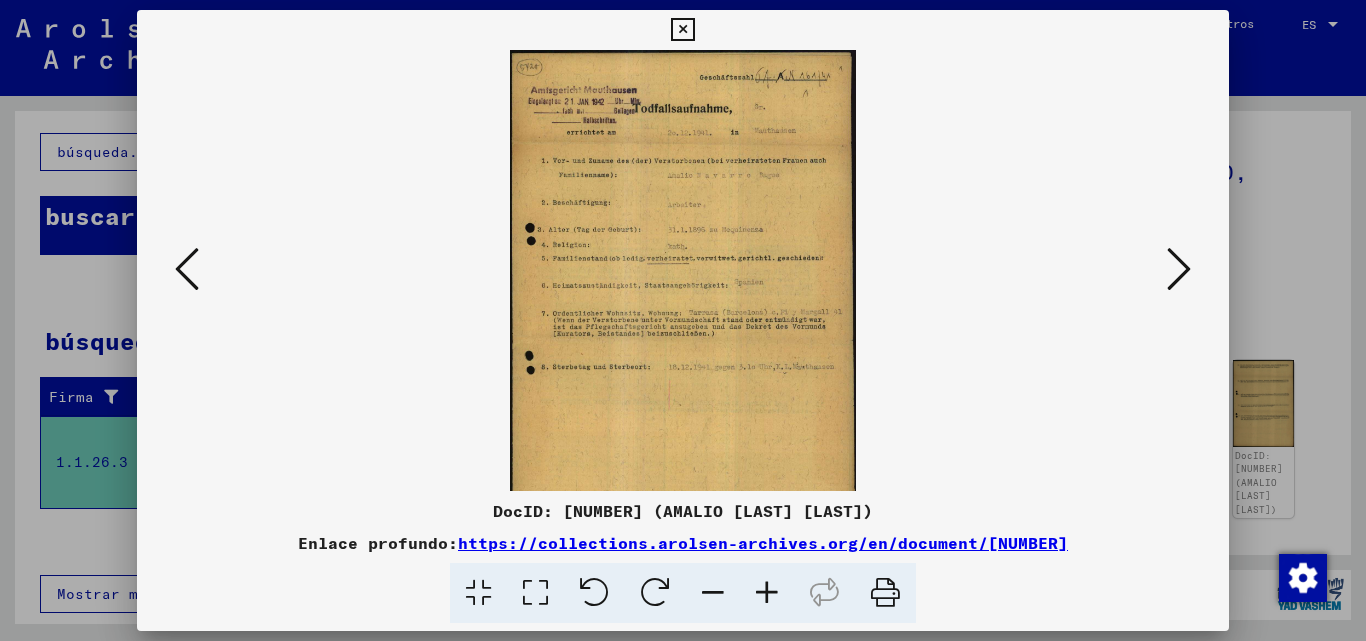click at bounding box center [767, 593] 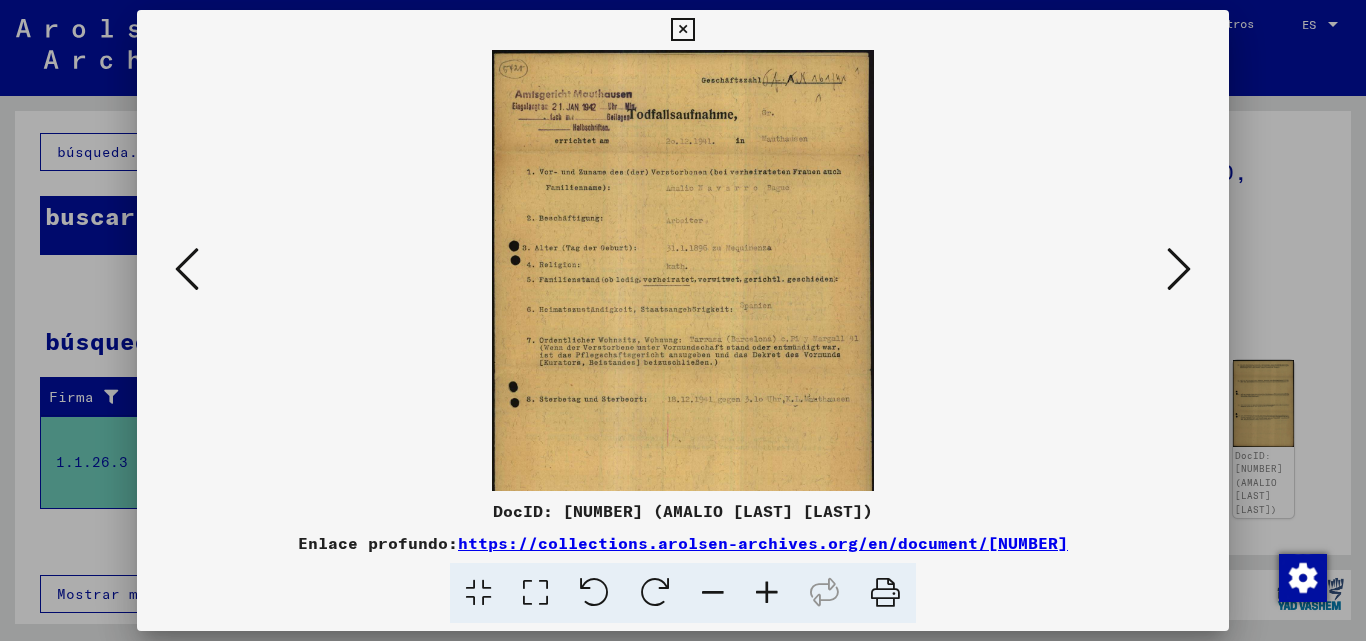 click at bounding box center [767, 593] 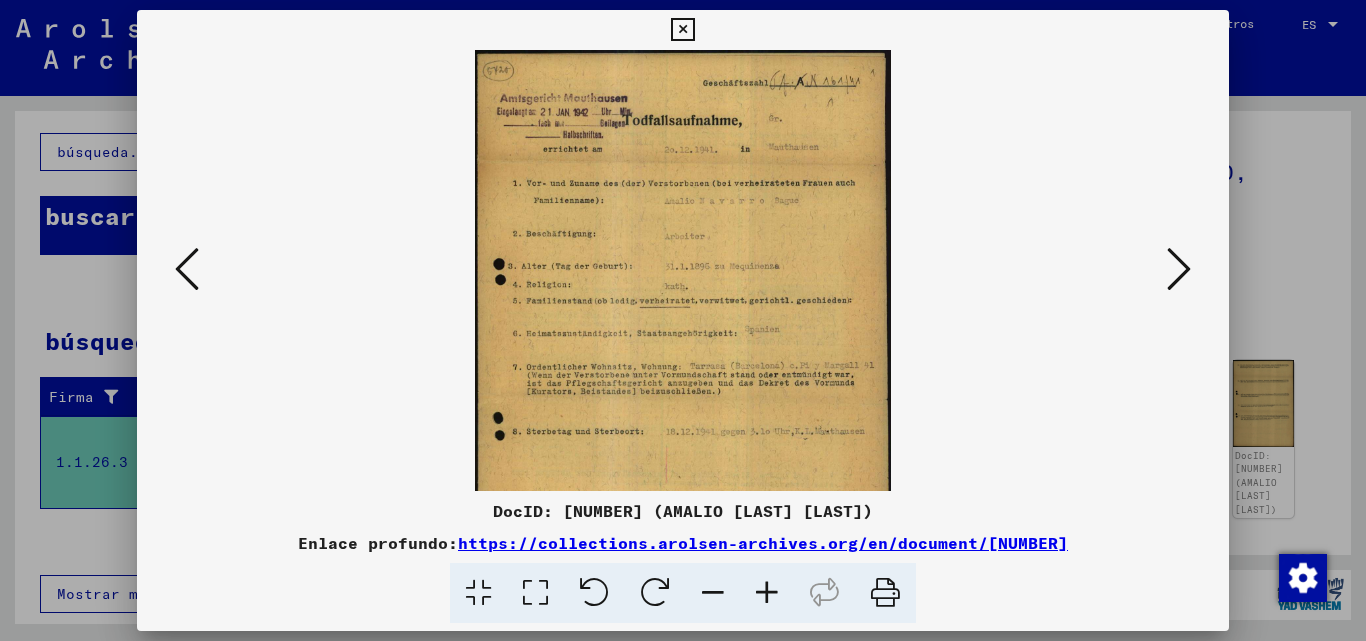 click at bounding box center [767, 593] 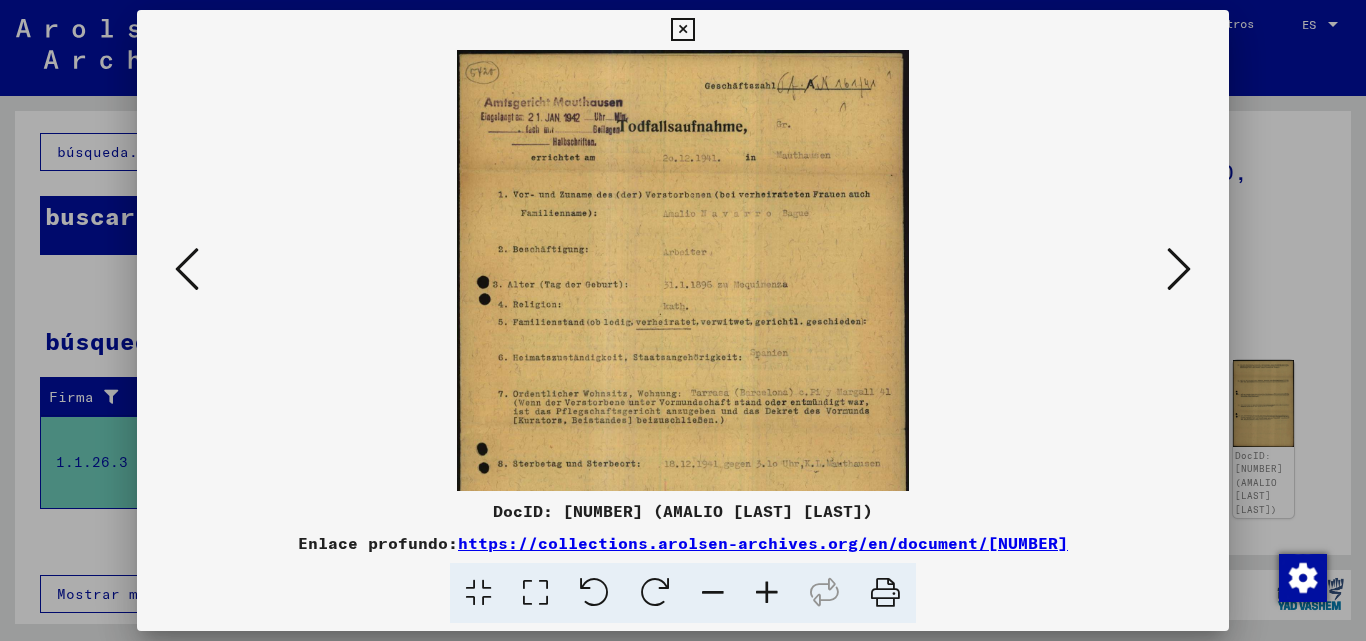 click at bounding box center [767, 593] 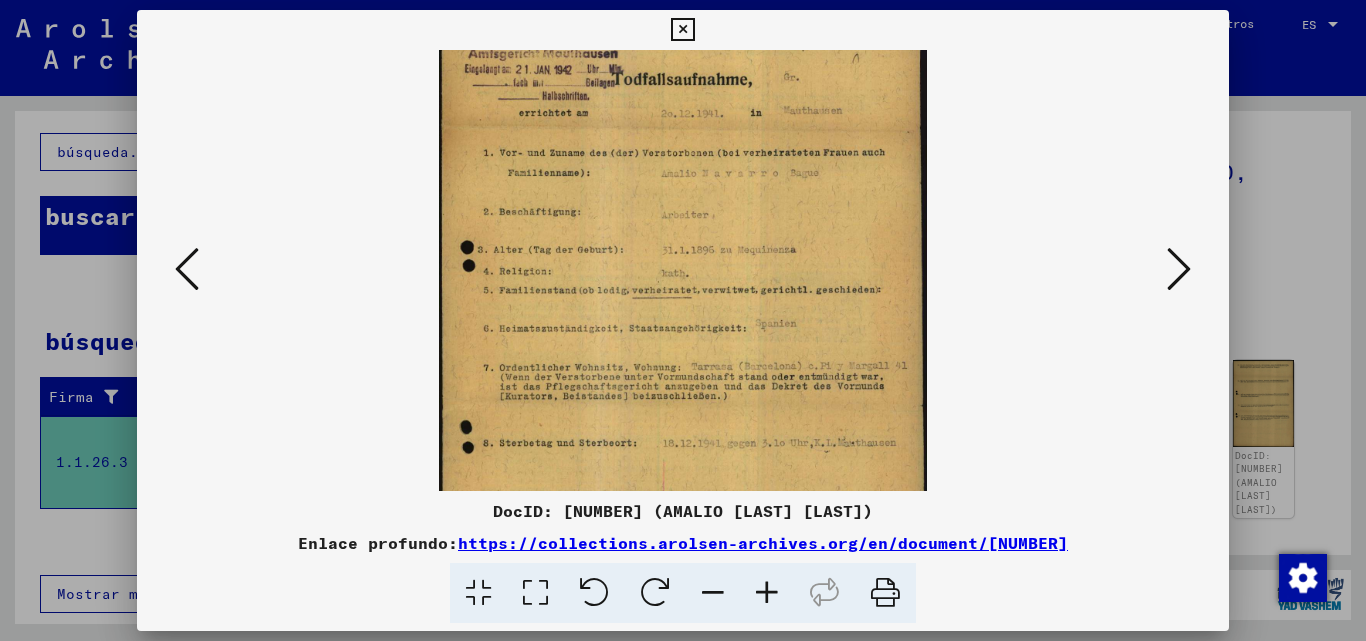 scroll, scrollTop: 56, scrollLeft: 0, axis: vertical 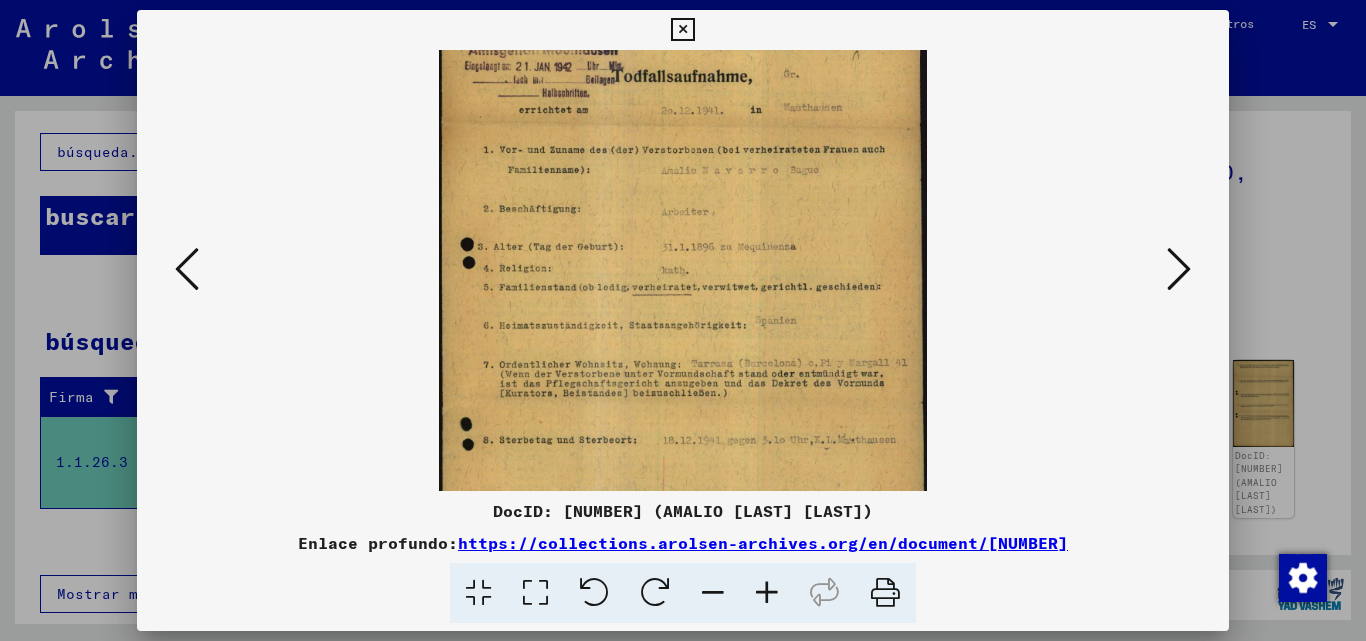 drag, startPoint x: 735, startPoint y: 409, endPoint x: 694, endPoint y: 353, distance: 69.40461 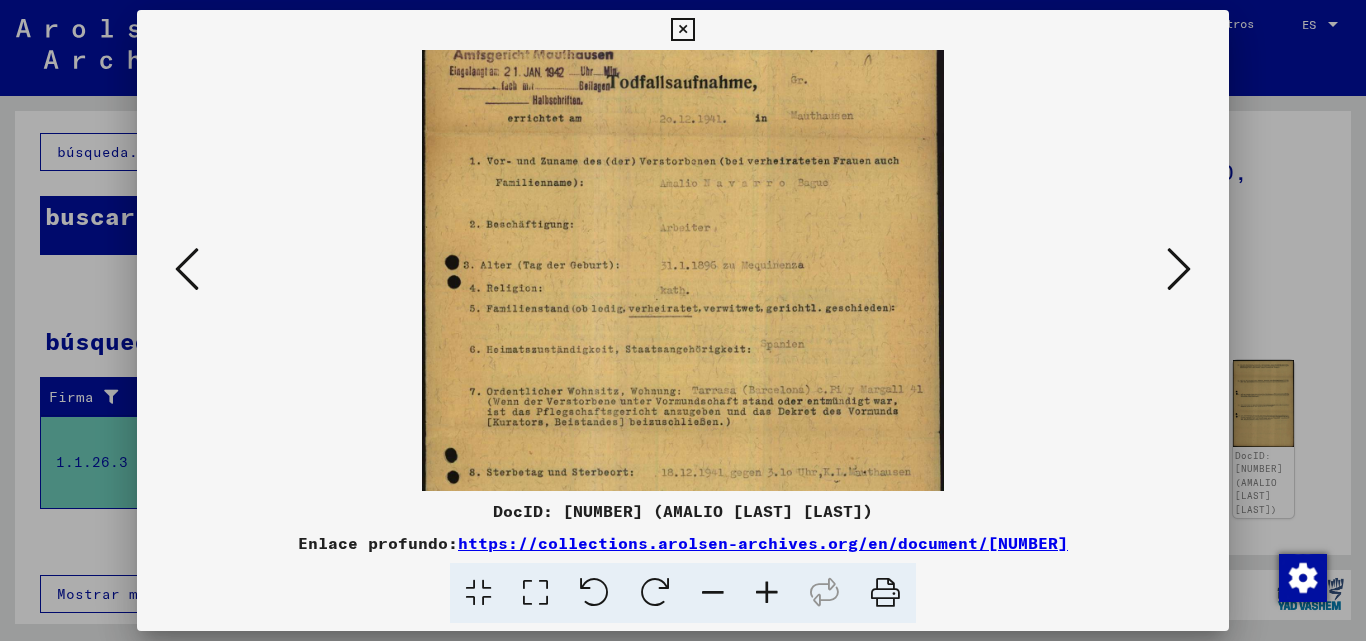 click at bounding box center [767, 593] 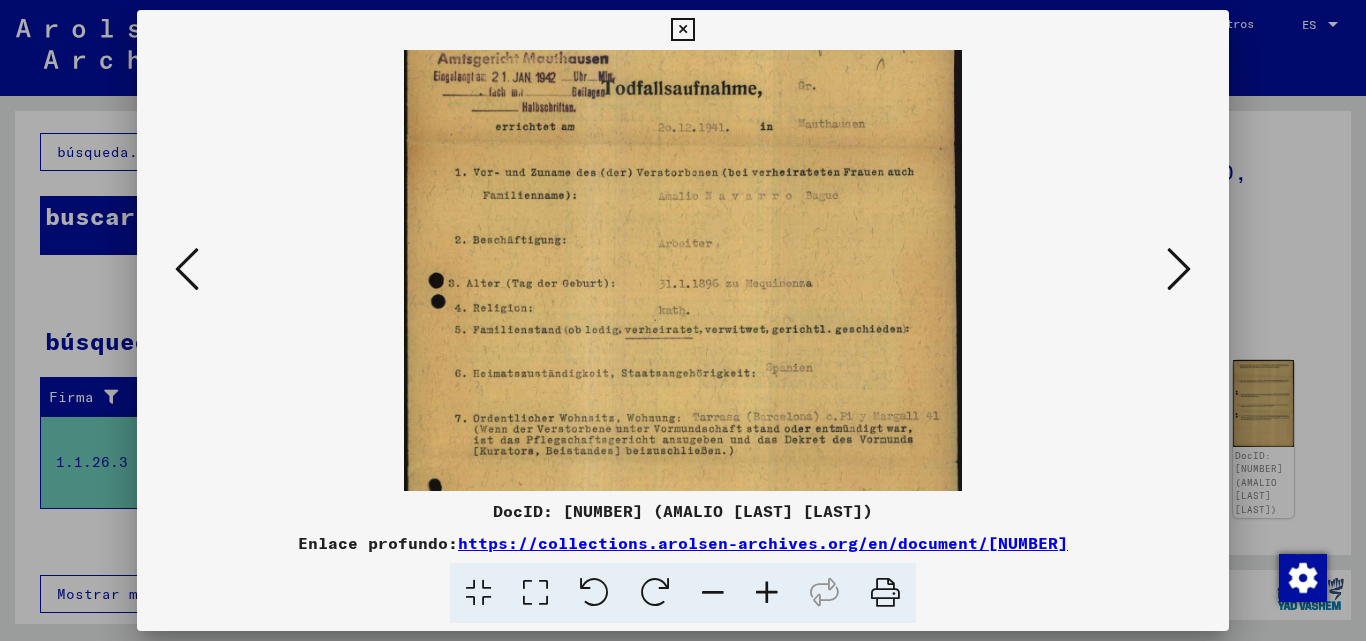 click at bounding box center (767, 593) 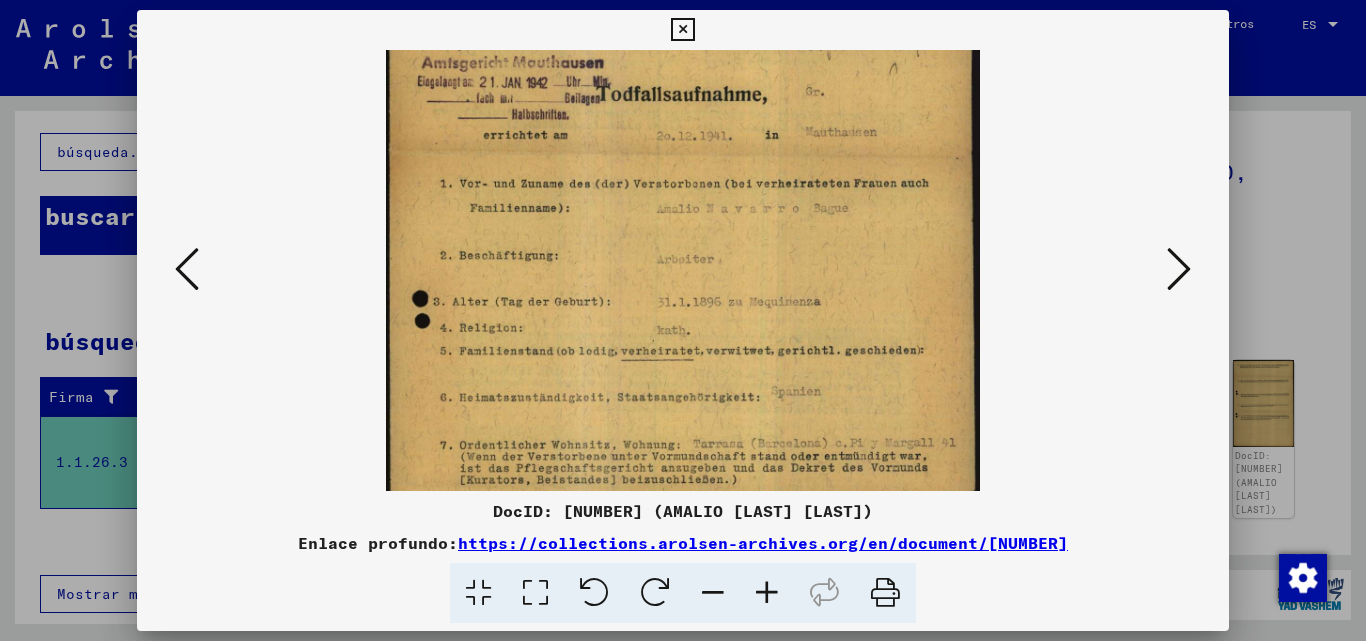 click at bounding box center (767, 593) 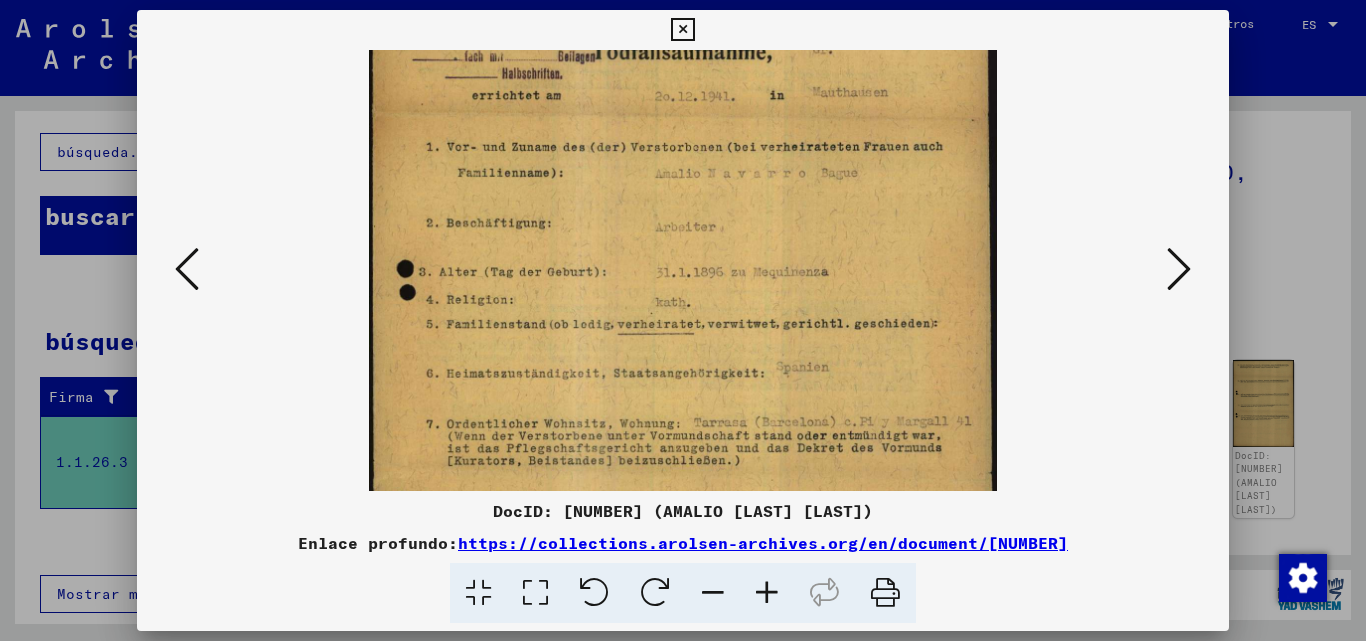 scroll, scrollTop: 132, scrollLeft: 0, axis: vertical 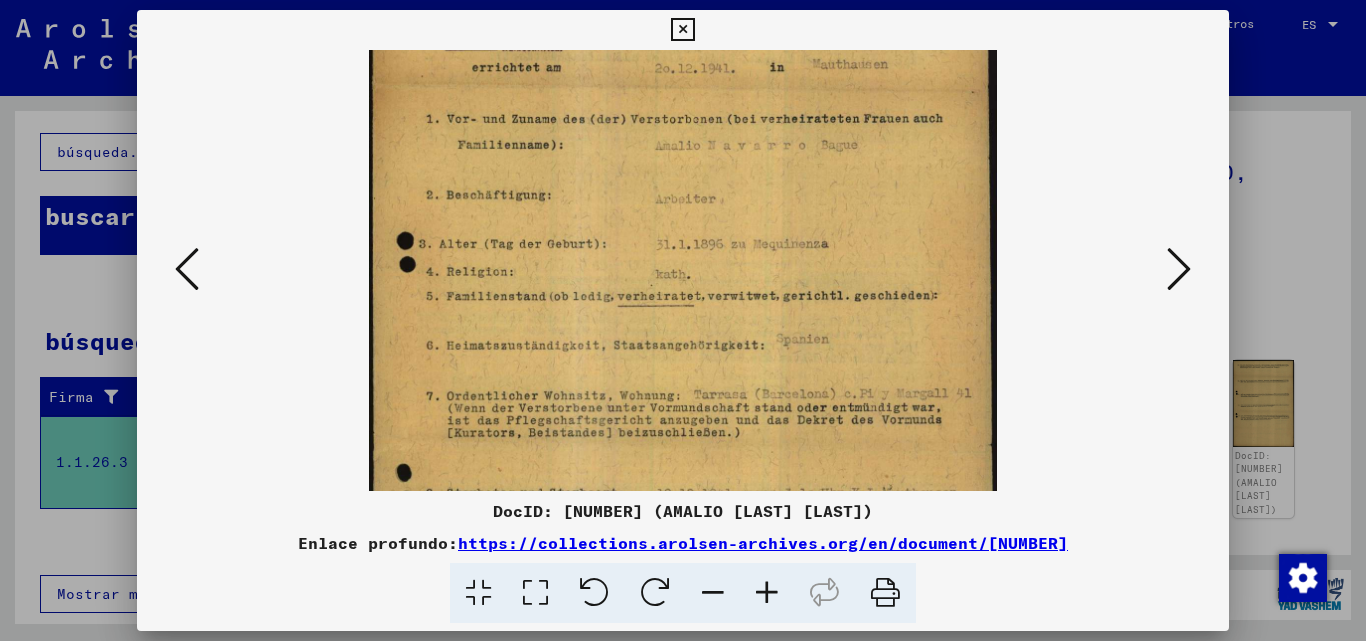 drag, startPoint x: 760, startPoint y: 425, endPoint x: 724, endPoint y: 349, distance: 84.095184 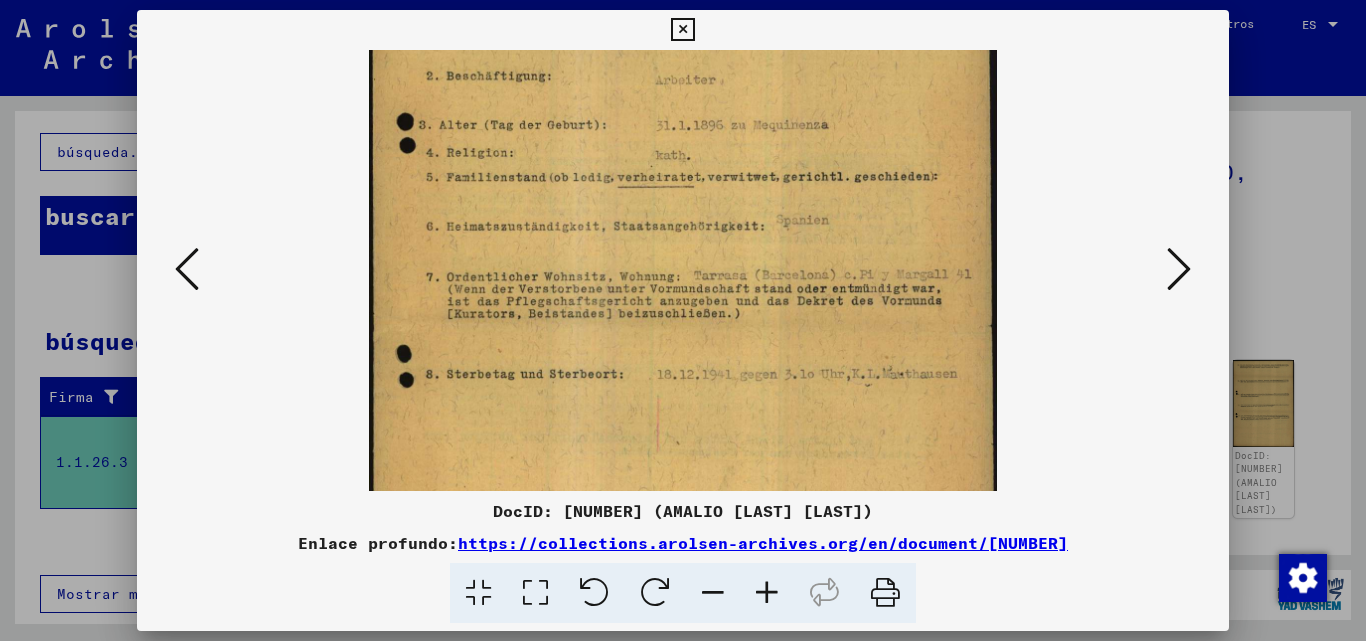 scroll, scrollTop: 252, scrollLeft: 0, axis: vertical 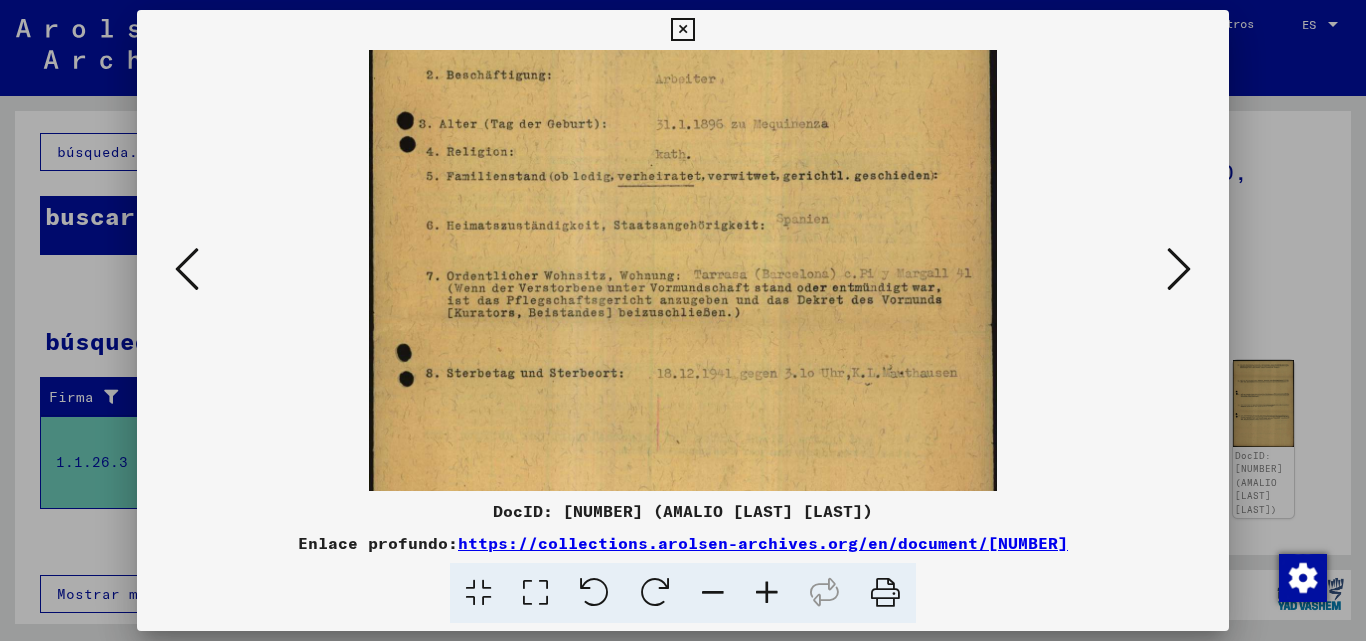 drag, startPoint x: 792, startPoint y: 449, endPoint x: 791, endPoint y: 329, distance: 120.004166 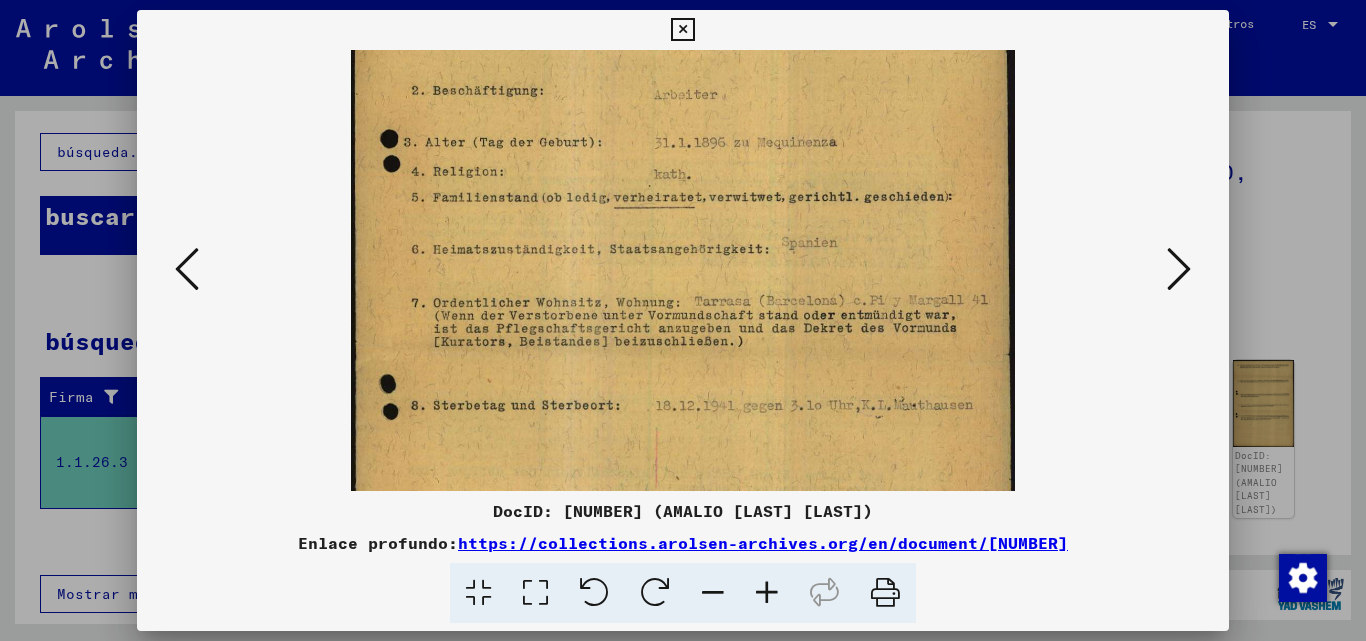 click at bounding box center (767, 593) 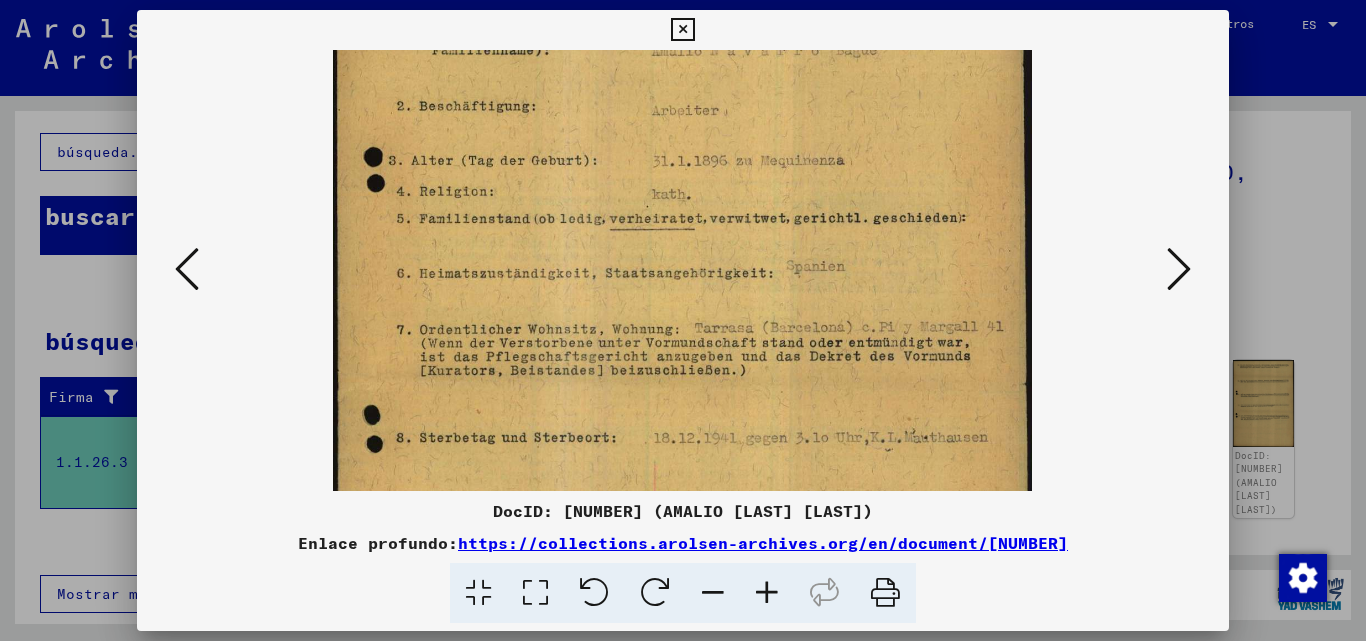 click at bounding box center [767, 593] 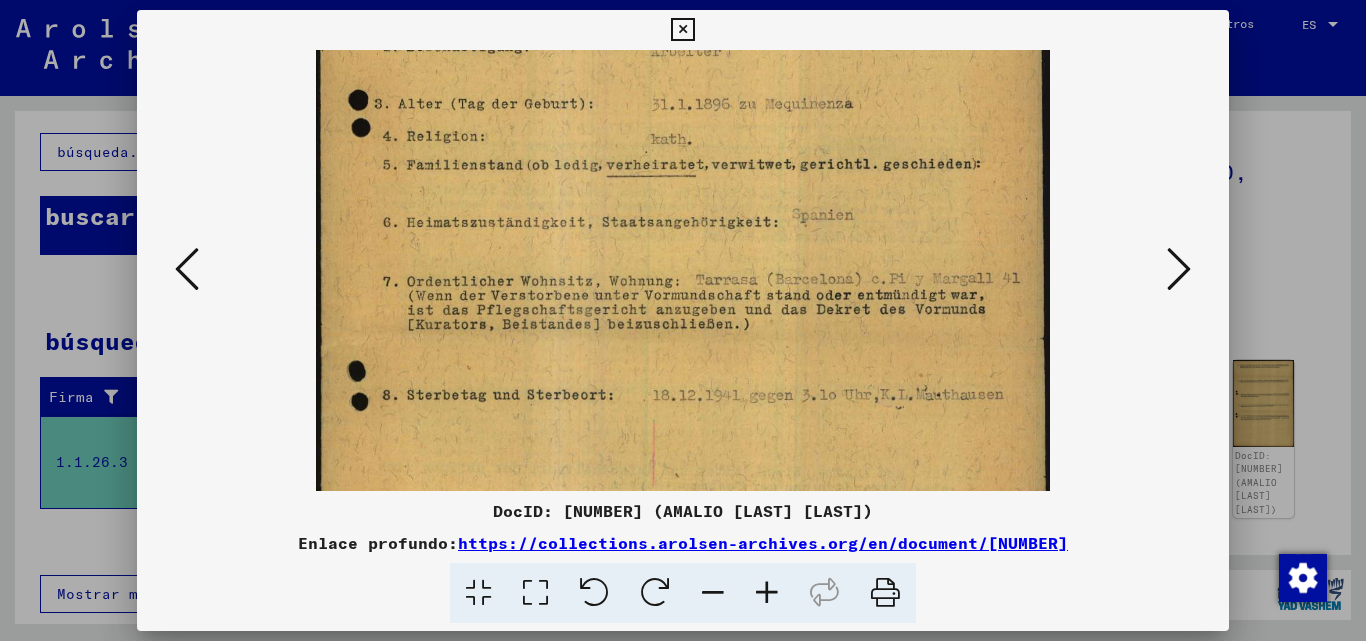 scroll, scrollTop: 341, scrollLeft: 0, axis: vertical 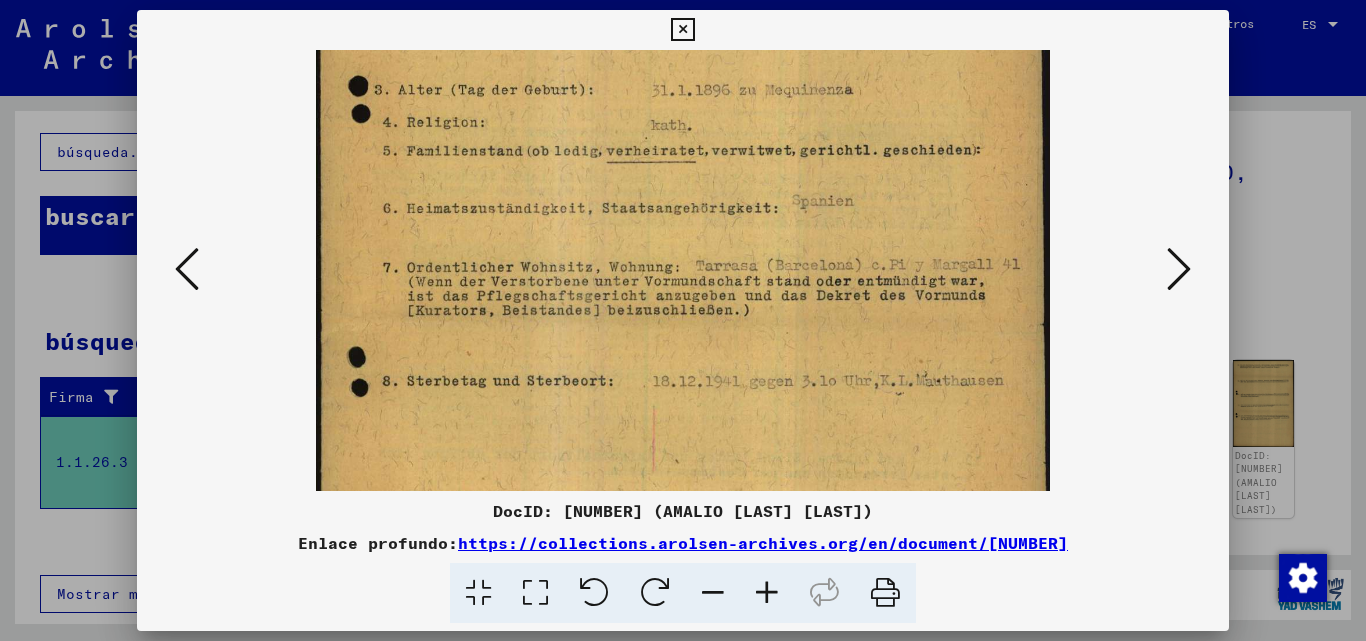 drag, startPoint x: 783, startPoint y: 375, endPoint x: 746, endPoint y: 305, distance: 79.17702 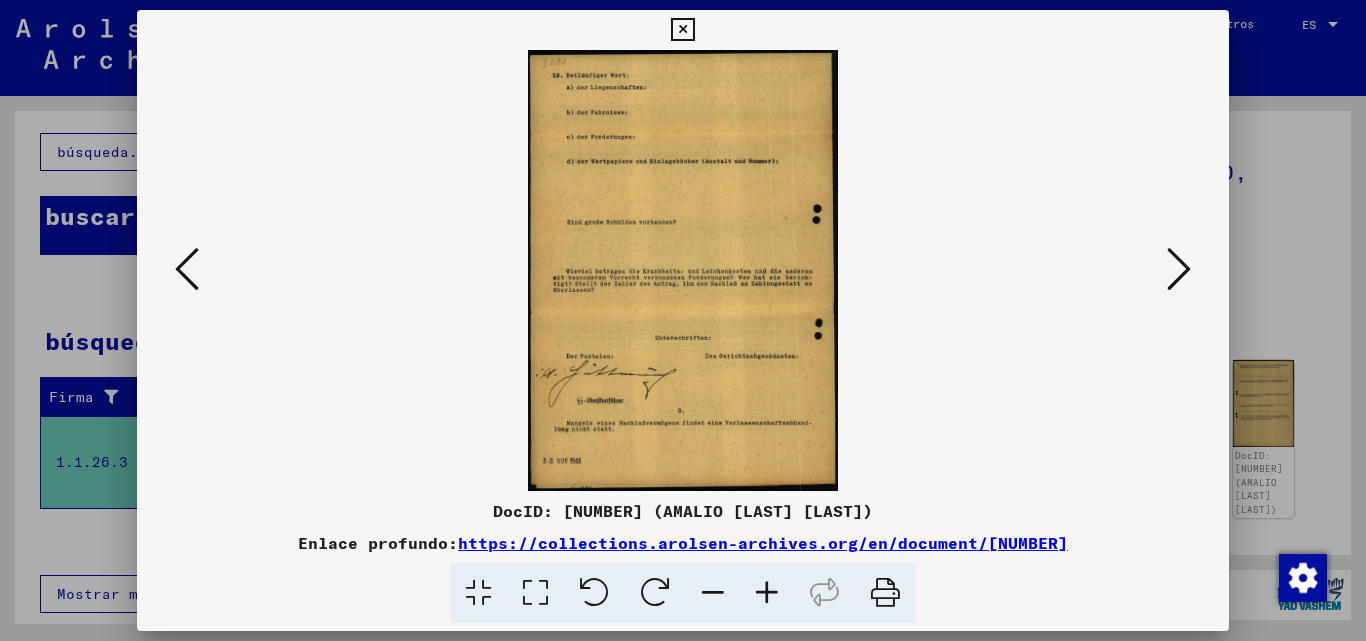 scroll, scrollTop: 0, scrollLeft: 0, axis: both 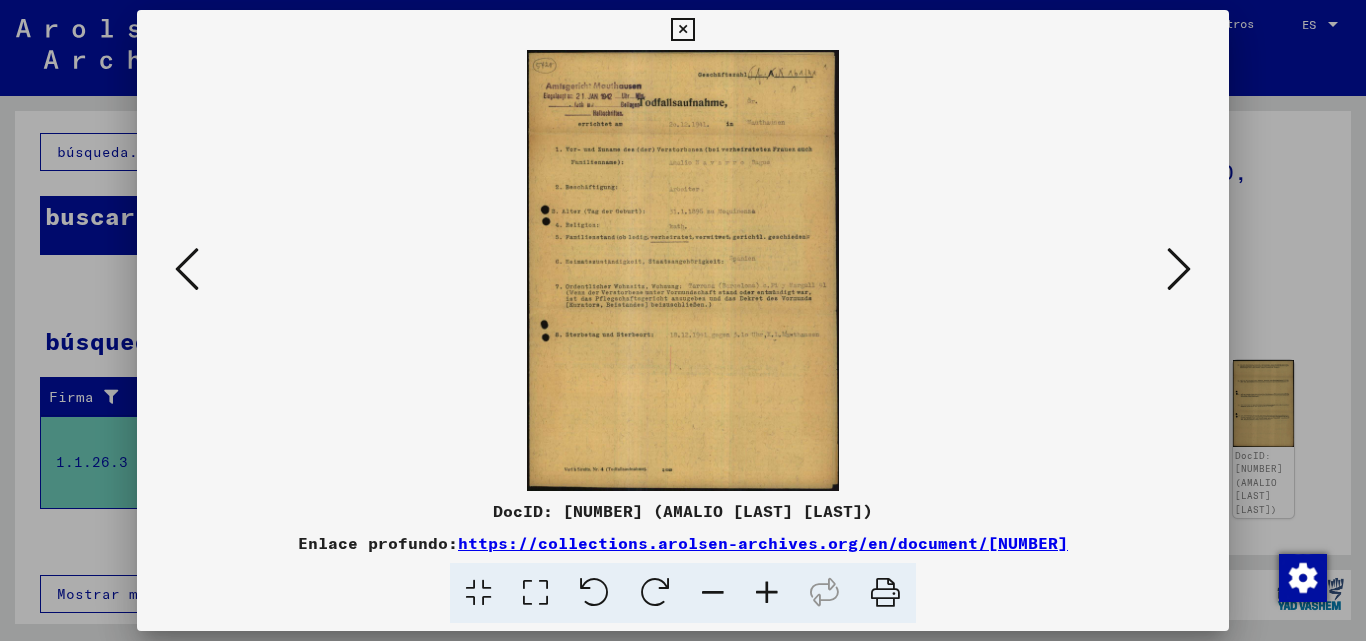 click at bounding box center (187, 269) 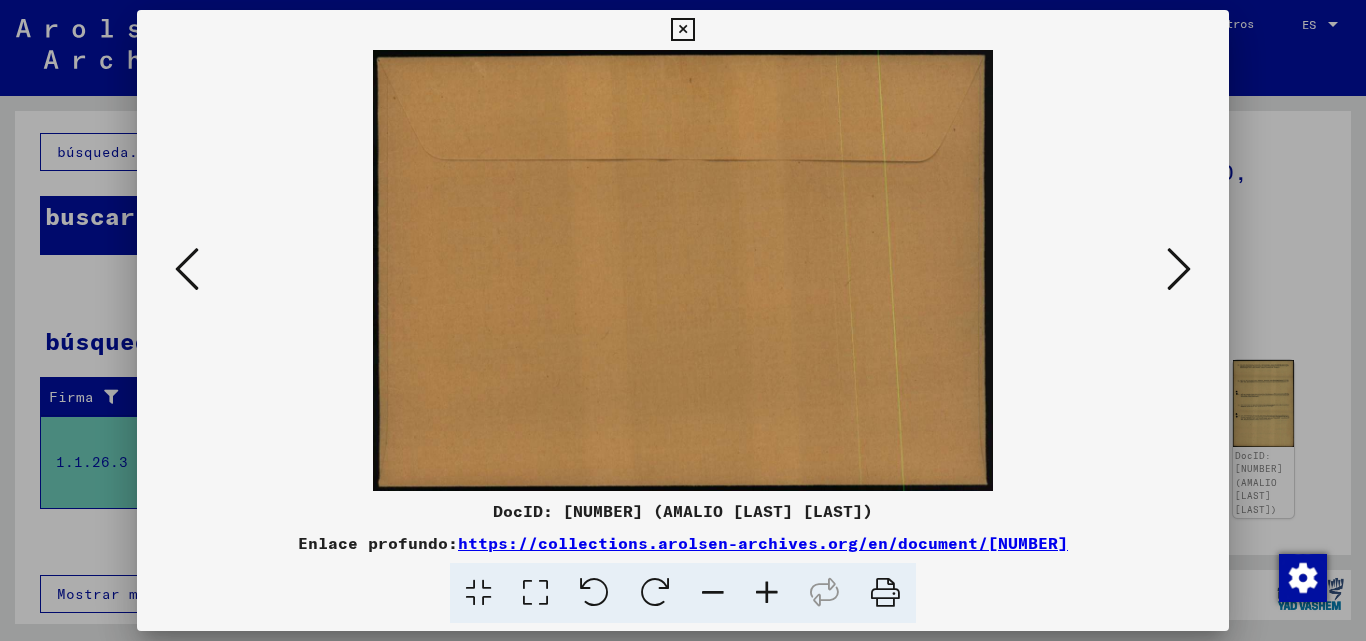 click at bounding box center (187, 269) 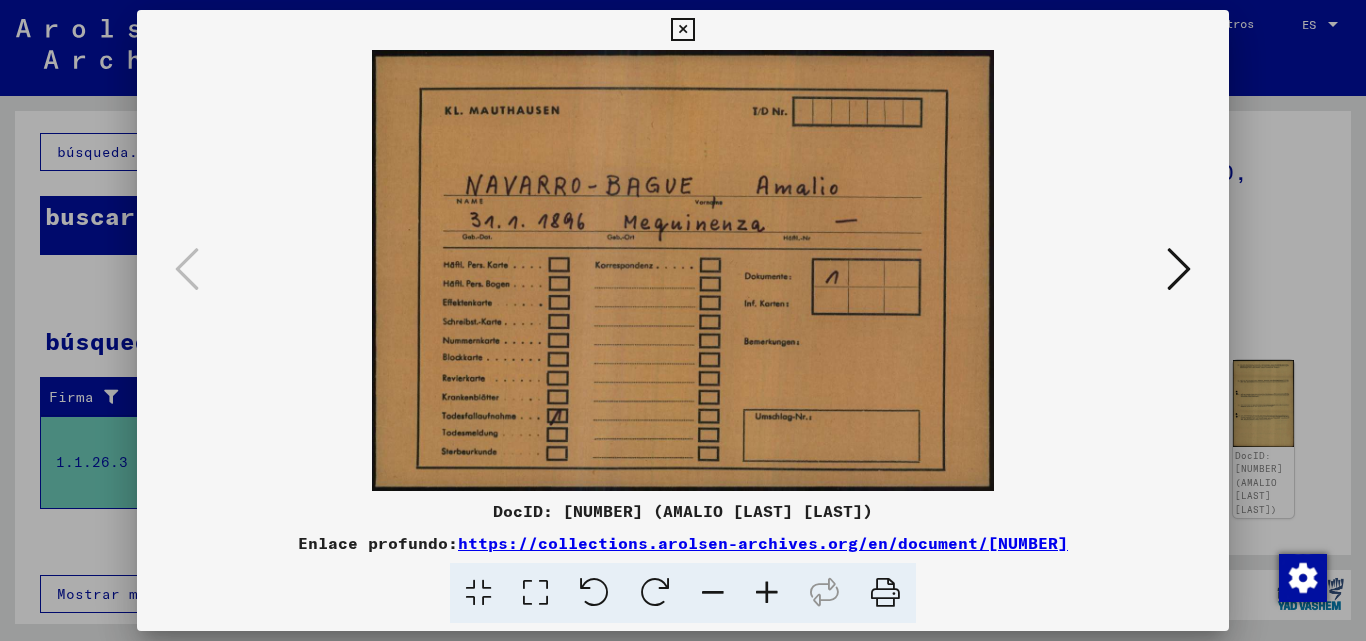 click on "https://collections.arolsen-archives.org/en/document/[NUMBER]" at bounding box center (763, 543) 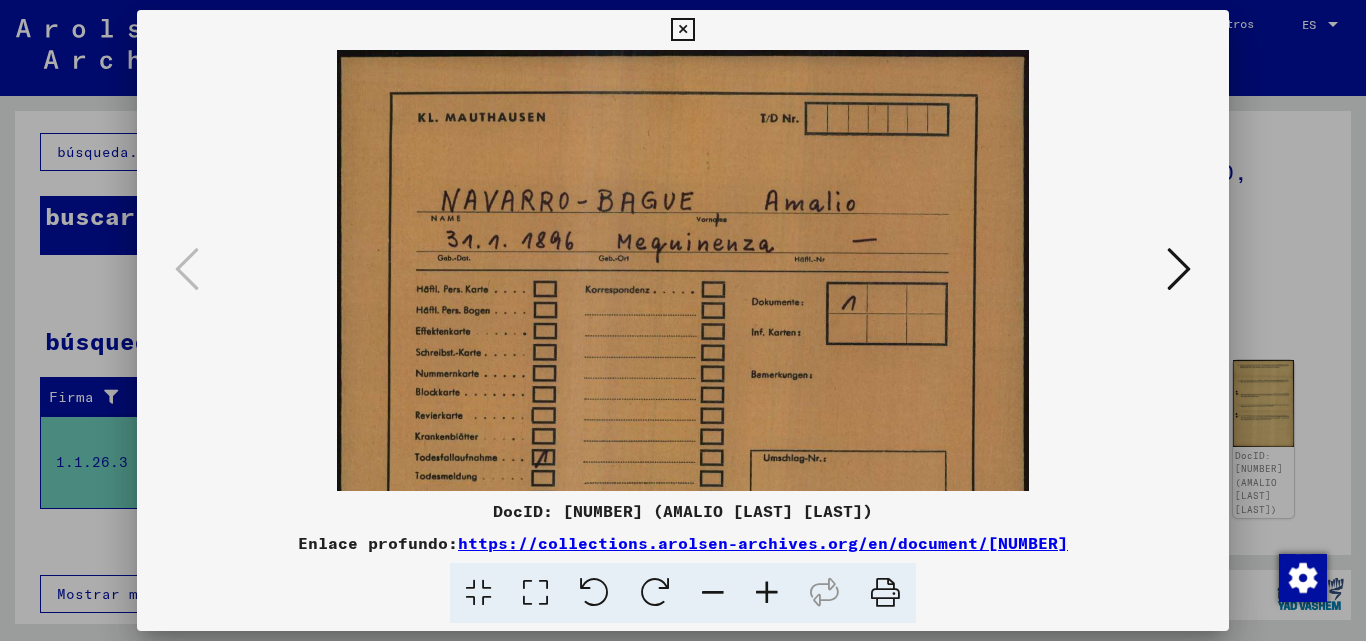 click at bounding box center [767, 593] 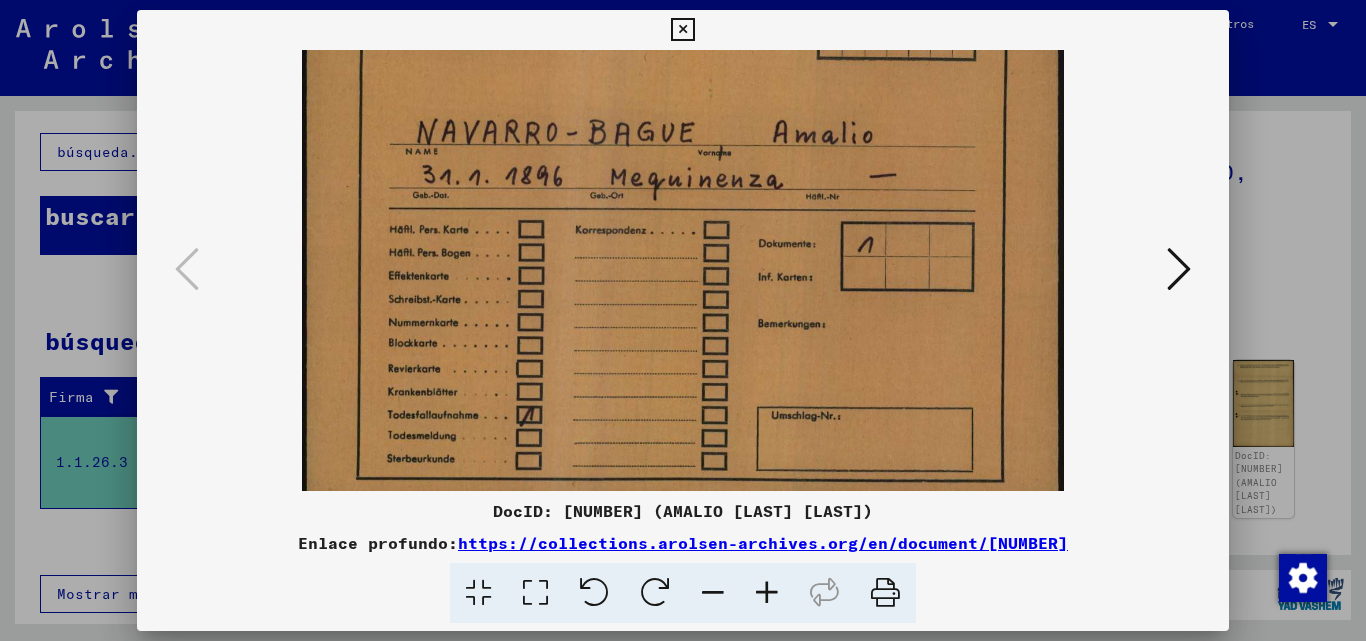 scroll, scrollTop: 100, scrollLeft: 0, axis: vertical 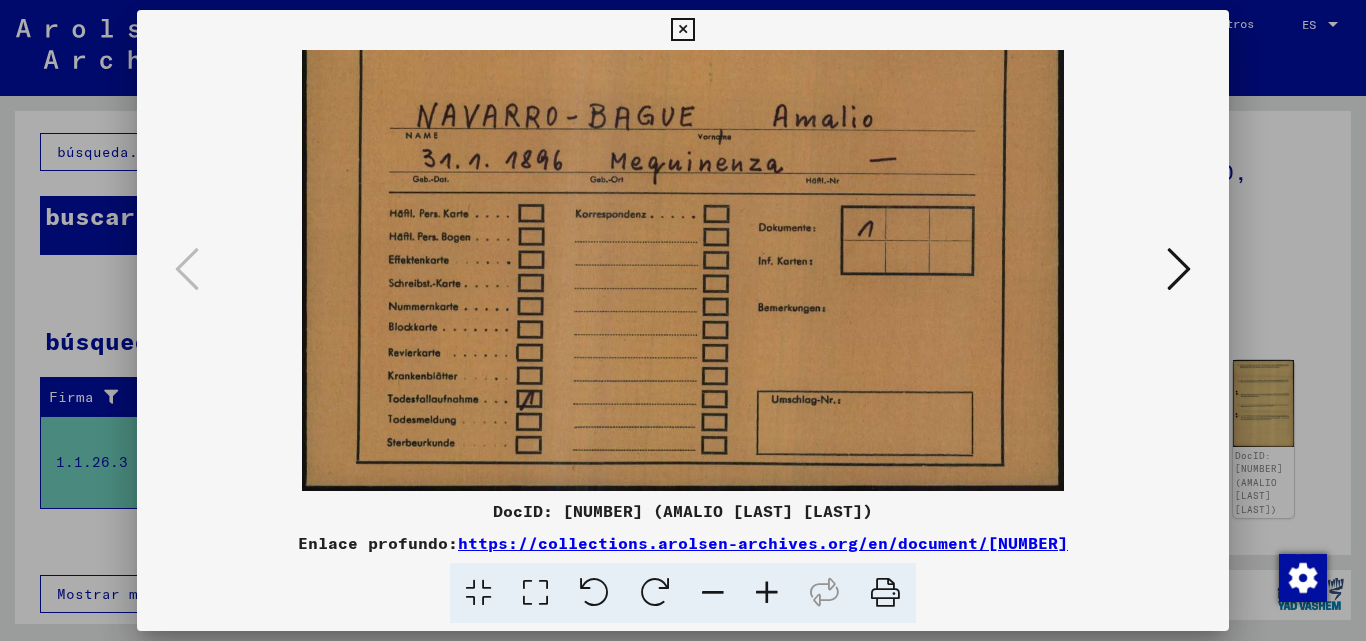 drag, startPoint x: 711, startPoint y: 398, endPoint x: 714, endPoint y: 236, distance: 162.02777 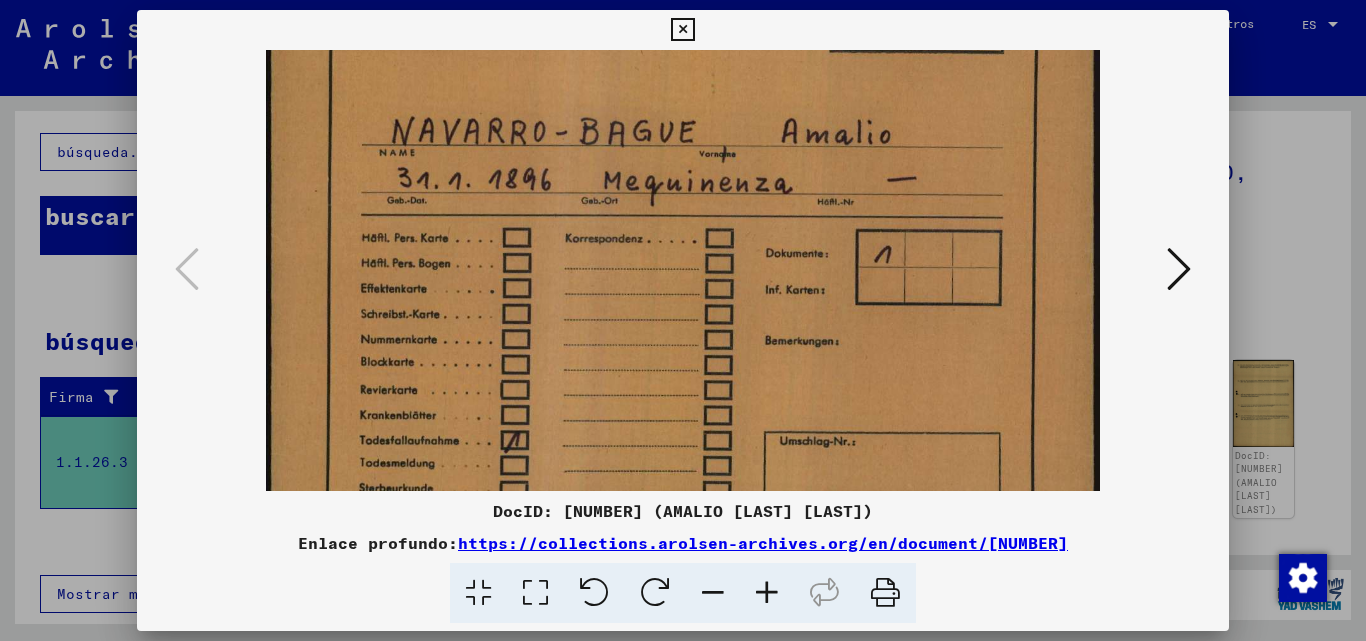 click at bounding box center [767, 593] 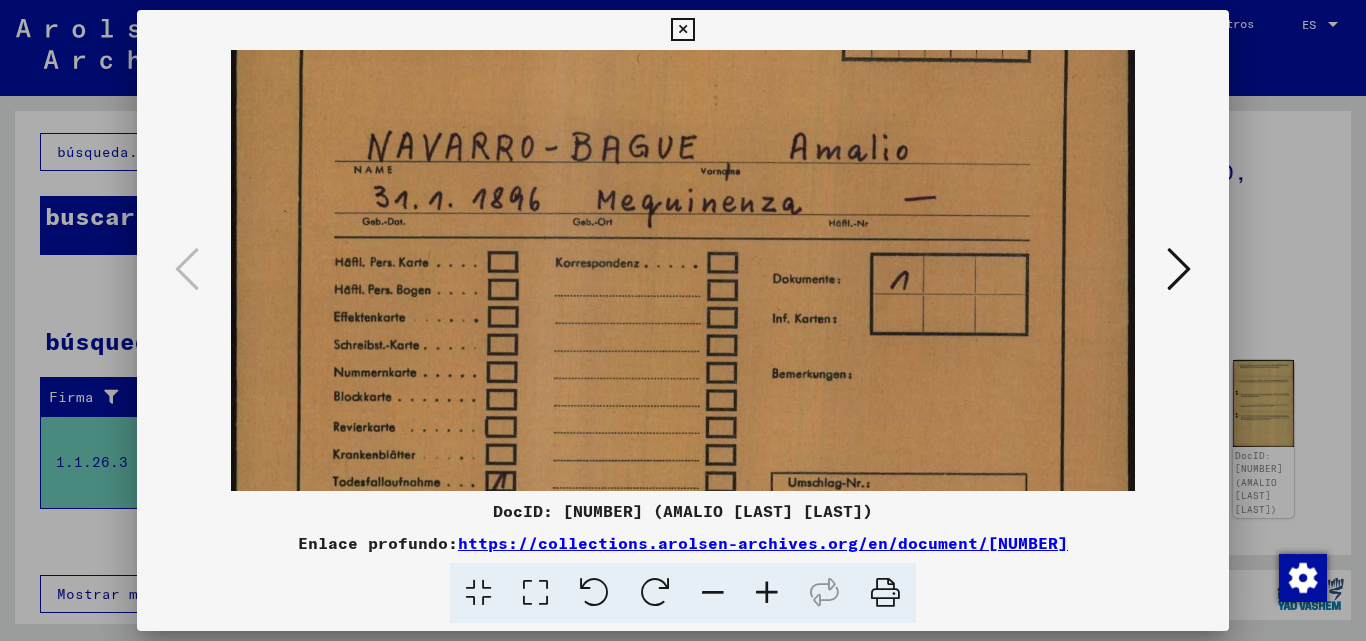 click at bounding box center (767, 593) 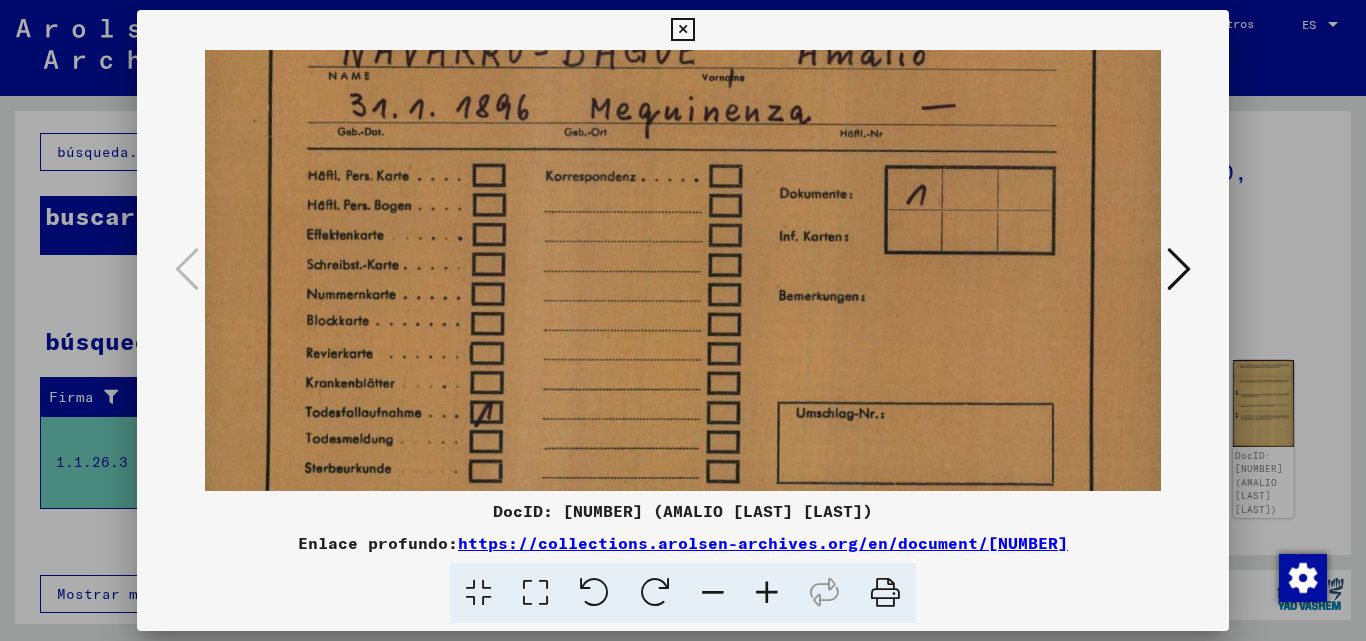 scroll, scrollTop: 226, scrollLeft: 12, axis: both 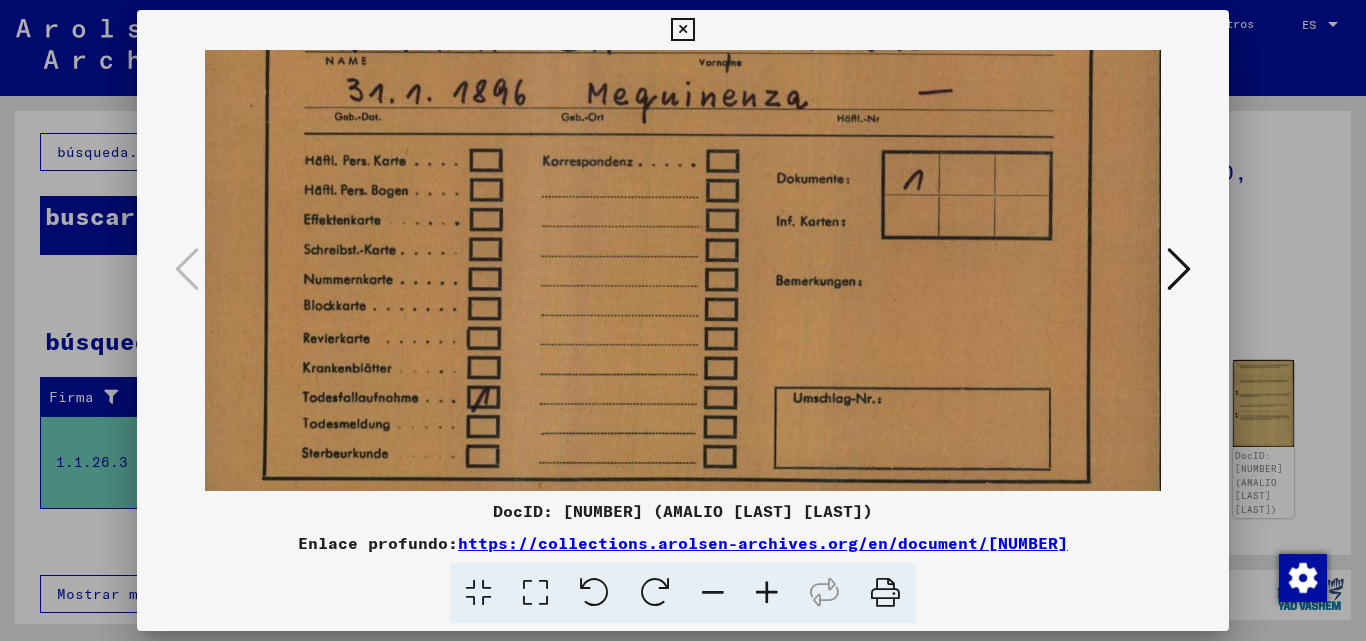drag, startPoint x: 518, startPoint y: 408, endPoint x: 506, endPoint y: 282, distance: 126.57014 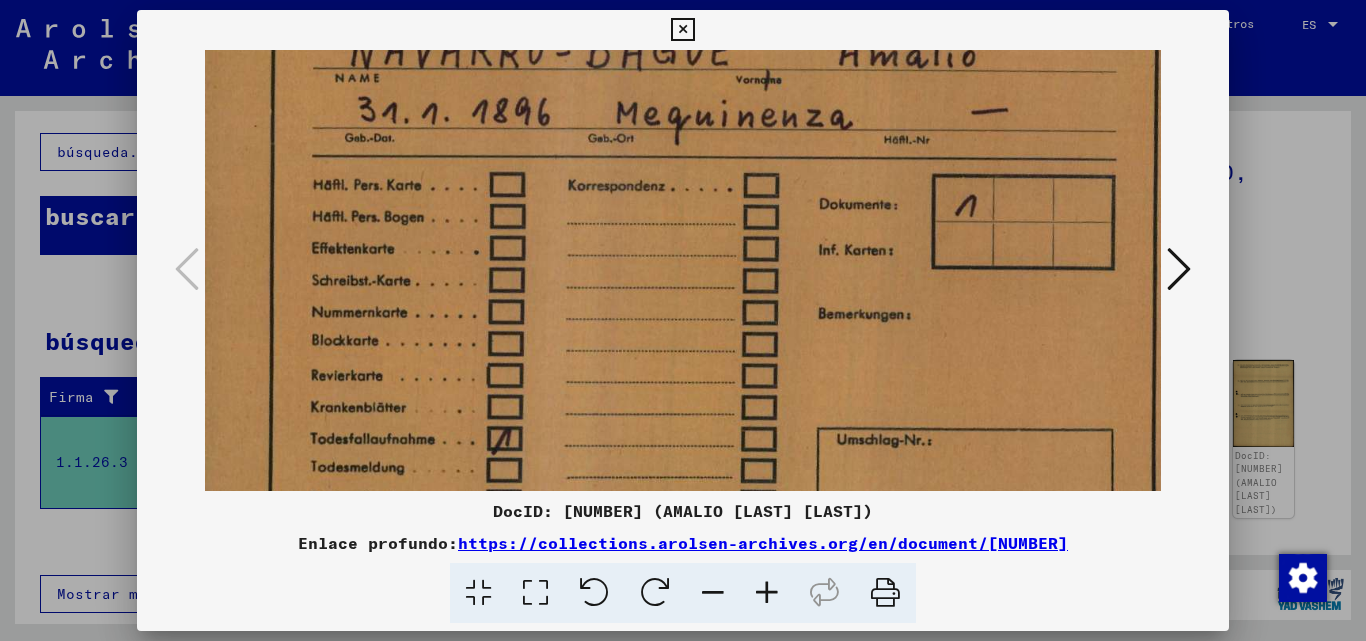 click at bounding box center (767, 593) 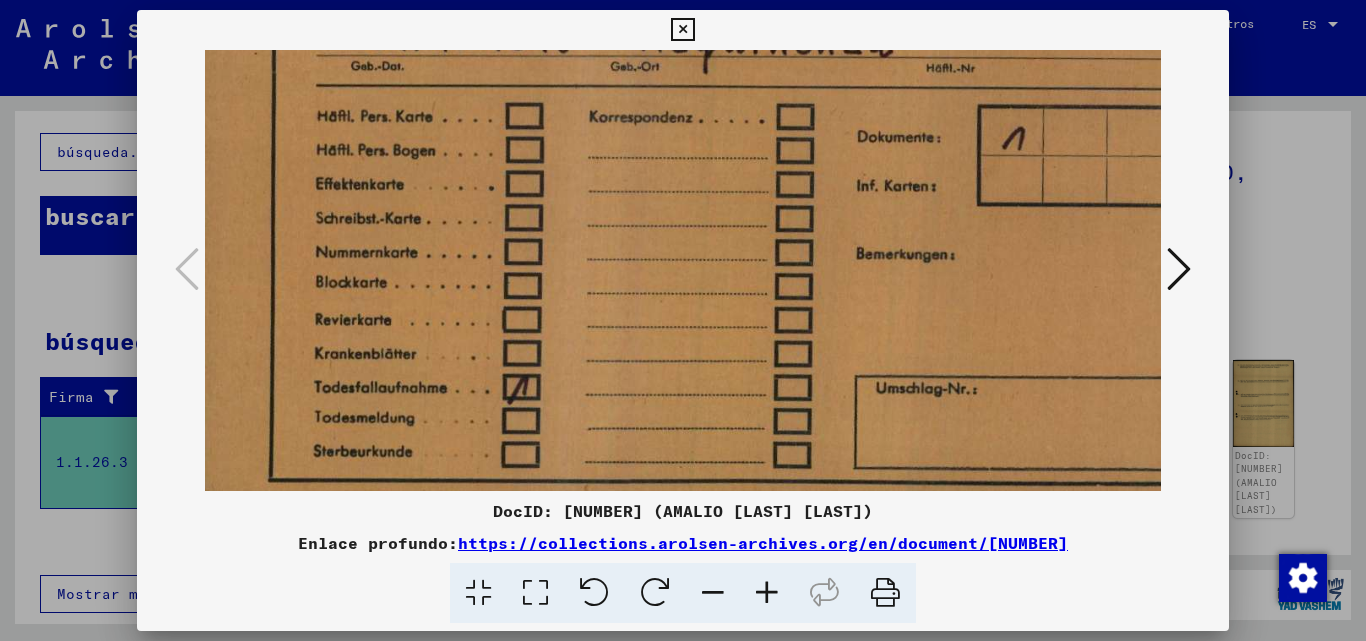 scroll, scrollTop: 320, scrollLeft: 16, axis: both 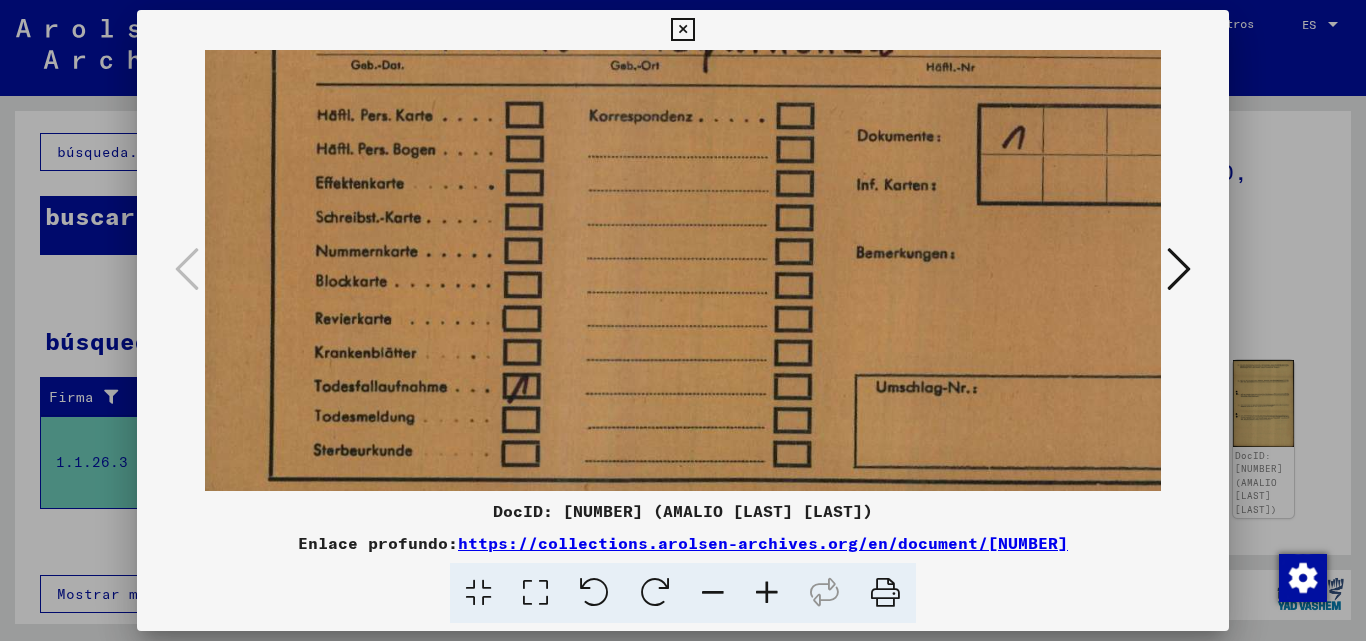 click at bounding box center [747, 125] 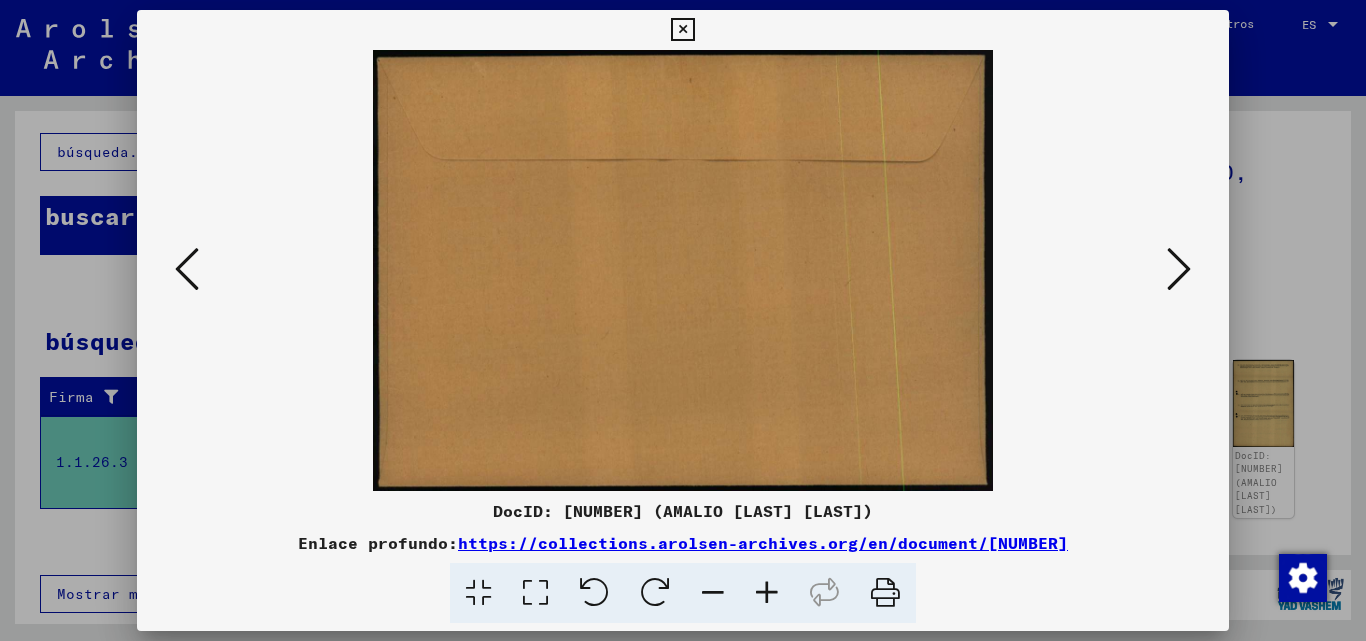click at bounding box center [1179, 269] 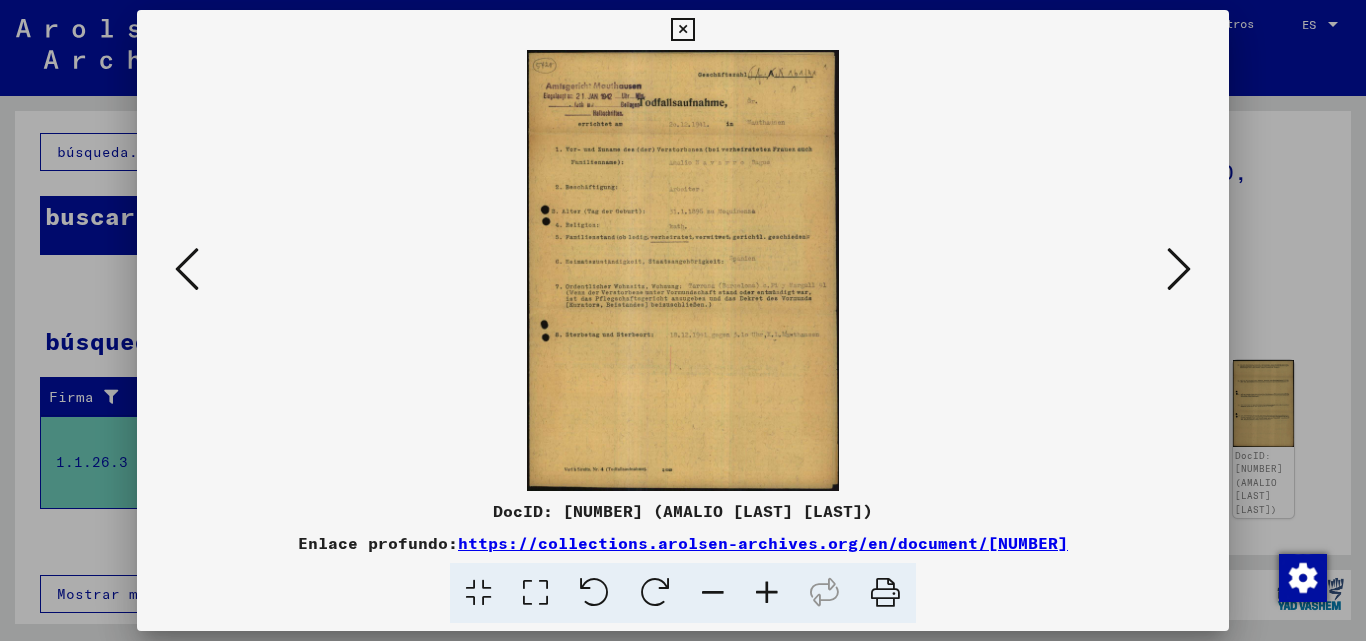 click at bounding box center (767, 593) 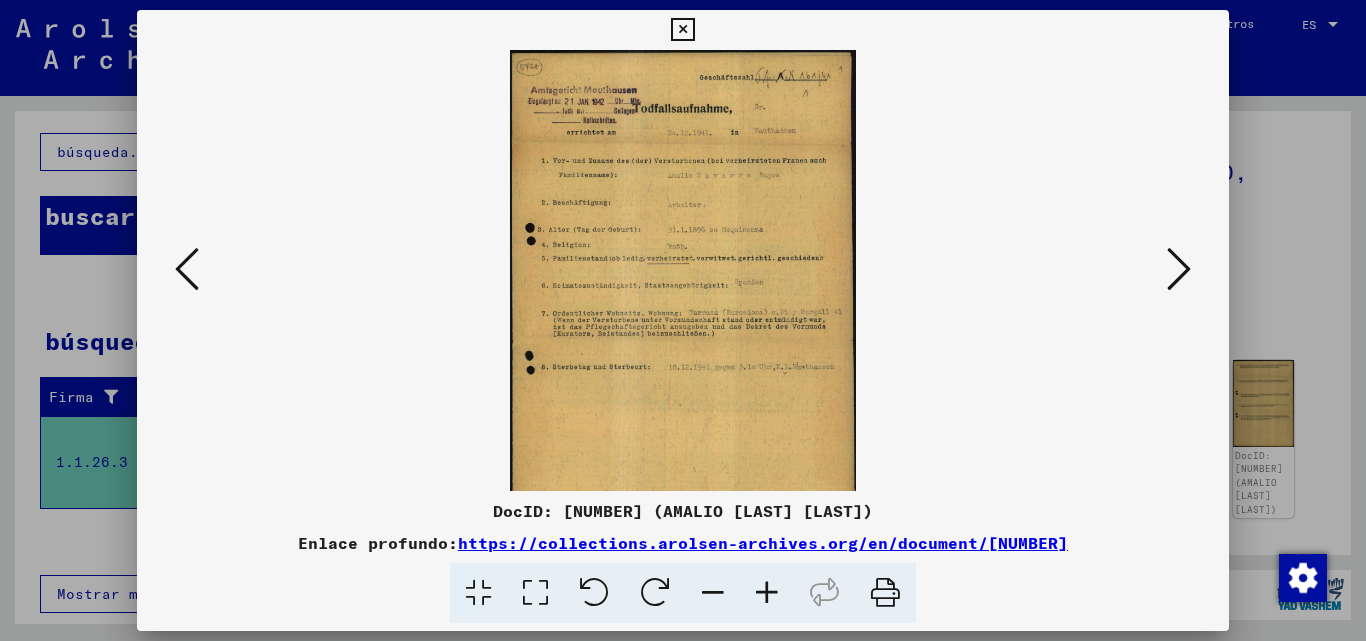 click at bounding box center [767, 593] 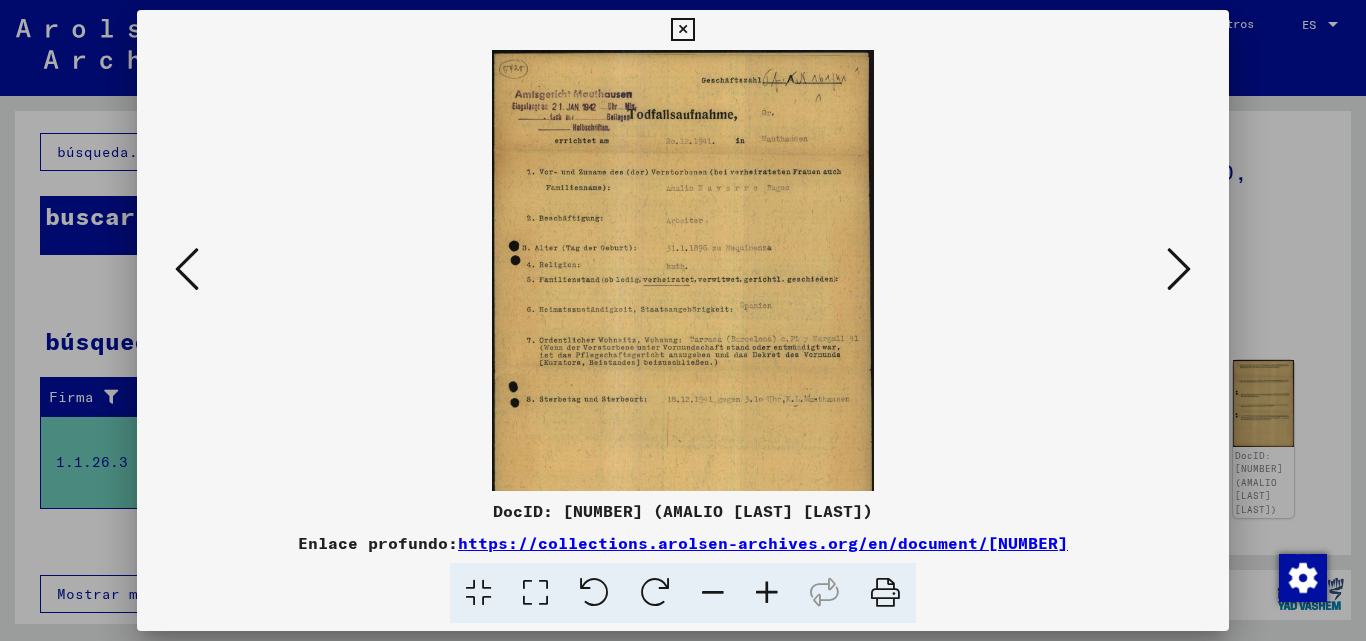 click at bounding box center [767, 593] 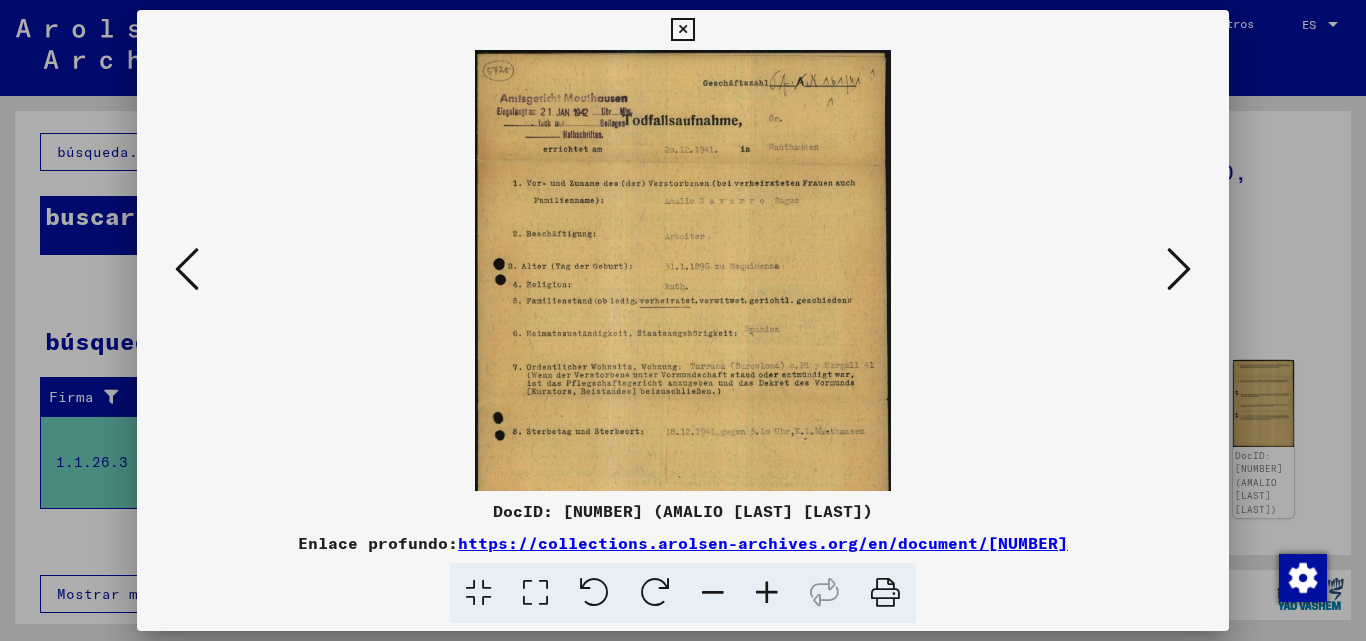 click at bounding box center (767, 593) 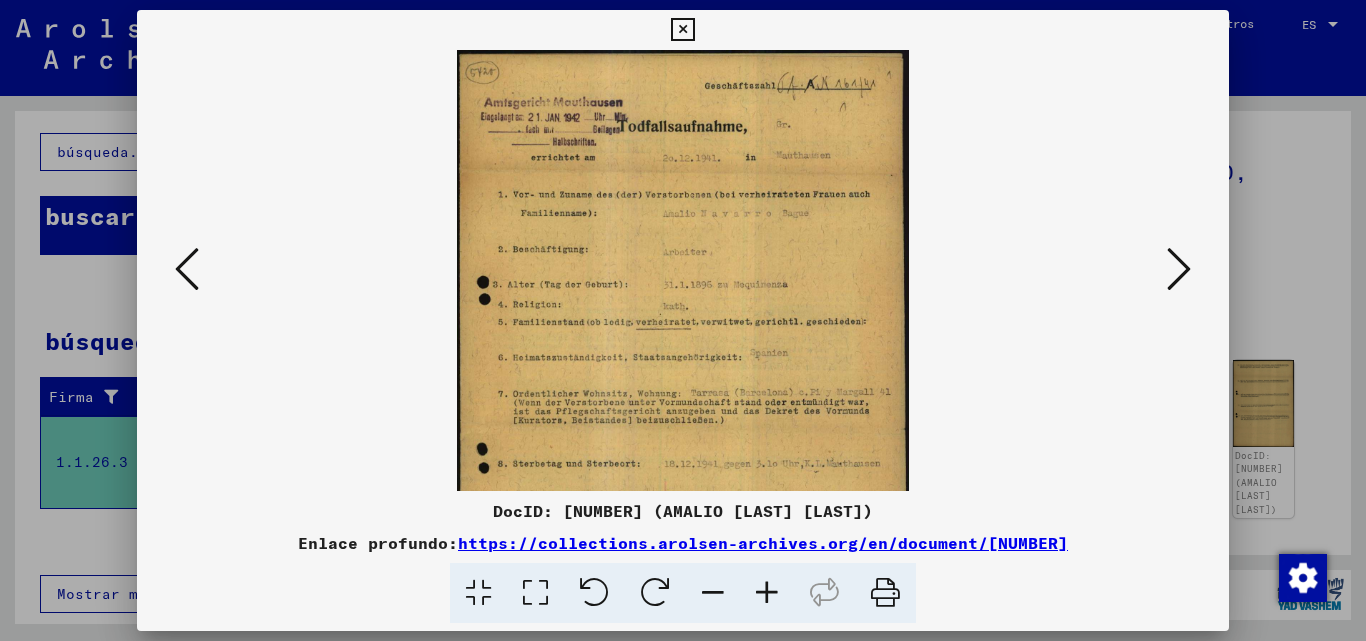 click at bounding box center (767, 593) 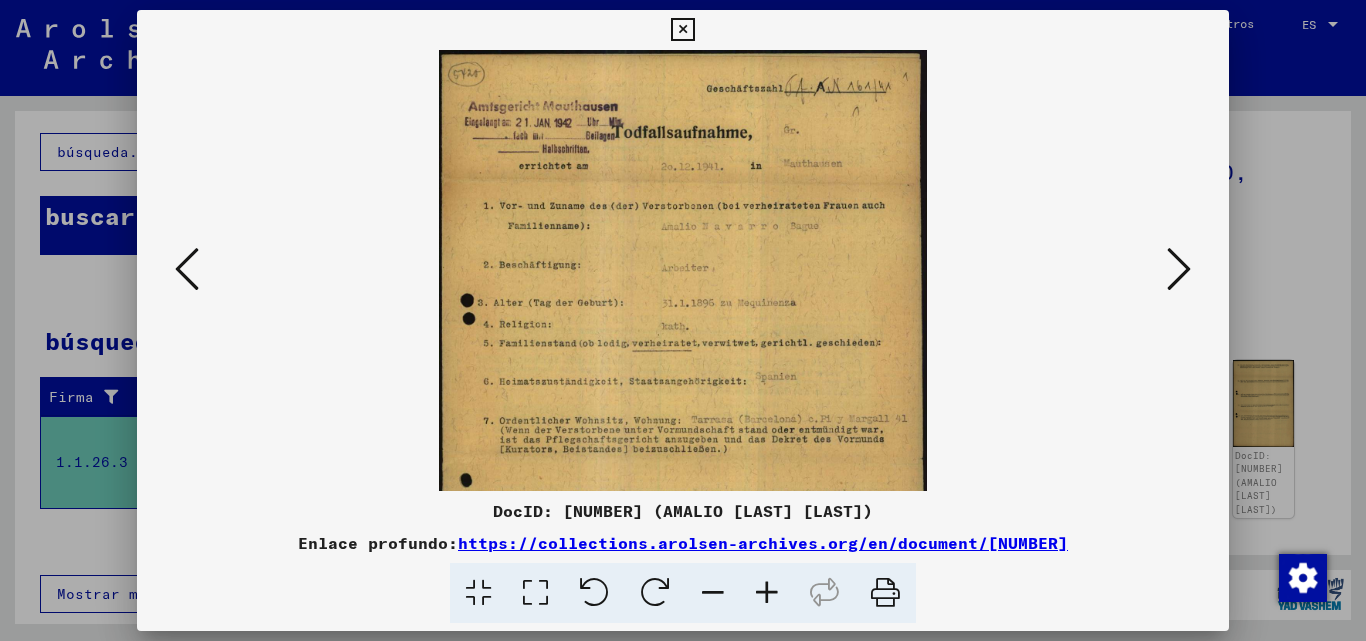 click at bounding box center (767, 593) 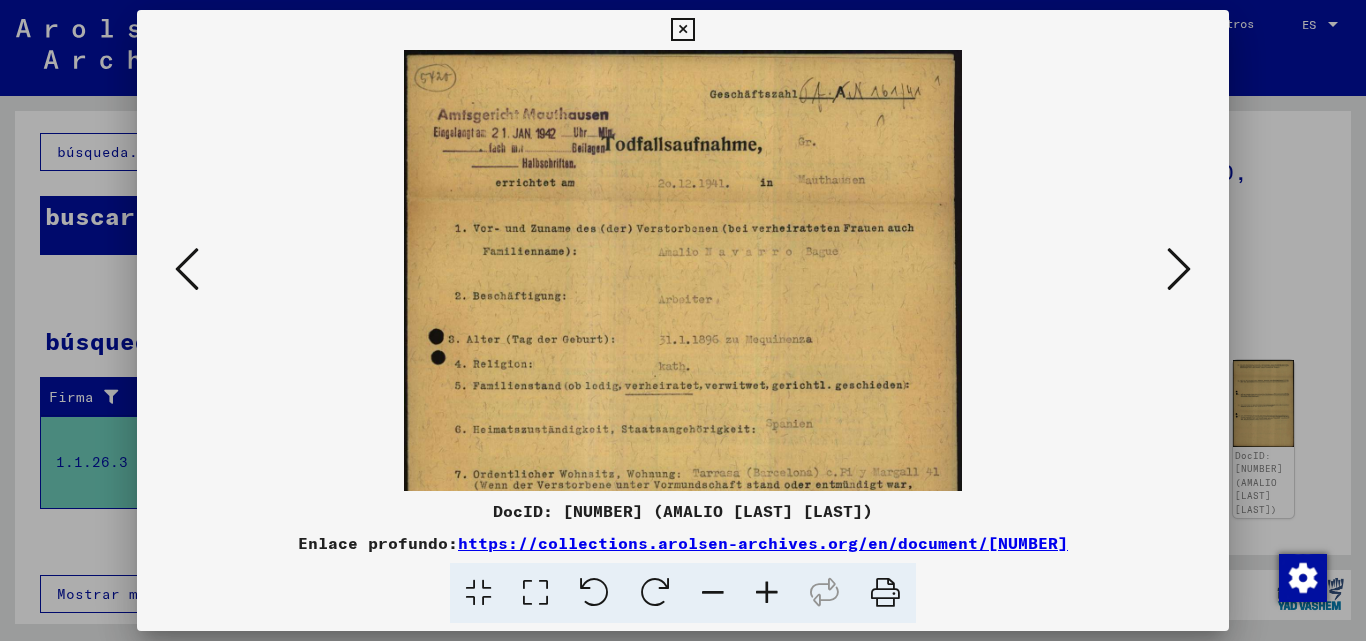 click at bounding box center [767, 593] 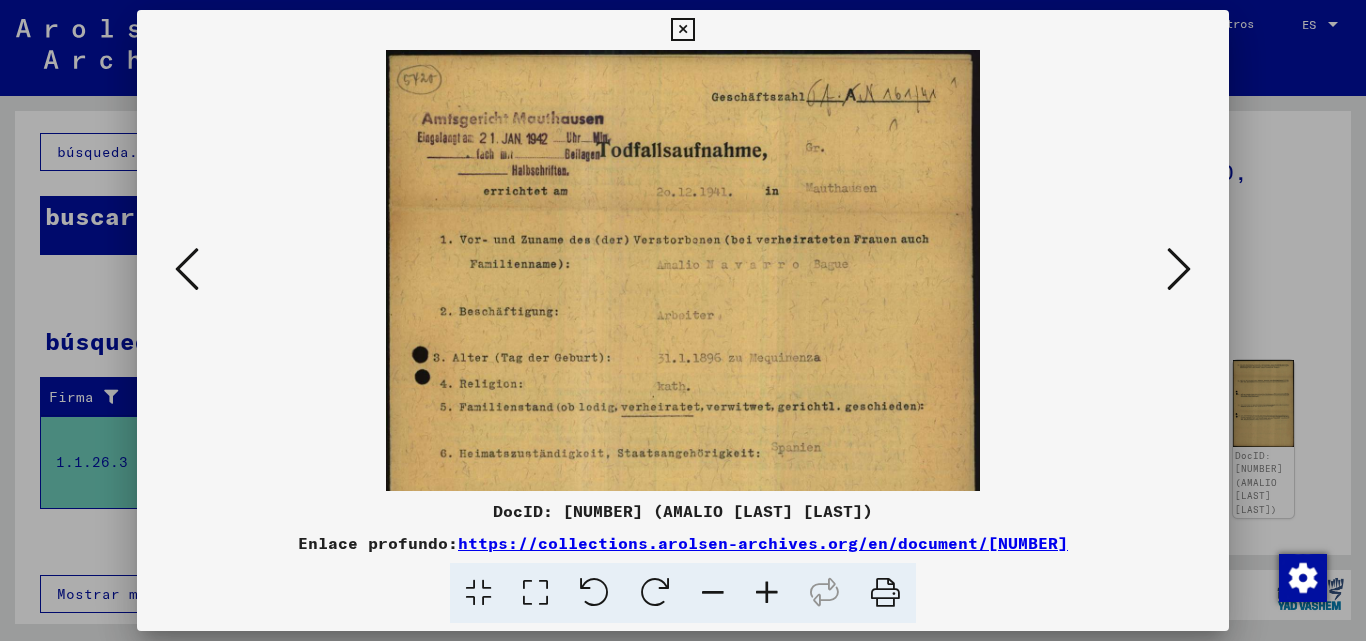 click at bounding box center [767, 593] 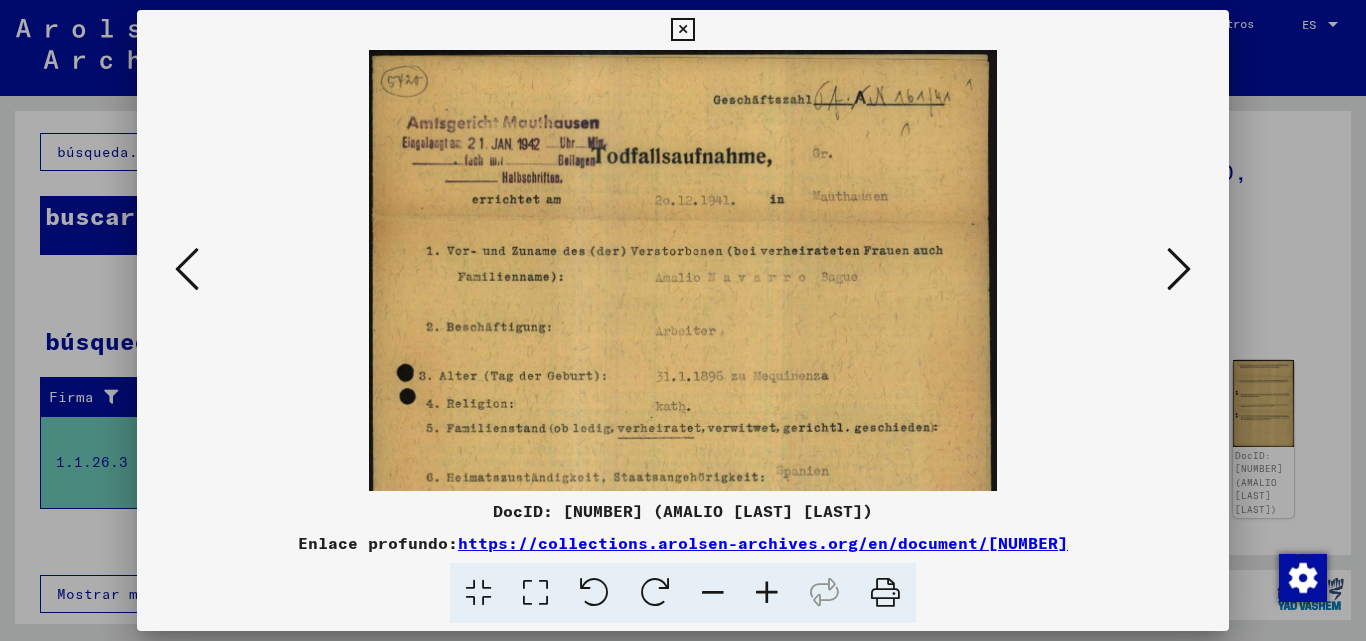 click at bounding box center [767, 593] 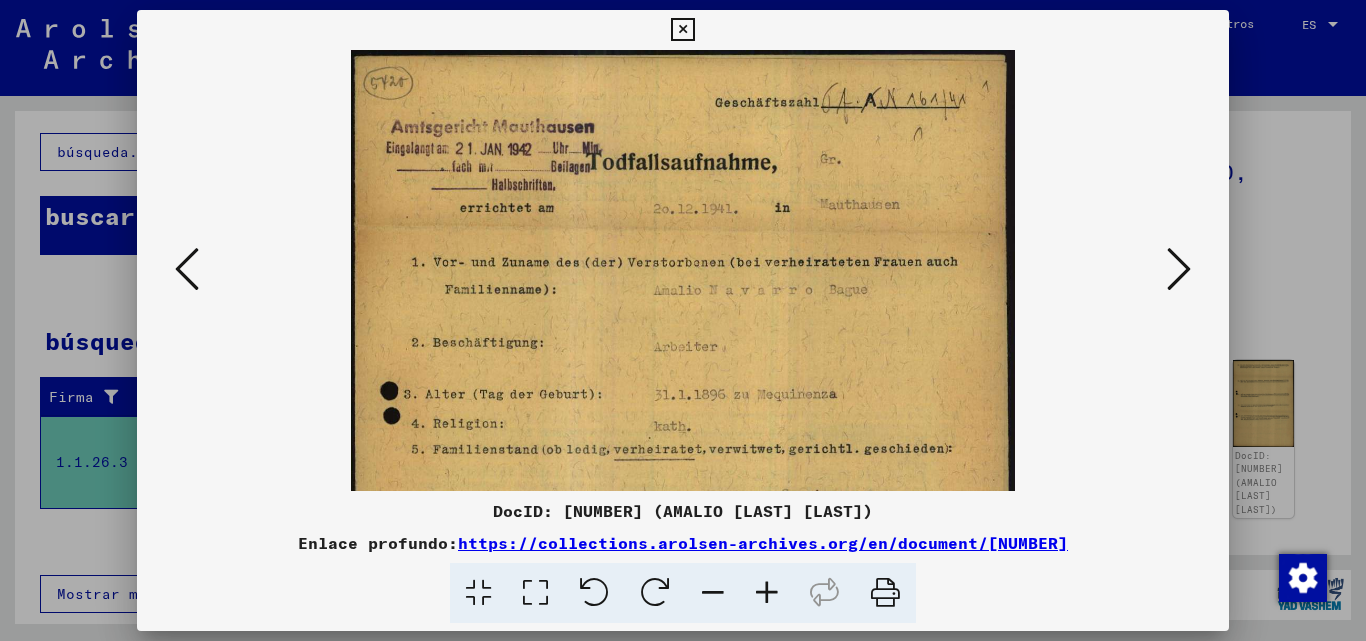 click at bounding box center (767, 593) 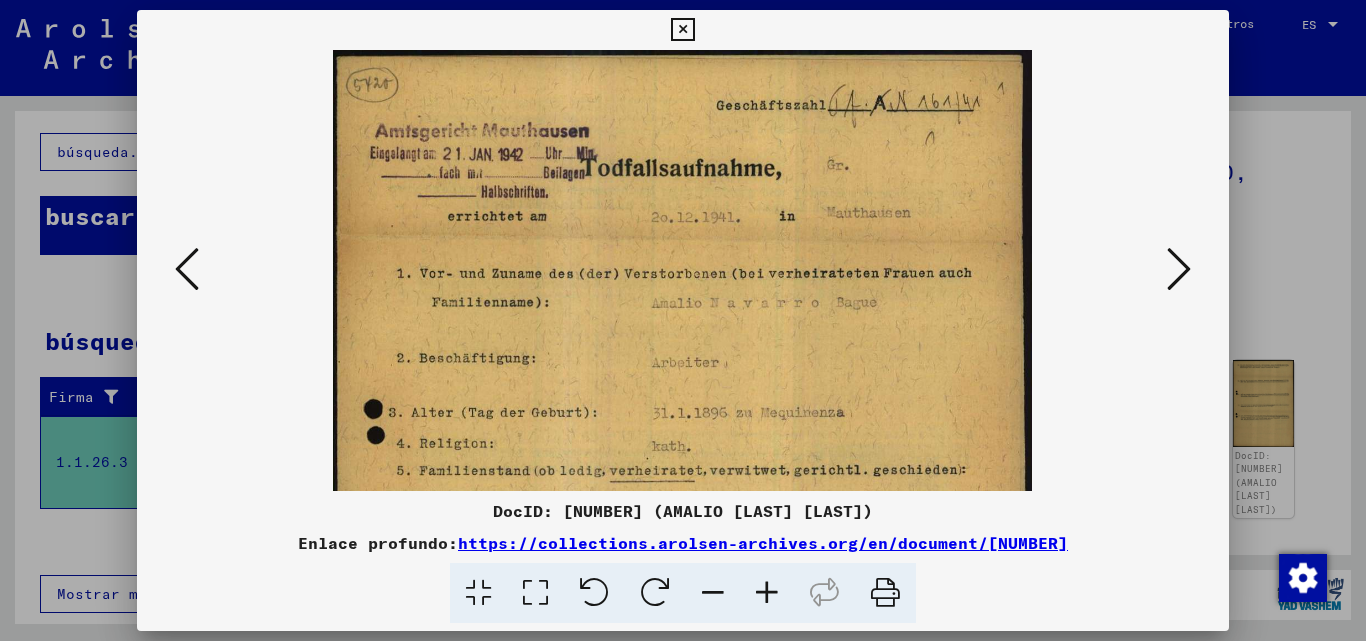 click at bounding box center [767, 593] 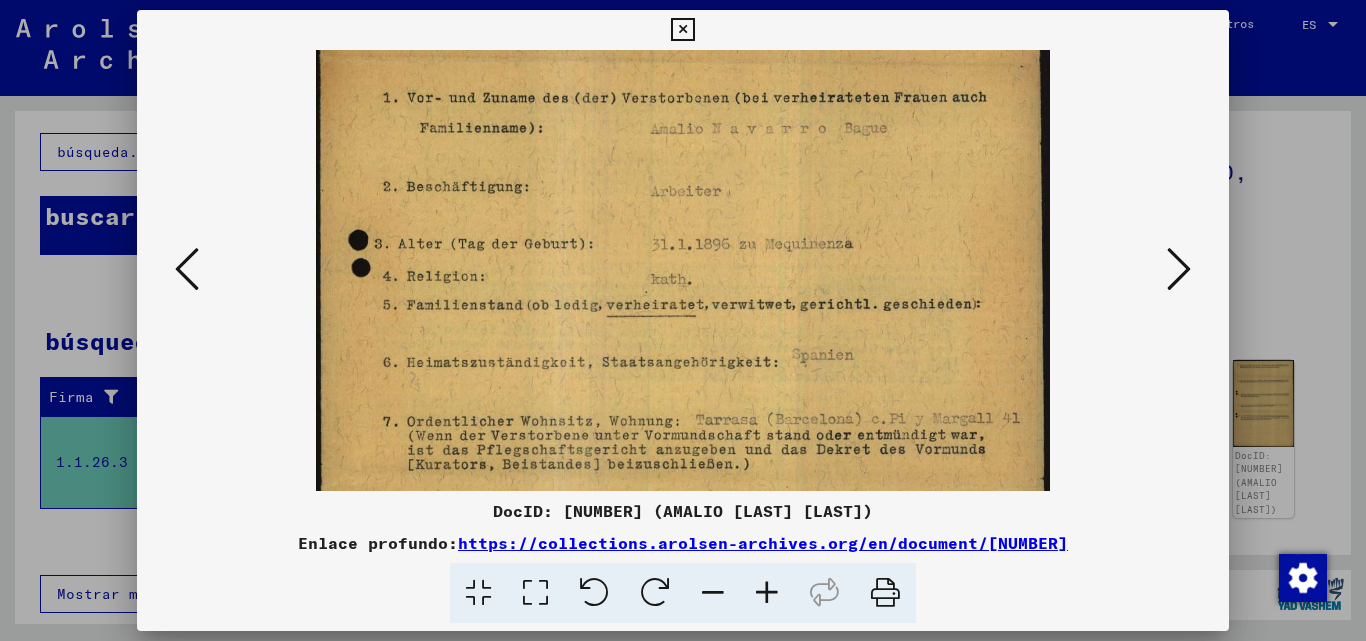 scroll, scrollTop: 191, scrollLeft: 0, axis: vertical 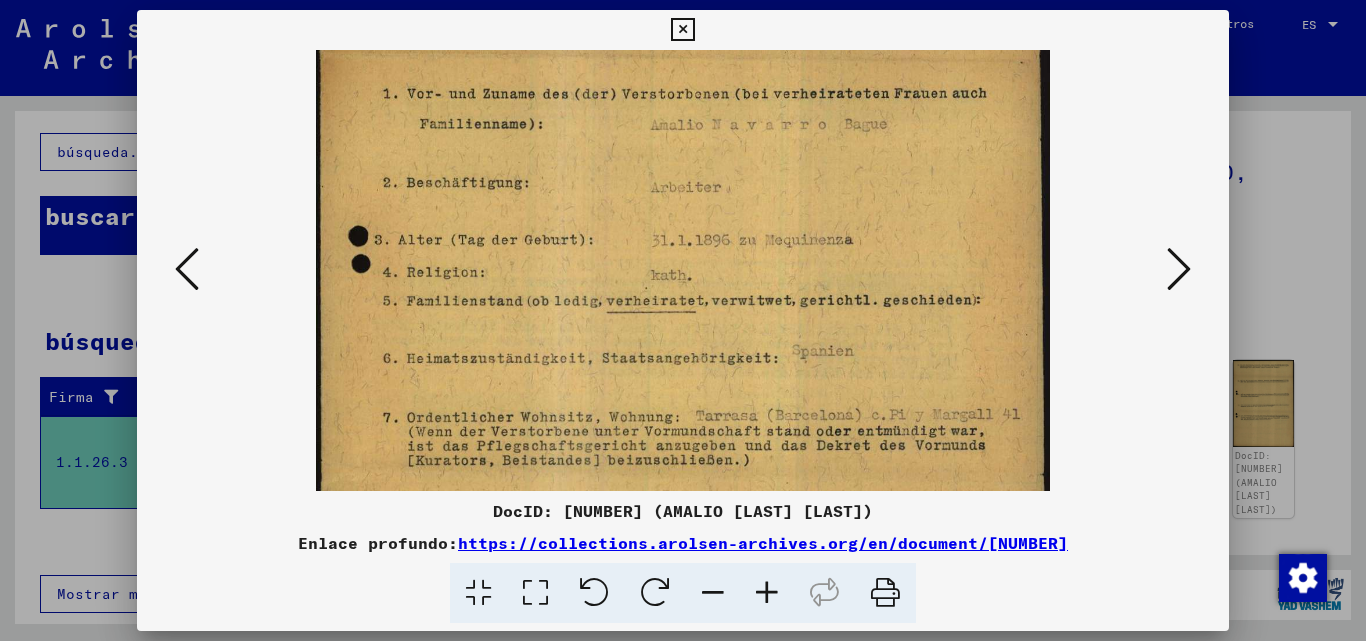 drag, startPoint x: 741, startPoint y: 448, endPoint x: 709, endPoint y: 257, distance: 193.66208 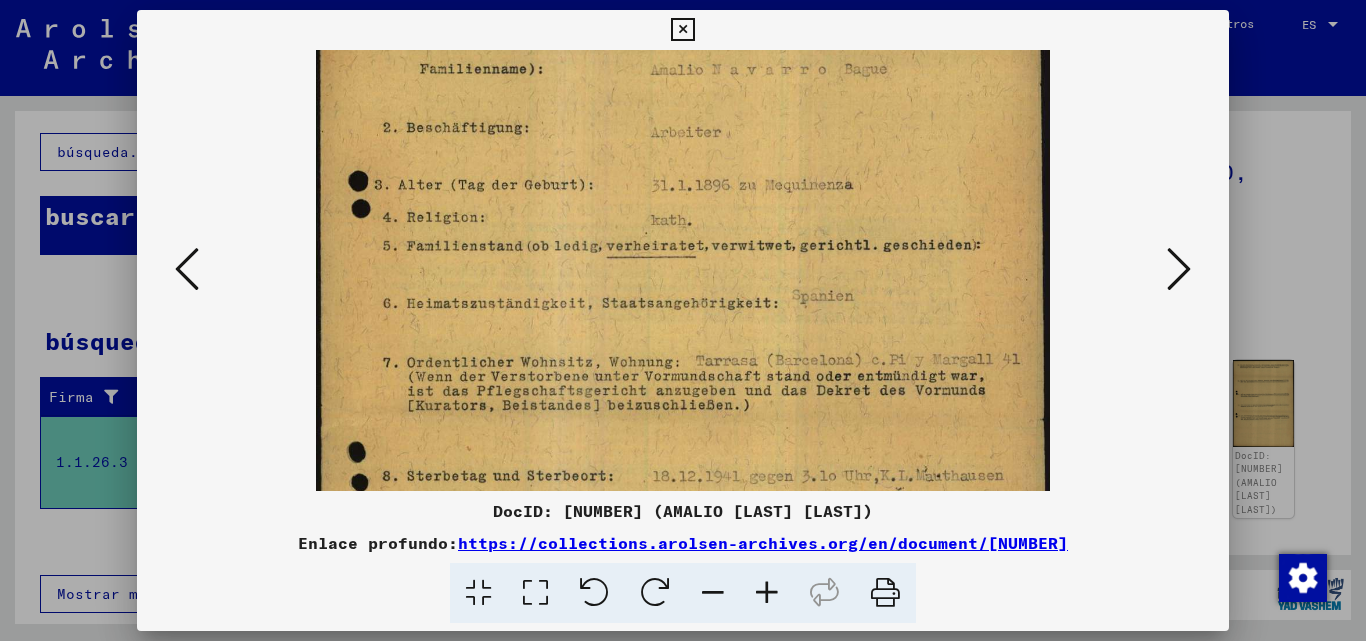 scroll, scrollTop: 253, scrollLeft: 0, axis: vertical 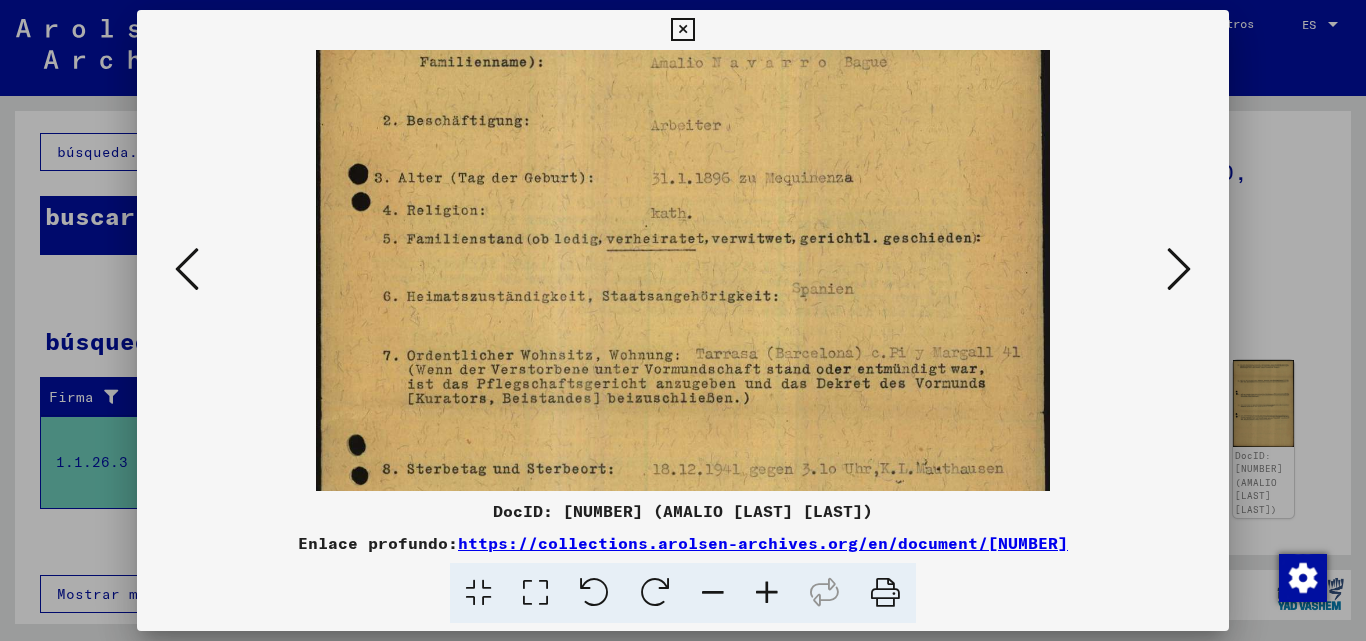 drag, startPoint x: 739, startPoint y: 371, endPoint x: 743, endPoint y: 309, distance: 62.1289 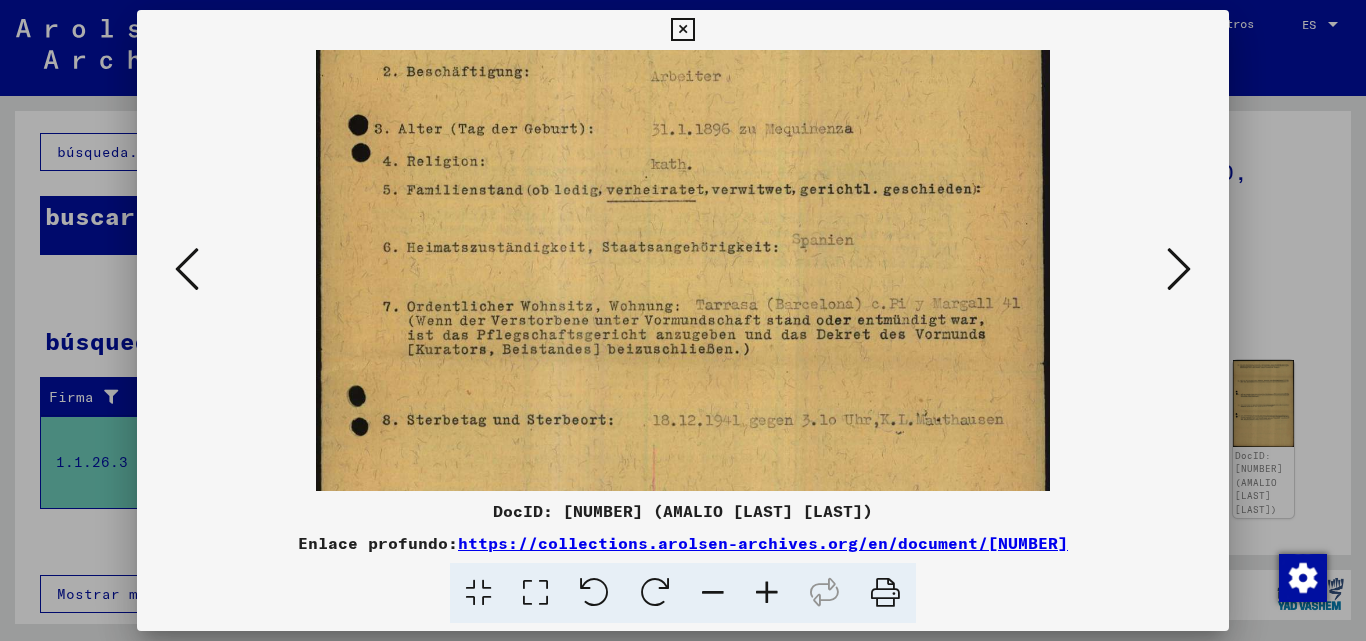 scroll, scrollTop: 303, scrollLeft: 0, axis: vertical 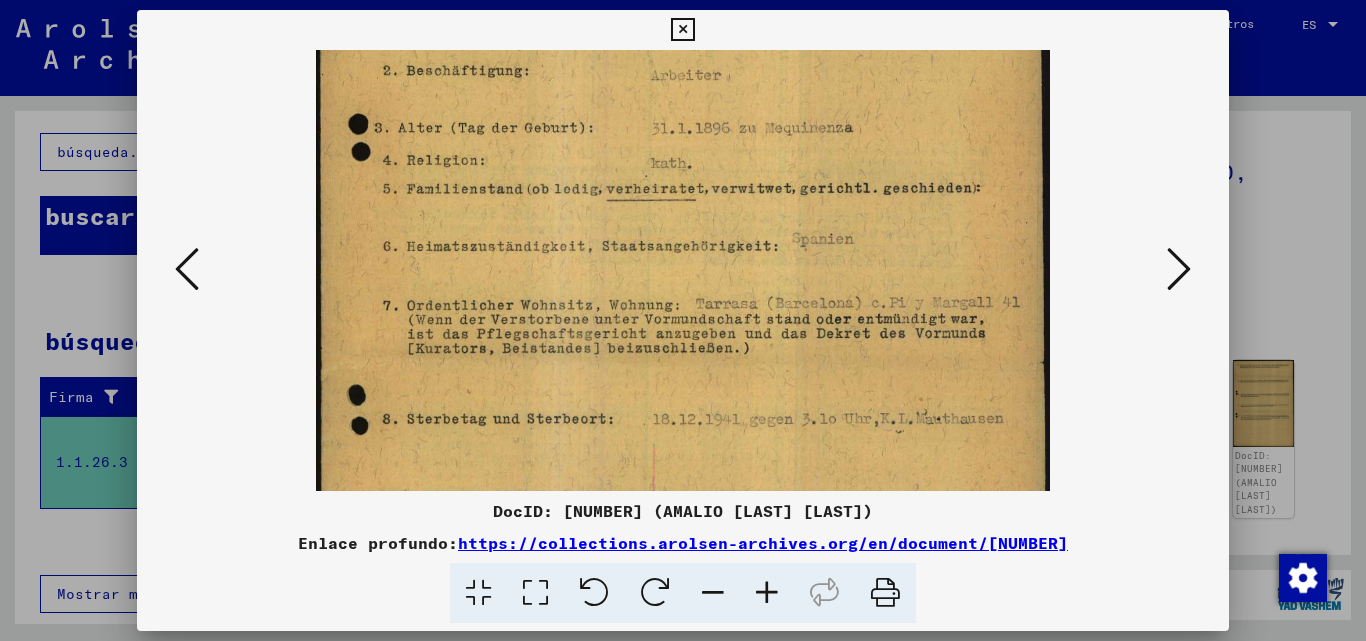 drag, startPoint x: 779, startPoint y: 393, endPoint x: 780, endPoint y: 343, distance: 50.01 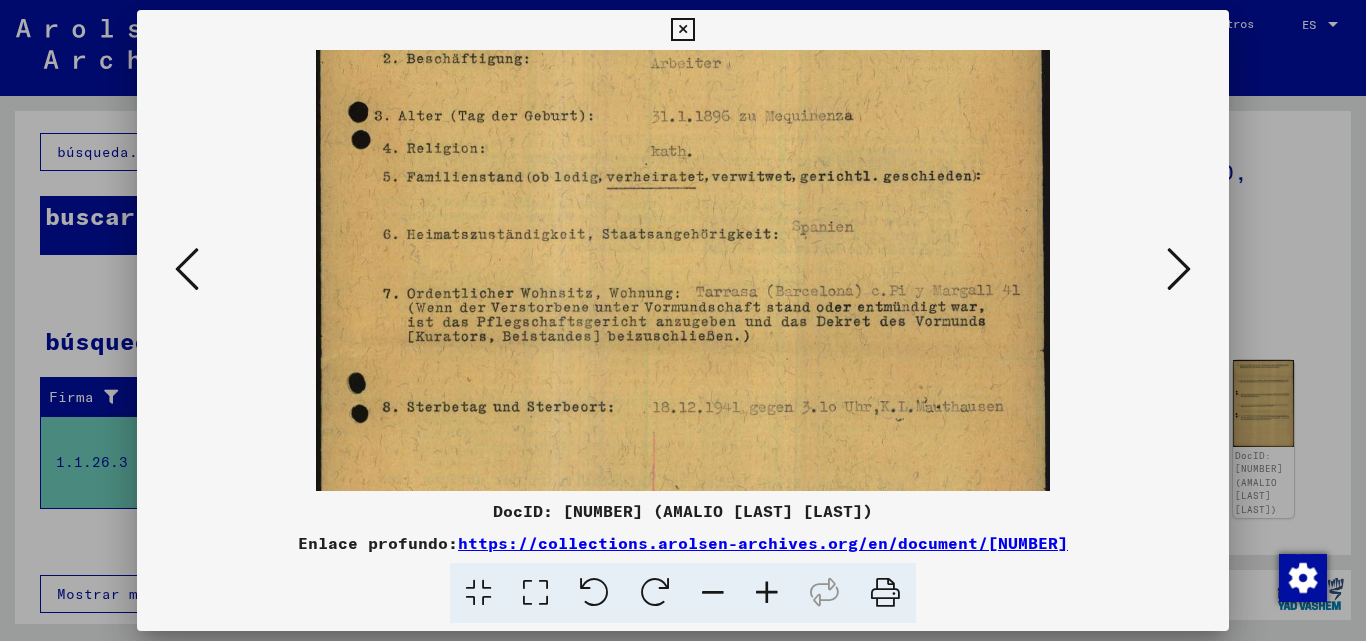 scroll, scrollTop: 317, scrollLeft: 0, axis: vertical 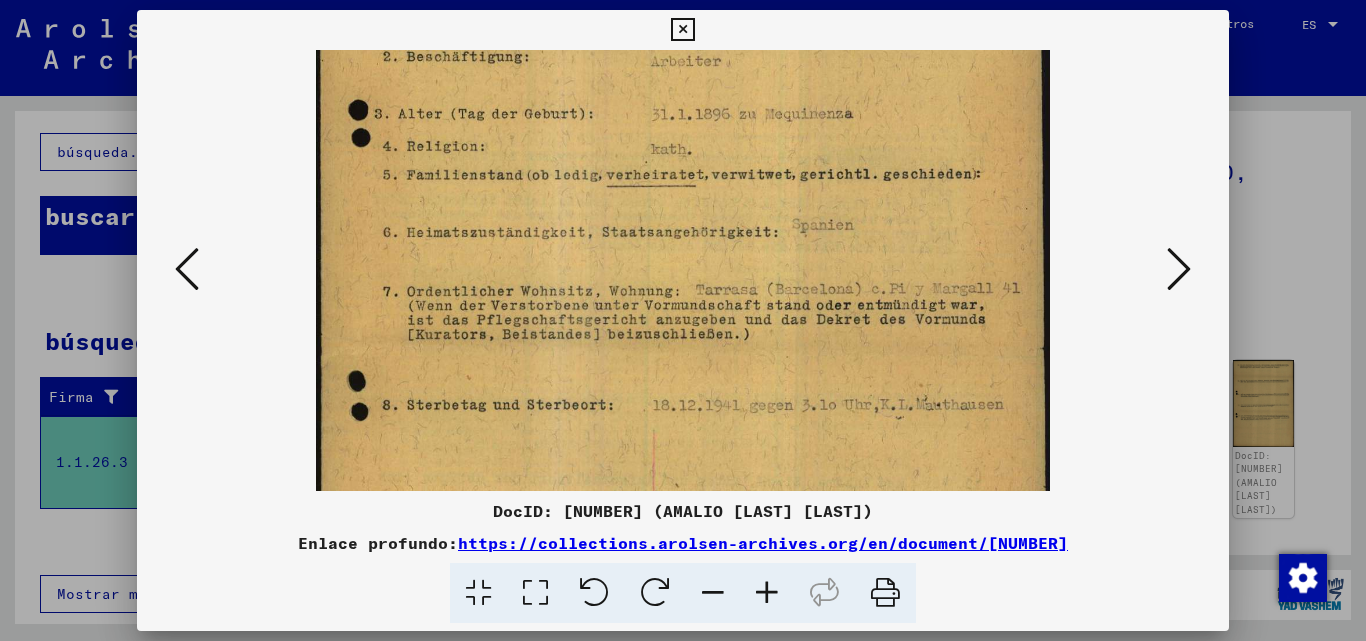 drag, startPoint x: 785, startPoint y: 368, endPoint x: 785, endPoint y: 354, distance: 14 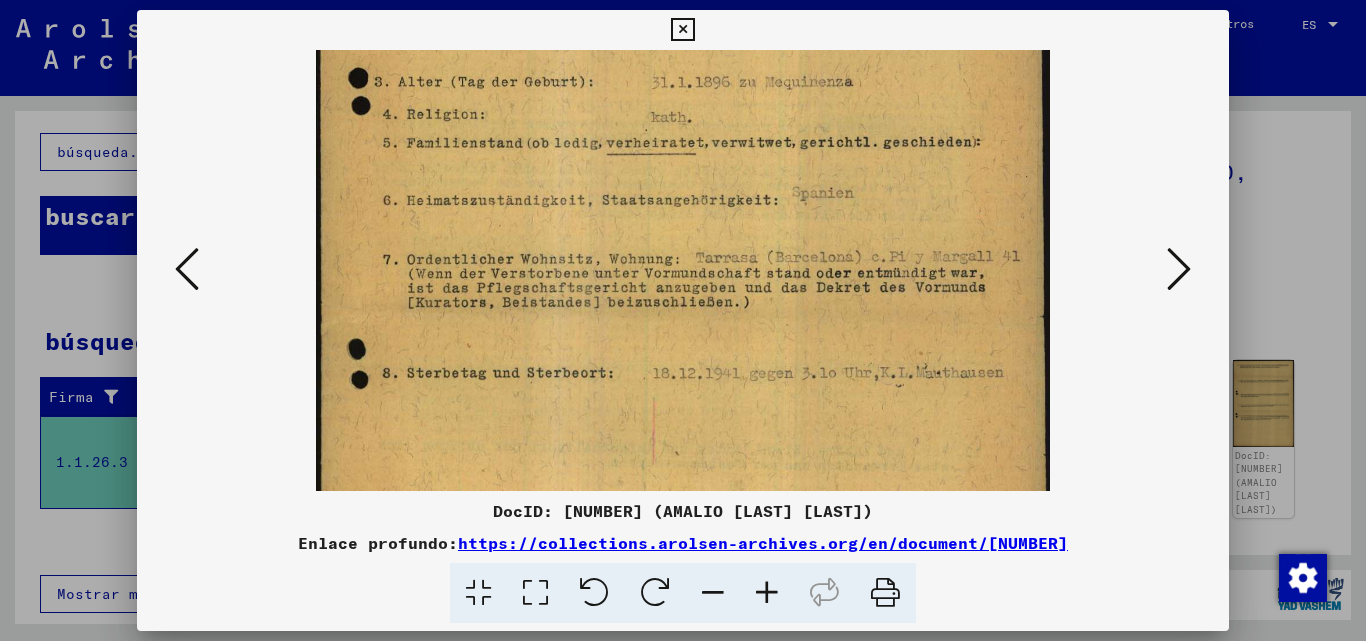 scroll, scrollTop: 360, scrollLeft: 0, axis: vertical 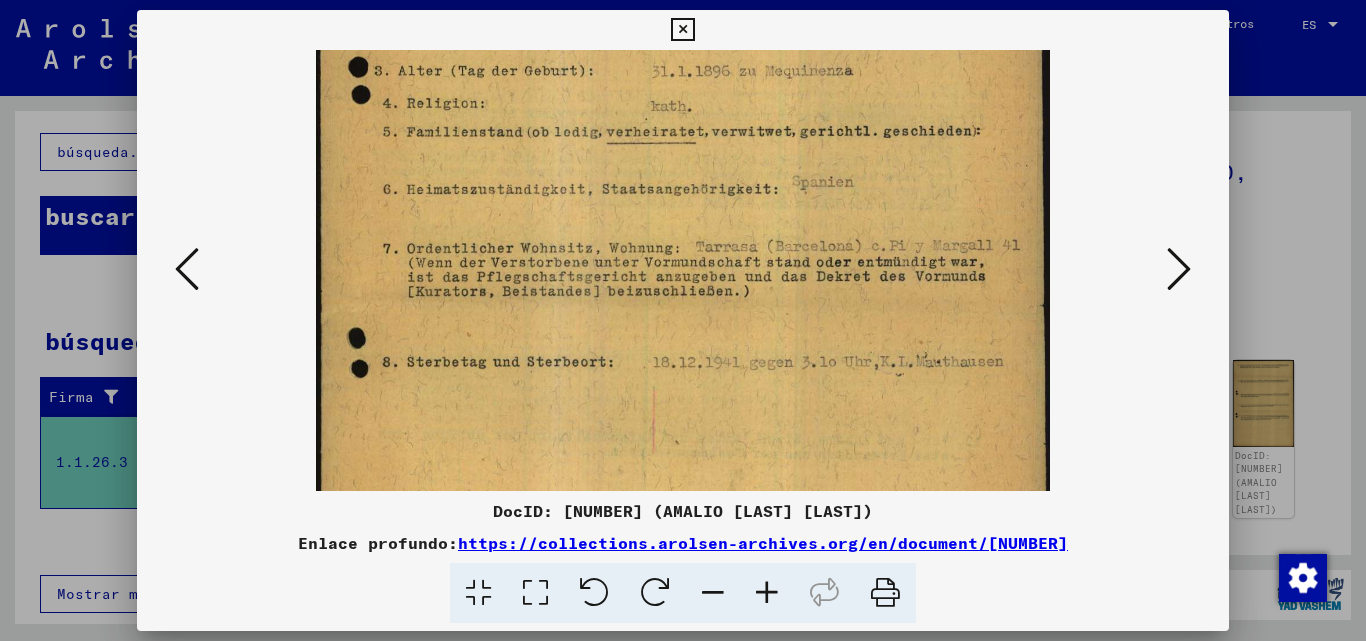 drag, startPoint x: 776, startPoint y: 372, endPoint x: 769, endPoint y: 329, distance: 43.56604 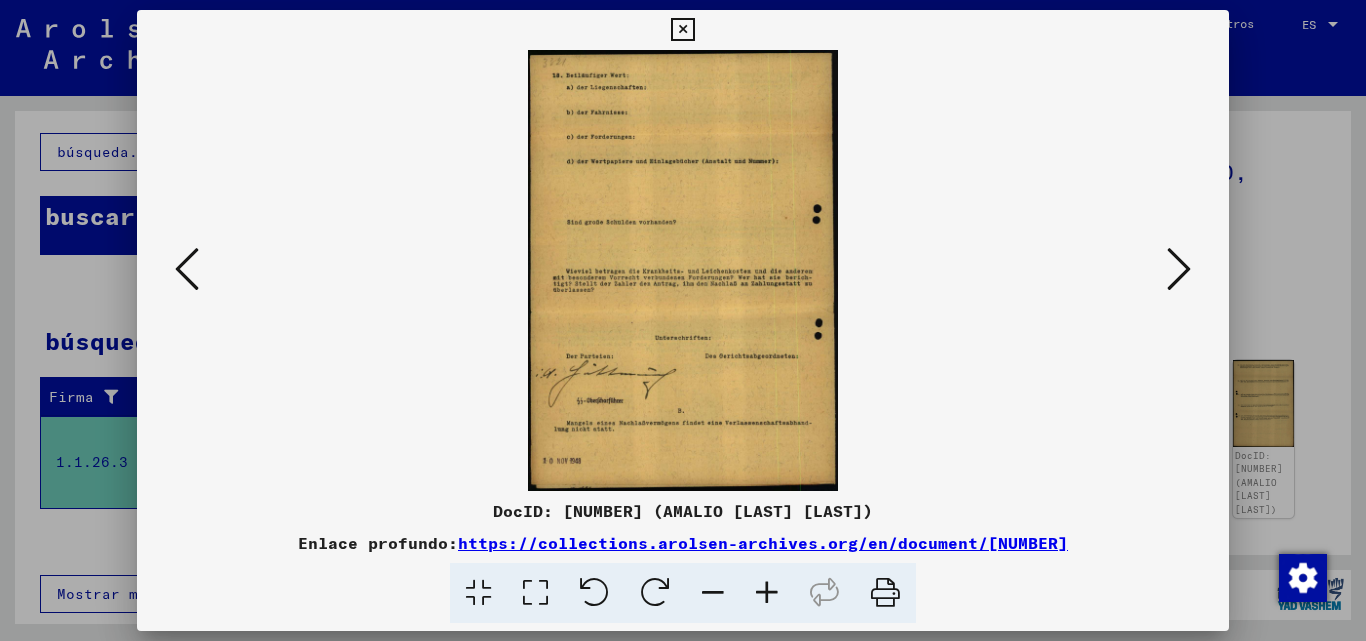click at bounding box center [767, 593] 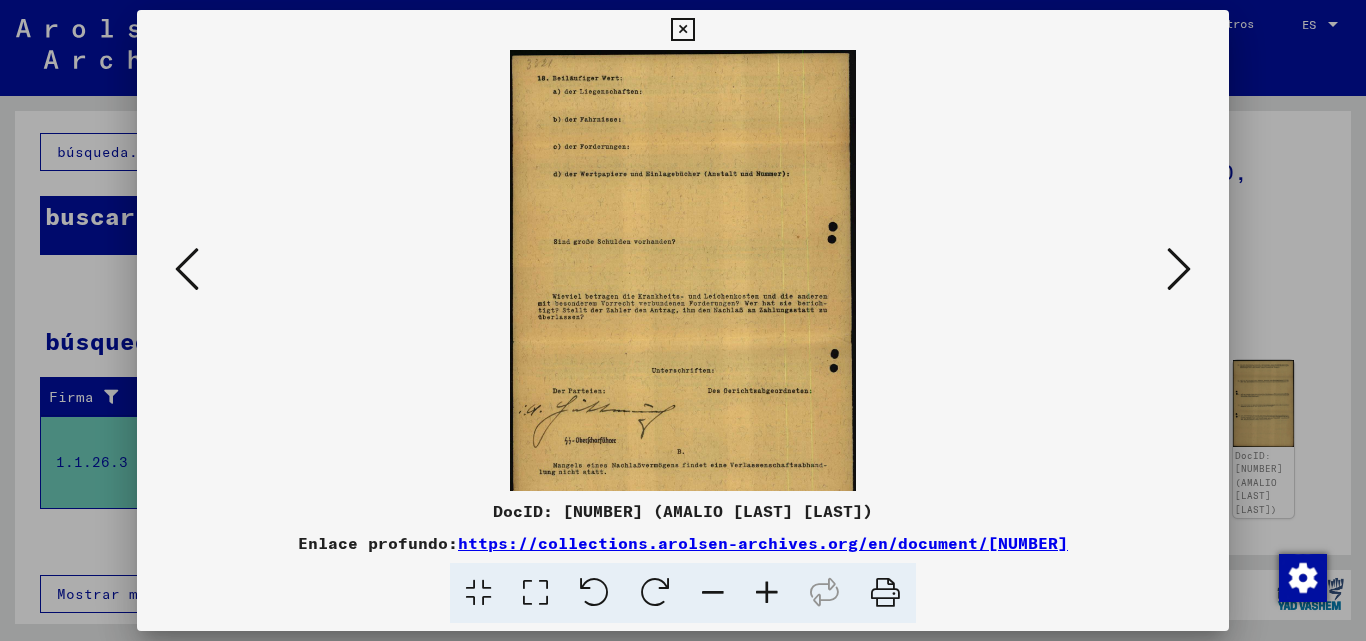 click at bounding box center [767, 593] 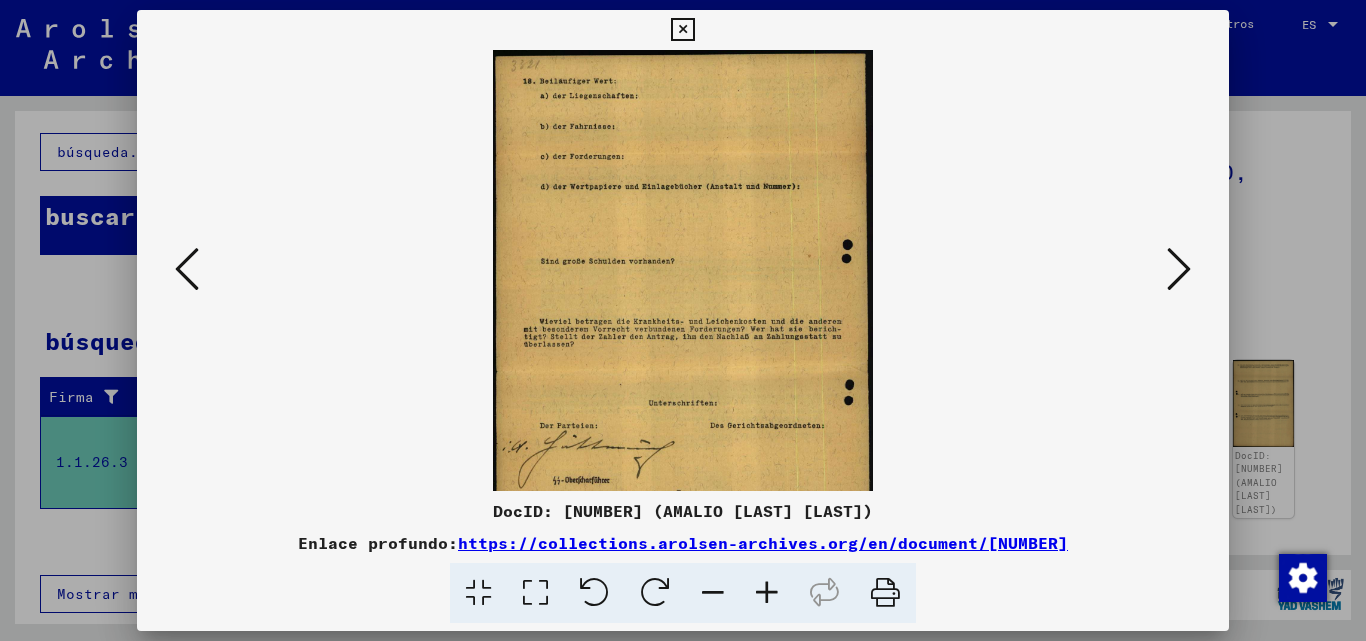 click at bounding box center [767, 593] 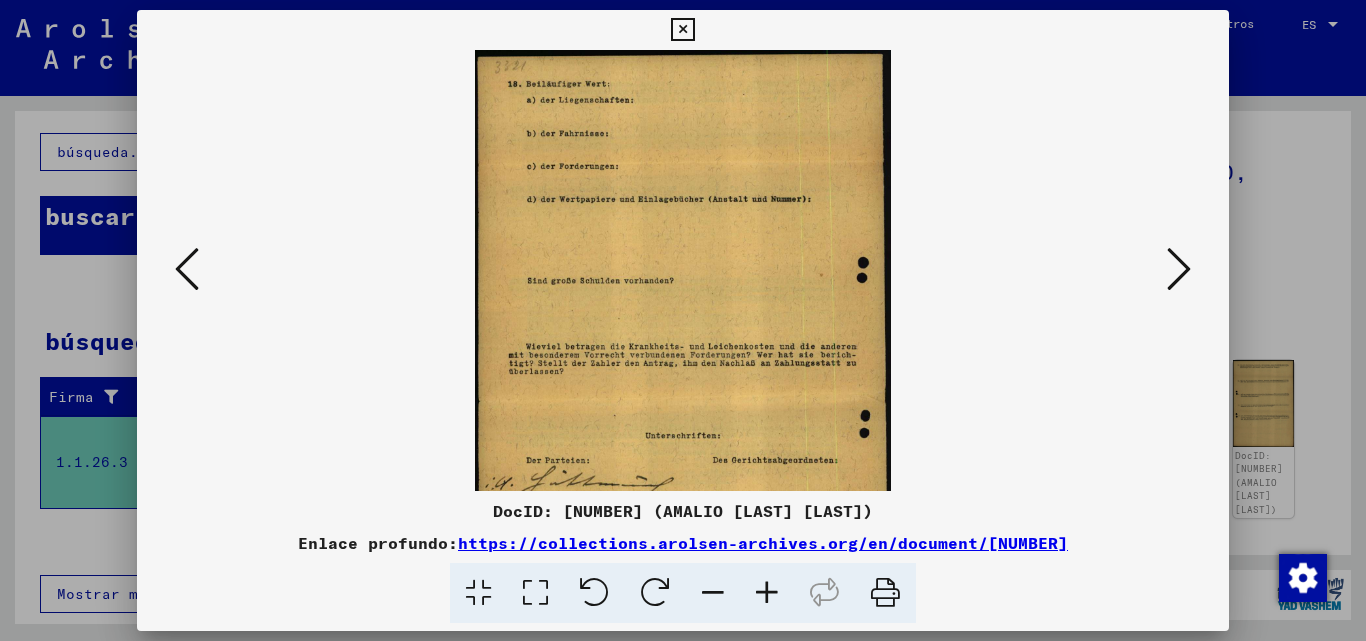 click at bounding box center (767, 593) 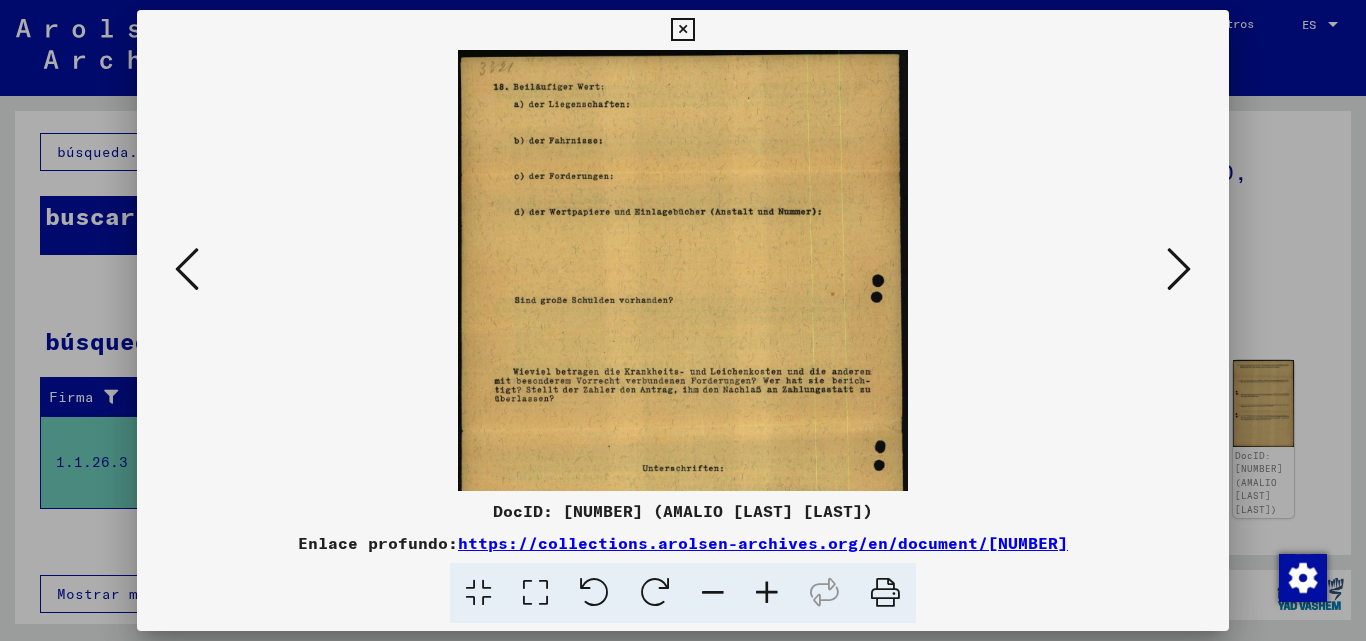 click at bounding box center [767, 593] 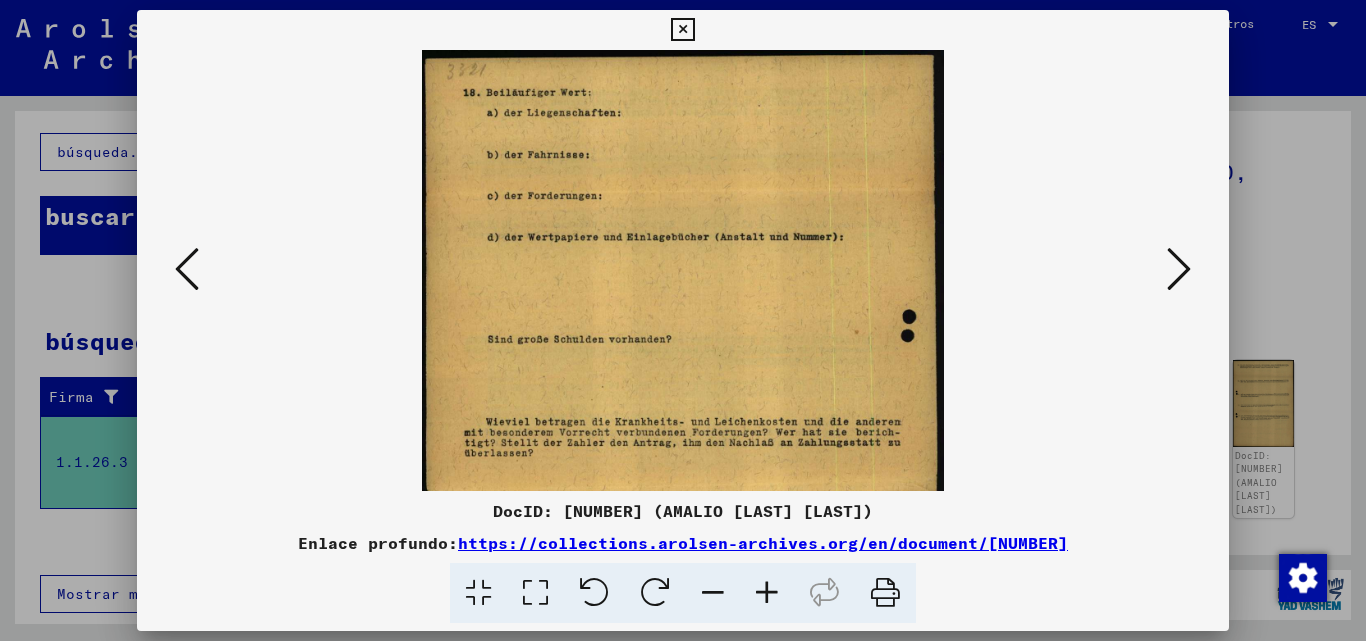 click at bounding box center (767, 593) 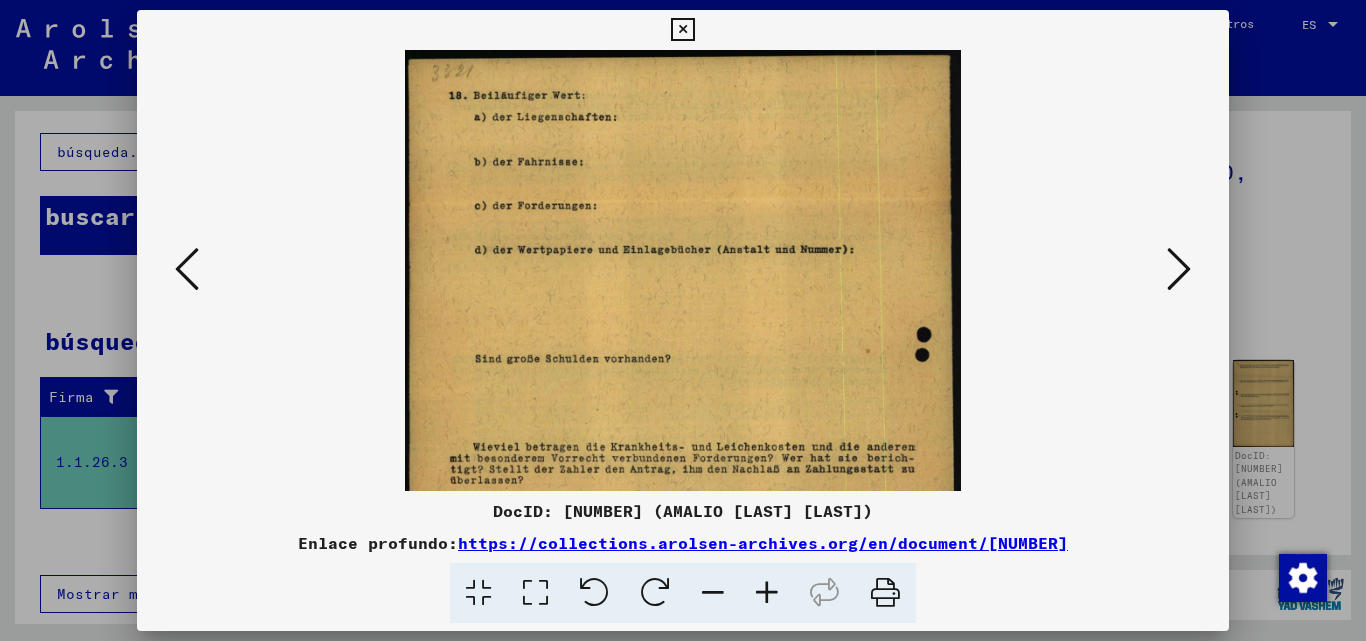 click at bounding box center (767, 593) 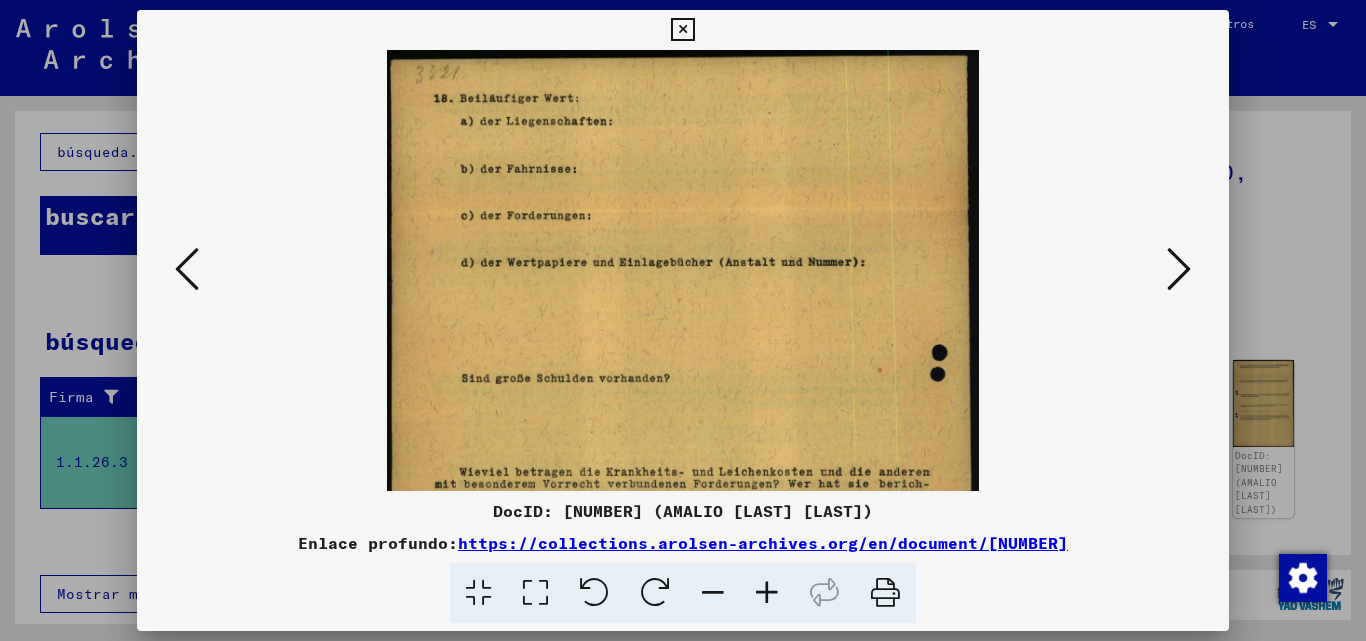 click at bounding box center [767, 593] 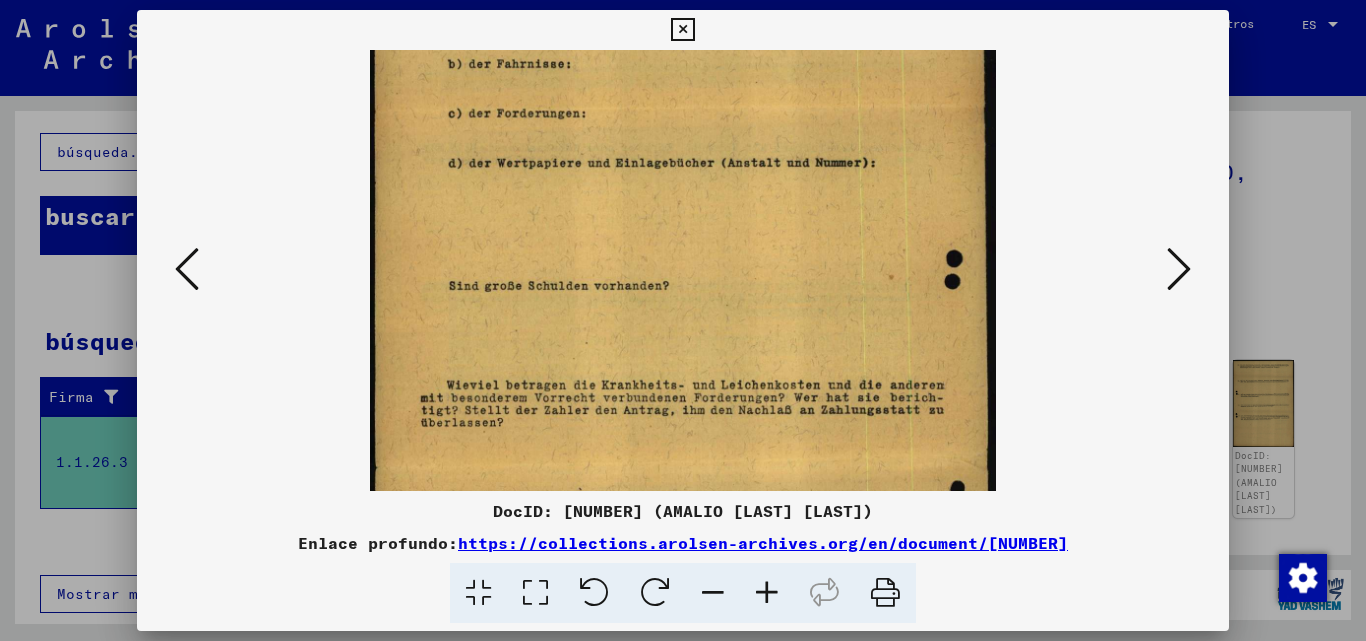 scroll, scrollTop: 139, scrollLeft: 0, axis: vertical 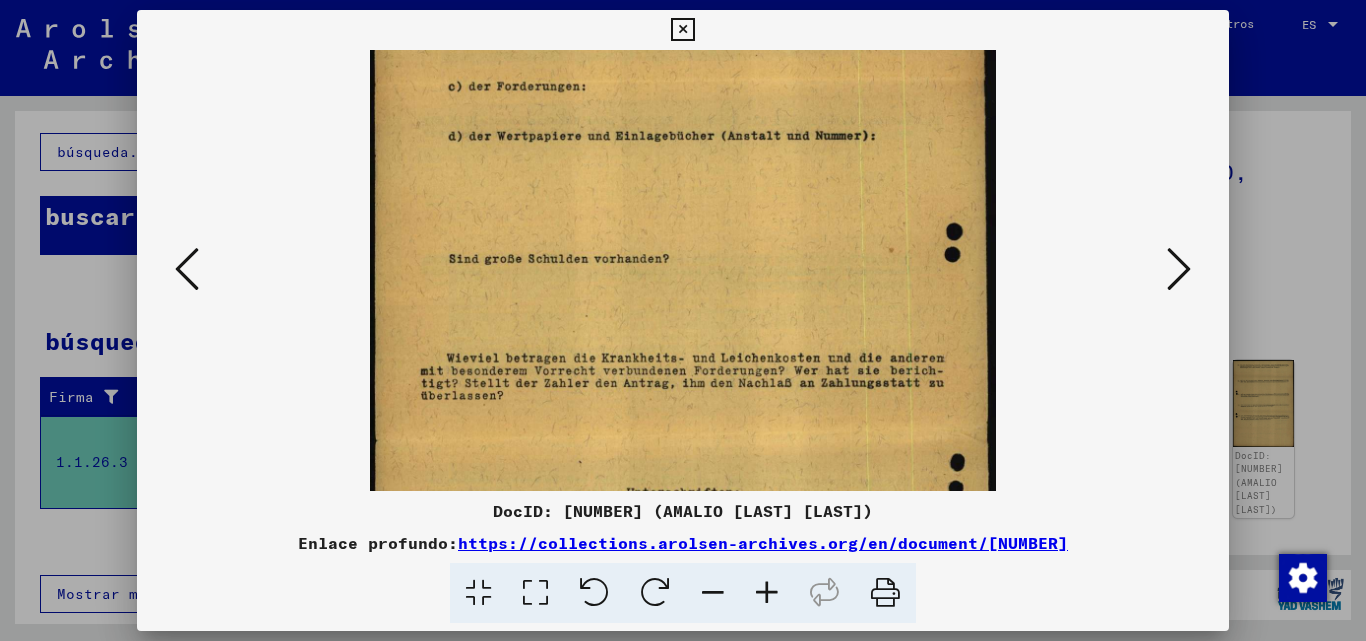 drag, startPoint x: 703, startPoint y: 396, endPoint x: 692, endPoint y: 257, distance: 139.43457 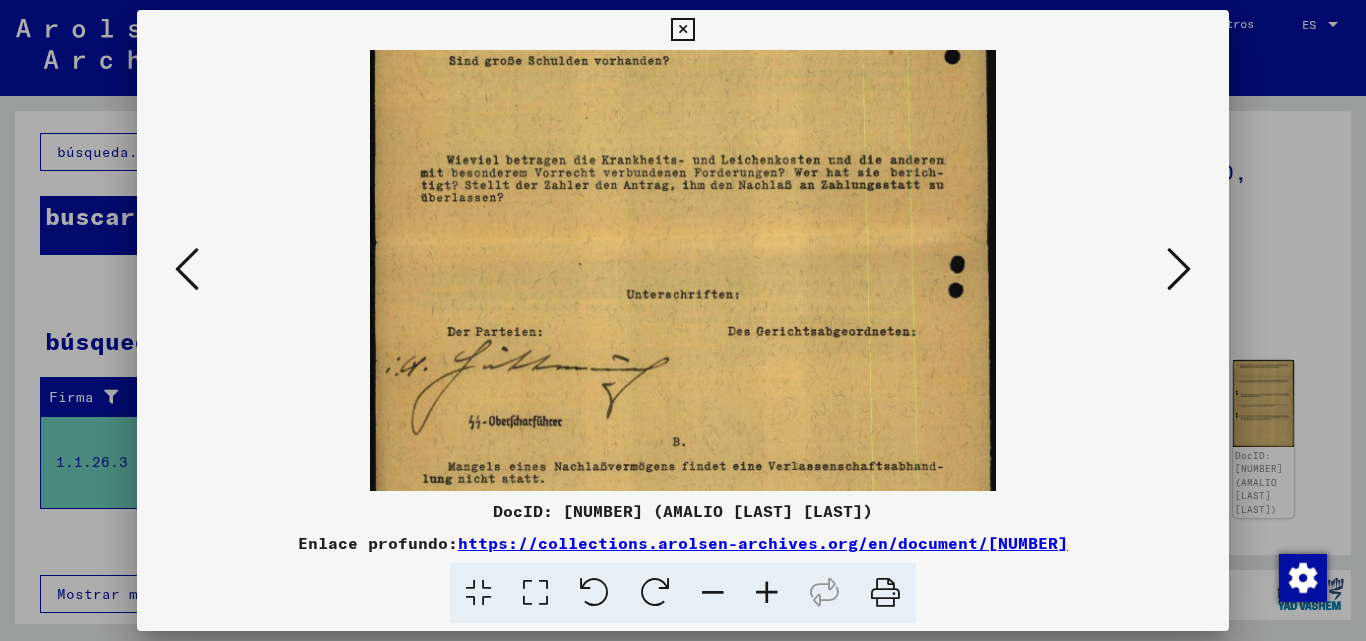 drag, startPoint x: 707, startPoint y: 402, endPoint x: 731, endPoint y: 204, distance: 199.44925 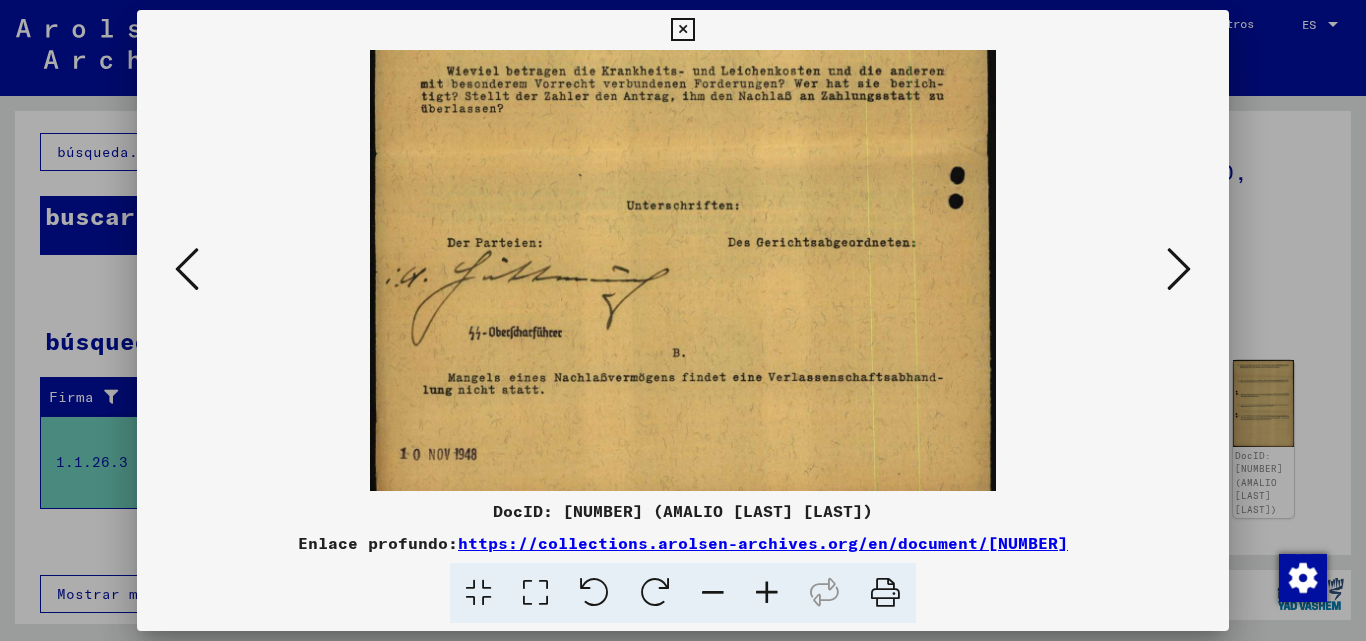 scroll, scrollTop: 450, scrollLeft: 0, axis: vertical 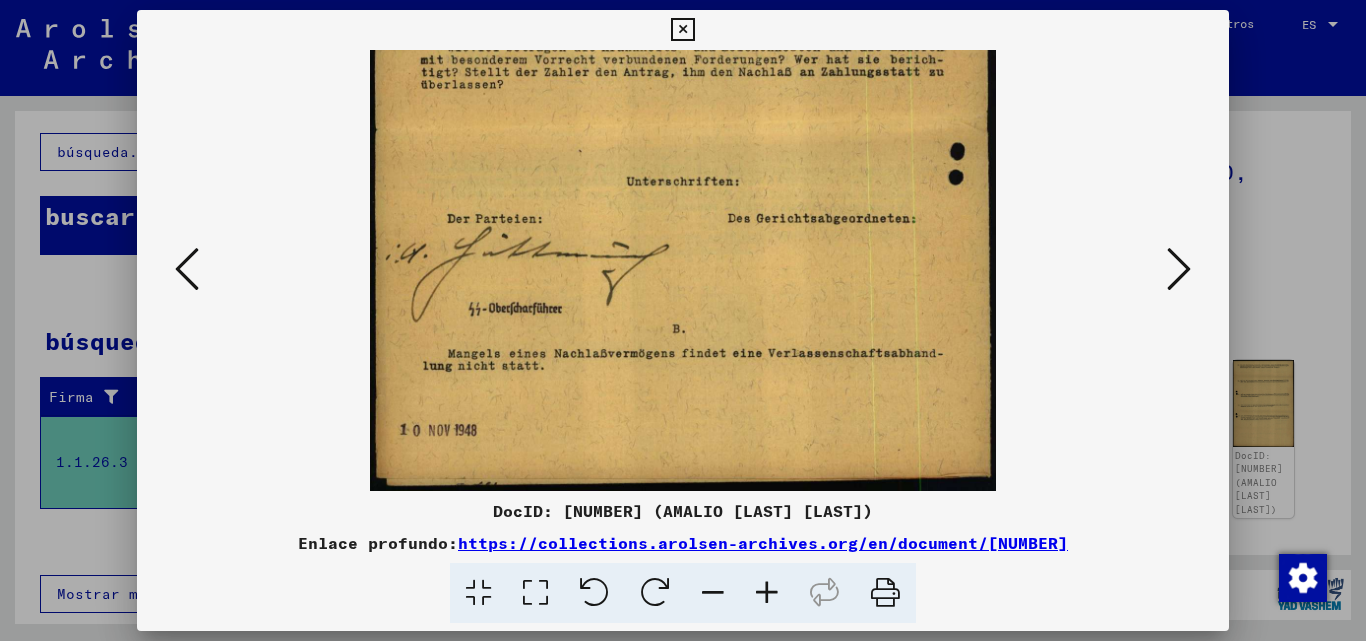 drag, startPoint x: 766, startPoint y: 384, endPoint x: 752, endPoint y: 263, distance: 121.80723 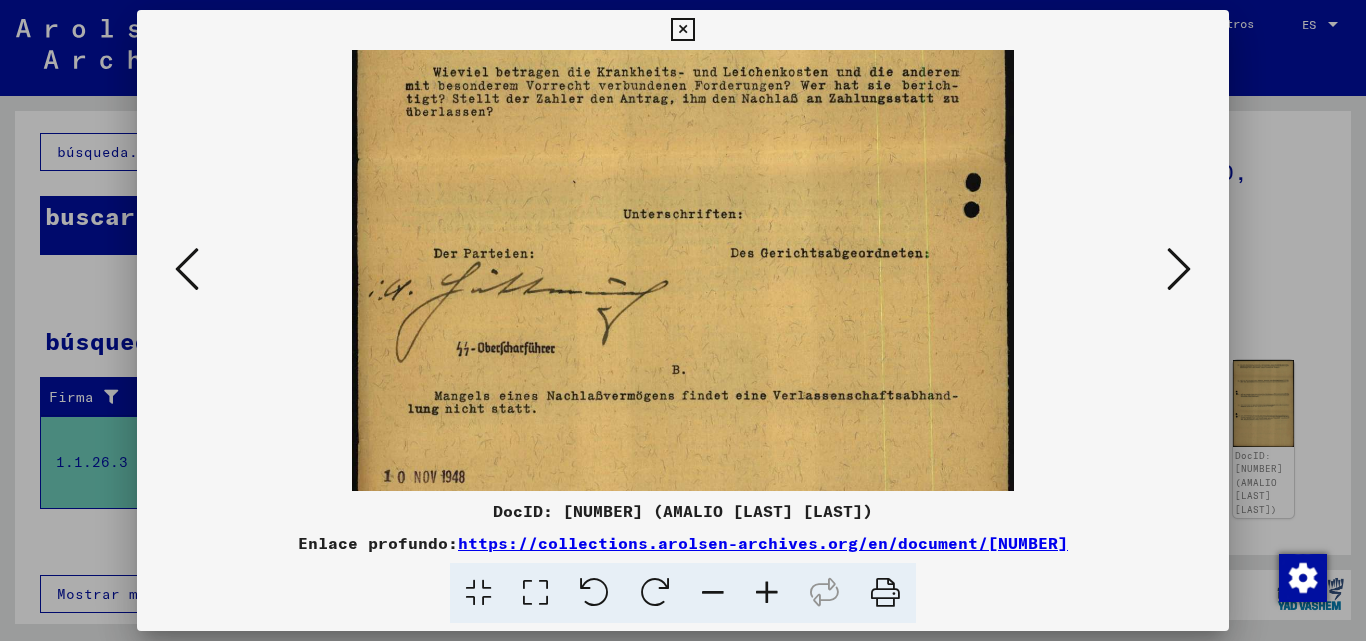 click at bounding box center [767, 593] 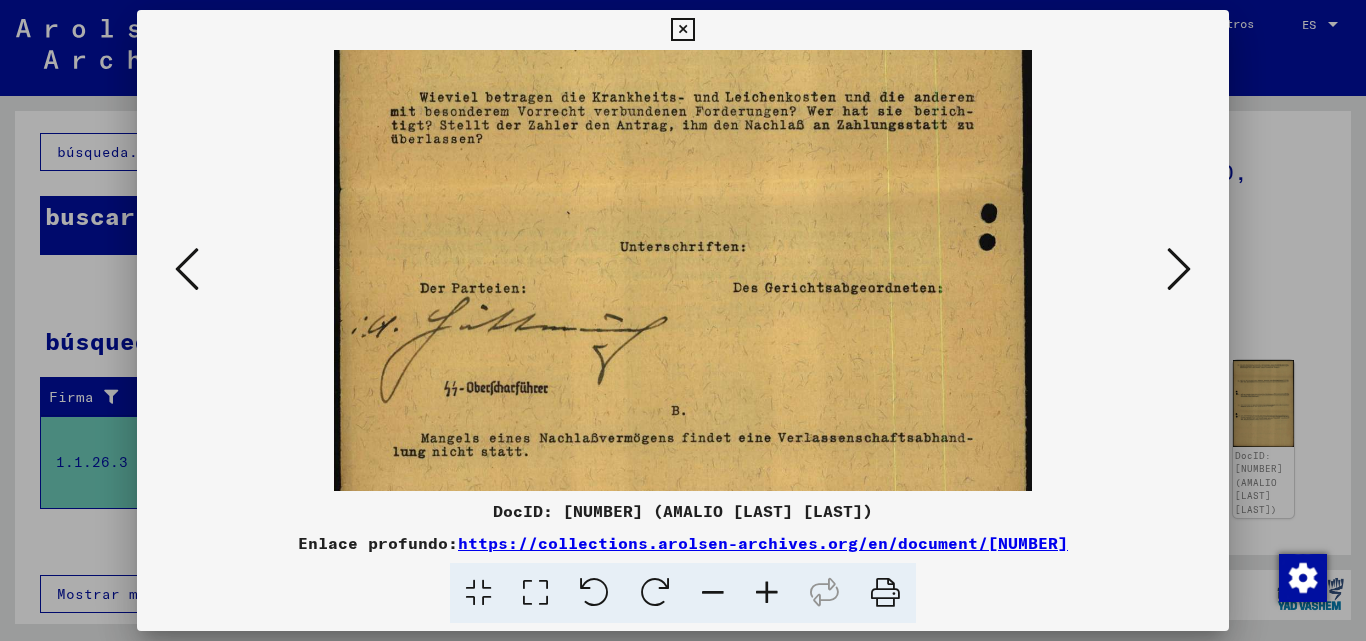 click at bounding box center [767, 593] 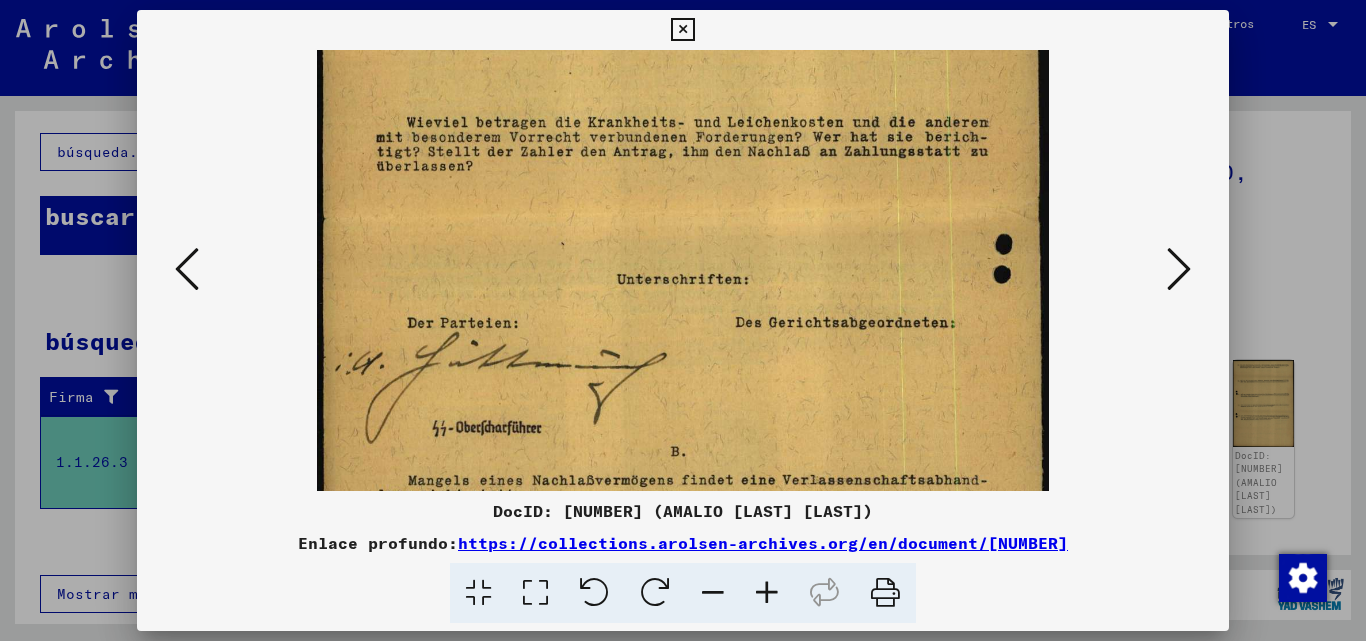 click at bounding box center (767, 593) 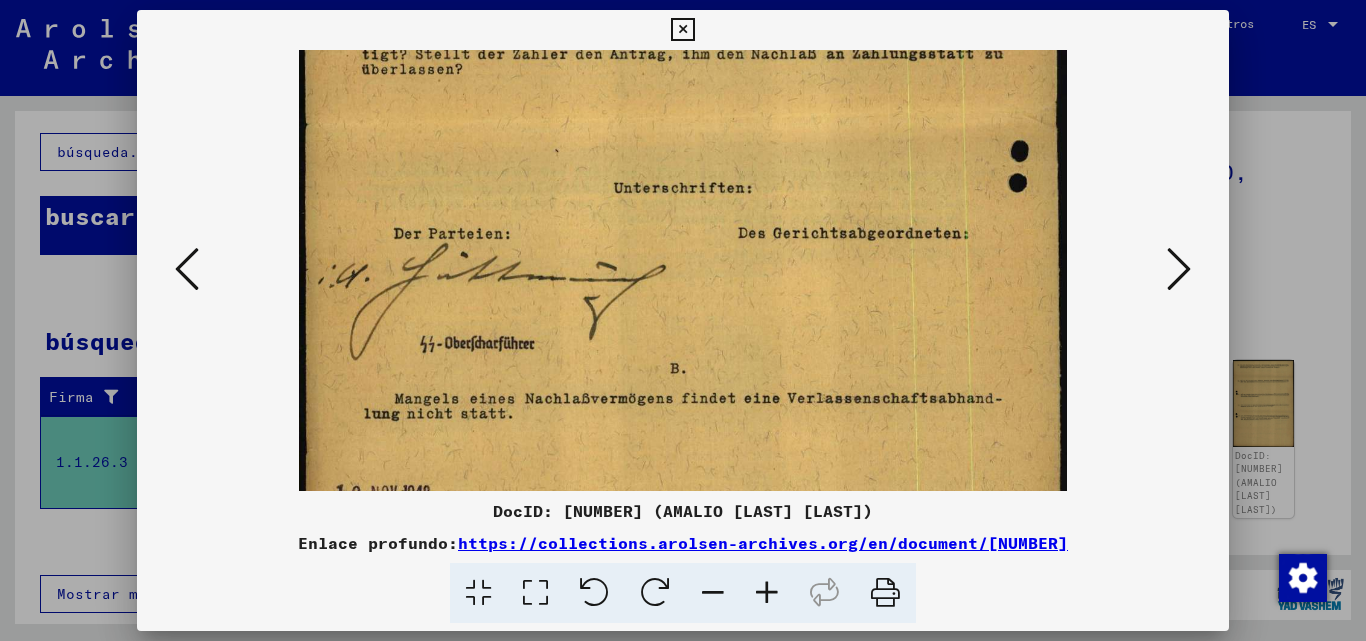 scroll, scrollTop: 576, scrollLeft: 0, axis: vertical 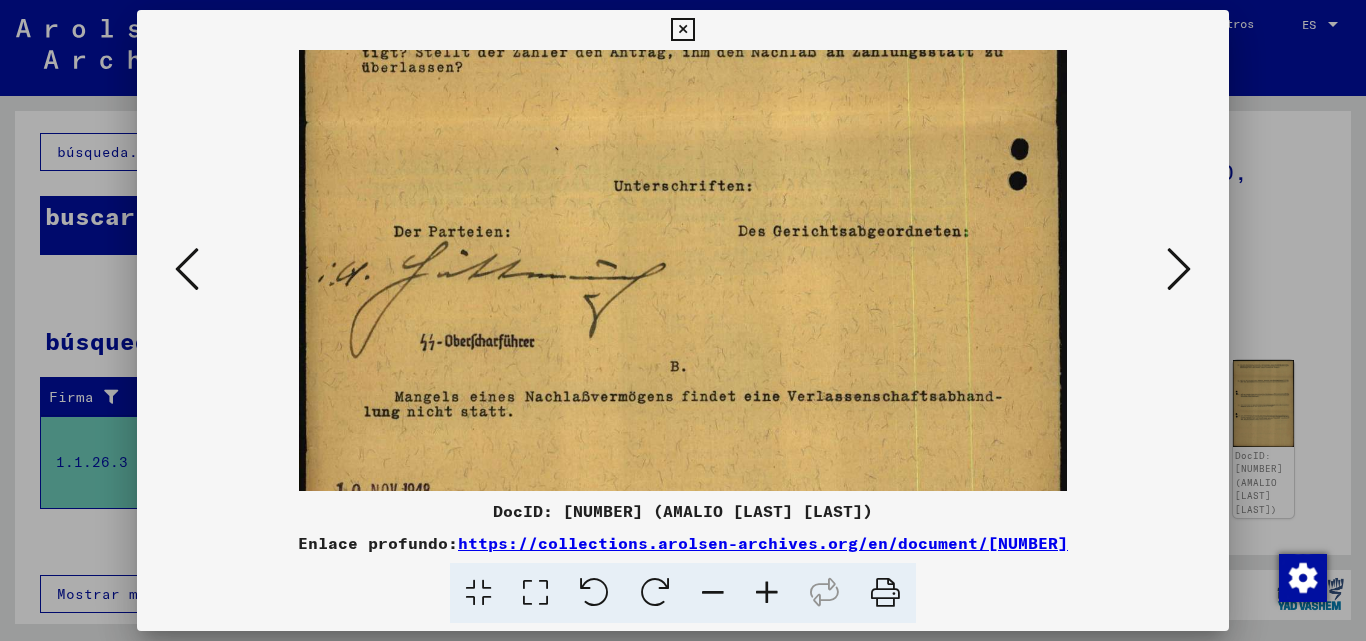 drag, startPoint x: 700, startPoint y: 428, endPoint x: 680, endPoint y: 302, distance: 127.57743 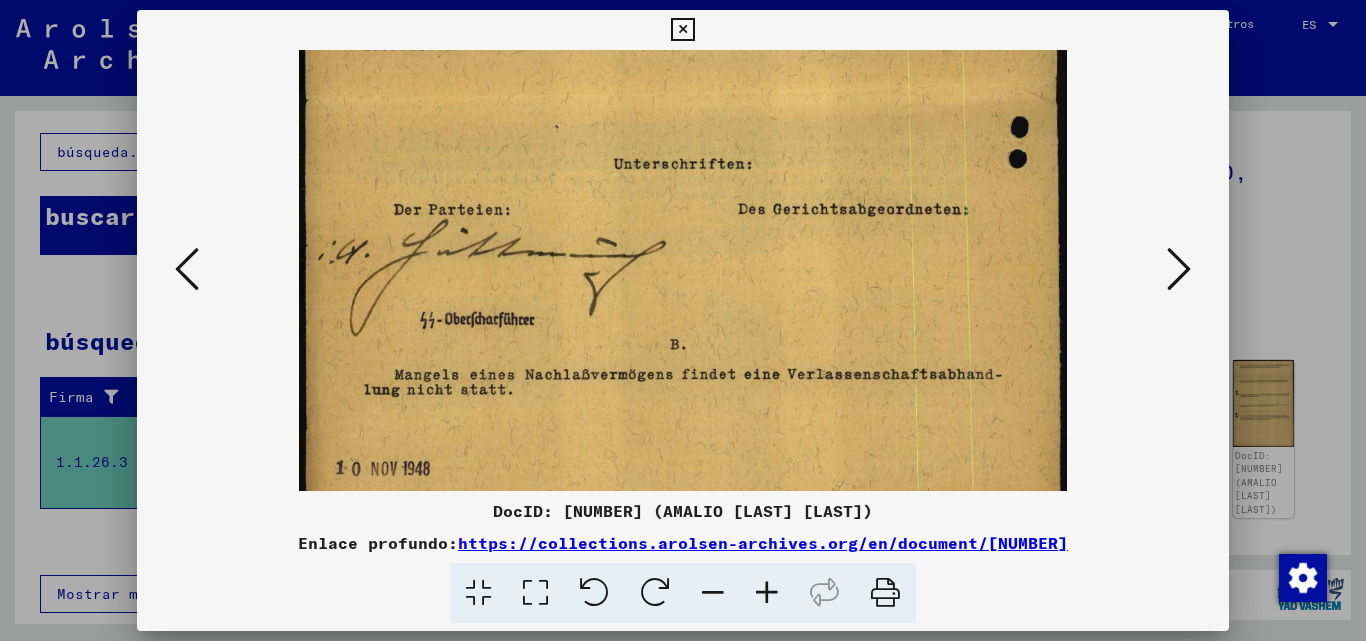 scroll, scrollTop: 621, scrollLeft: 0, axis: vertical 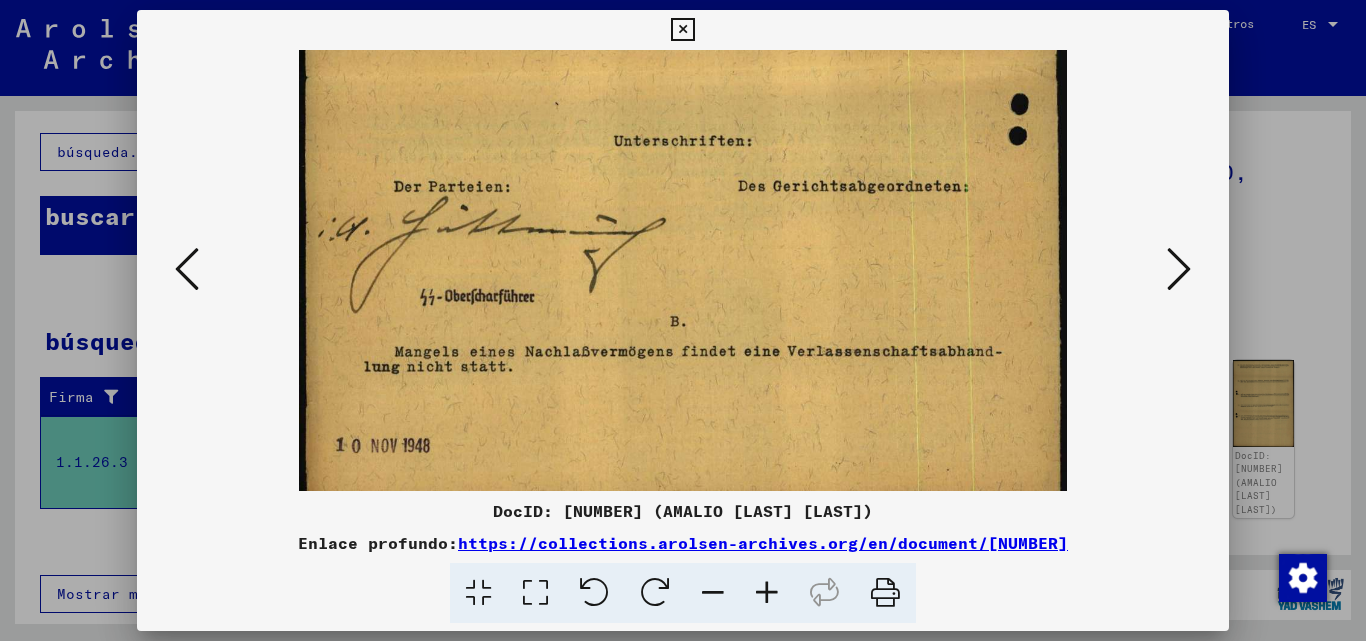 drag, startPoint x: 698, startPoint y: 447, endPoint x: 698, endPoint y: 402, distance: 45 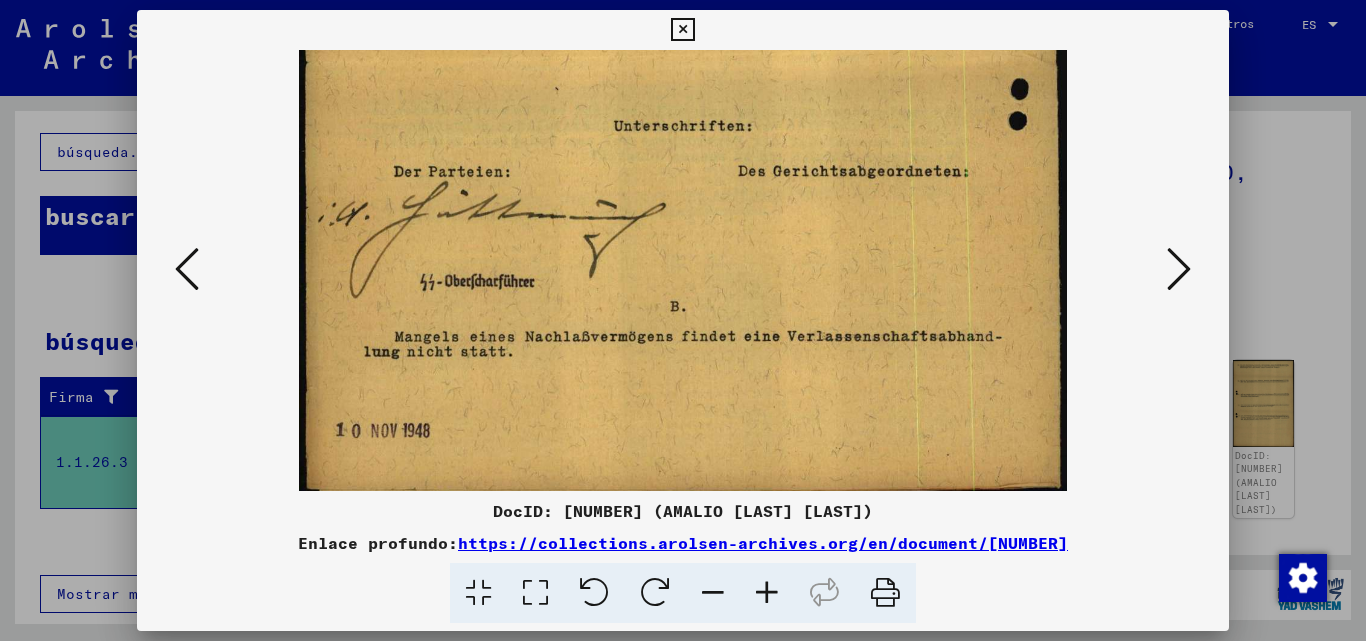 scroll, scrollTop: 650, scrollLeft: 0, axis: vertical 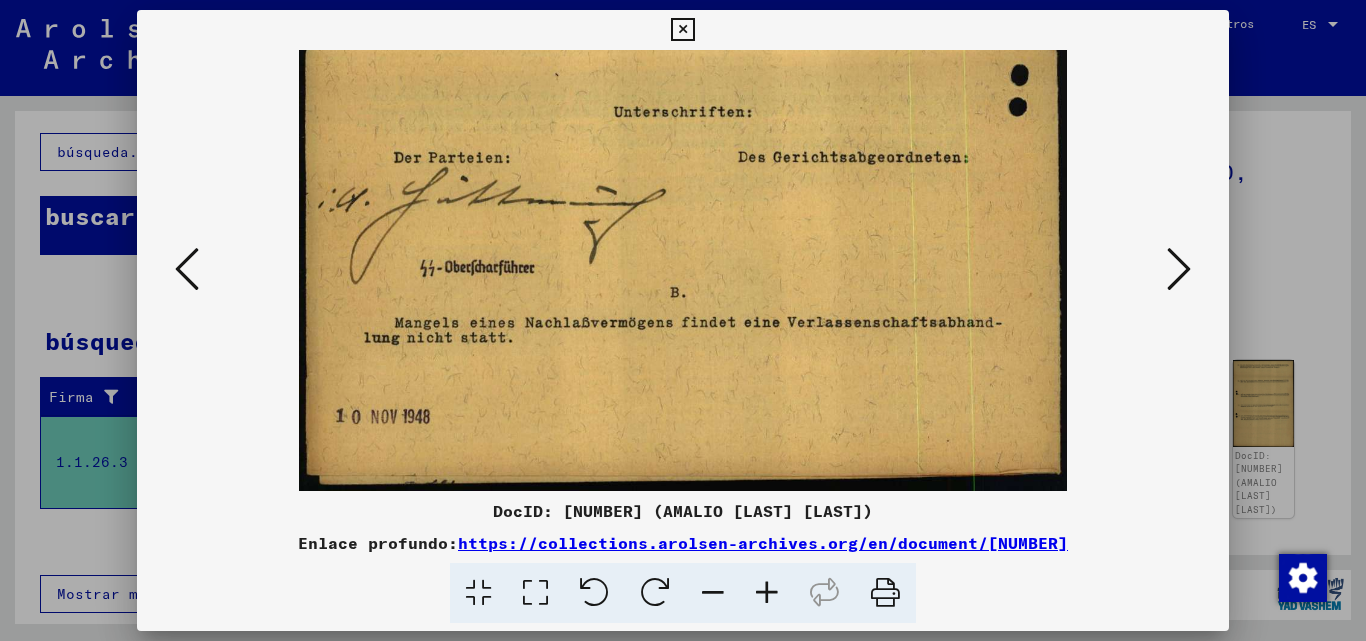 drag, startPoint x: 728, startPoint y: 456, endPoint x: 720, endPoint y: 396, distance: 60.530983 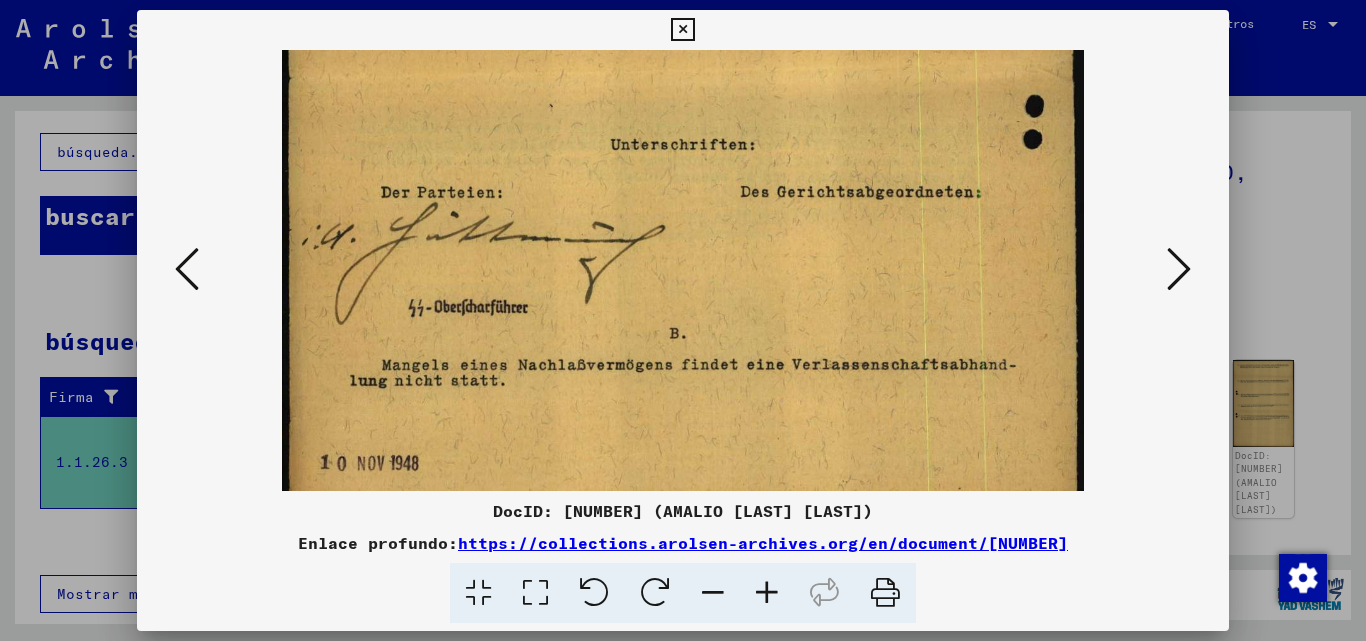click at bounding box center [767, 593] 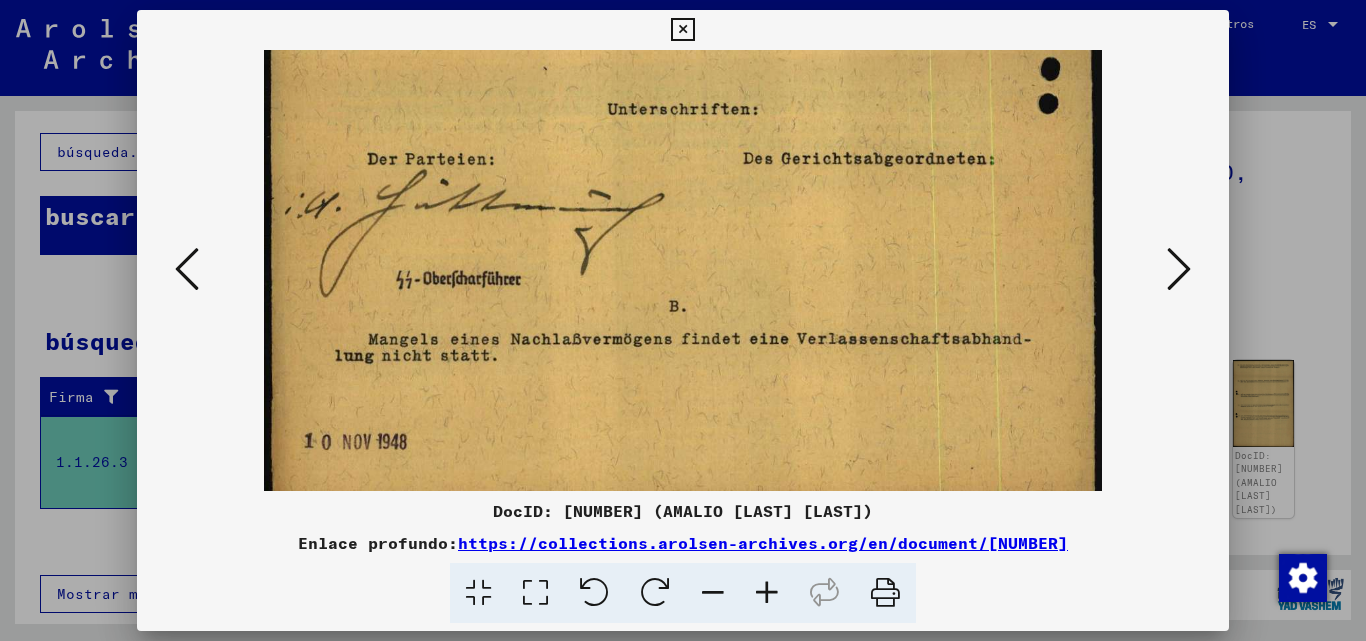 scroll, scrollTop: 720, scrollLeft: 0, axis: vertical 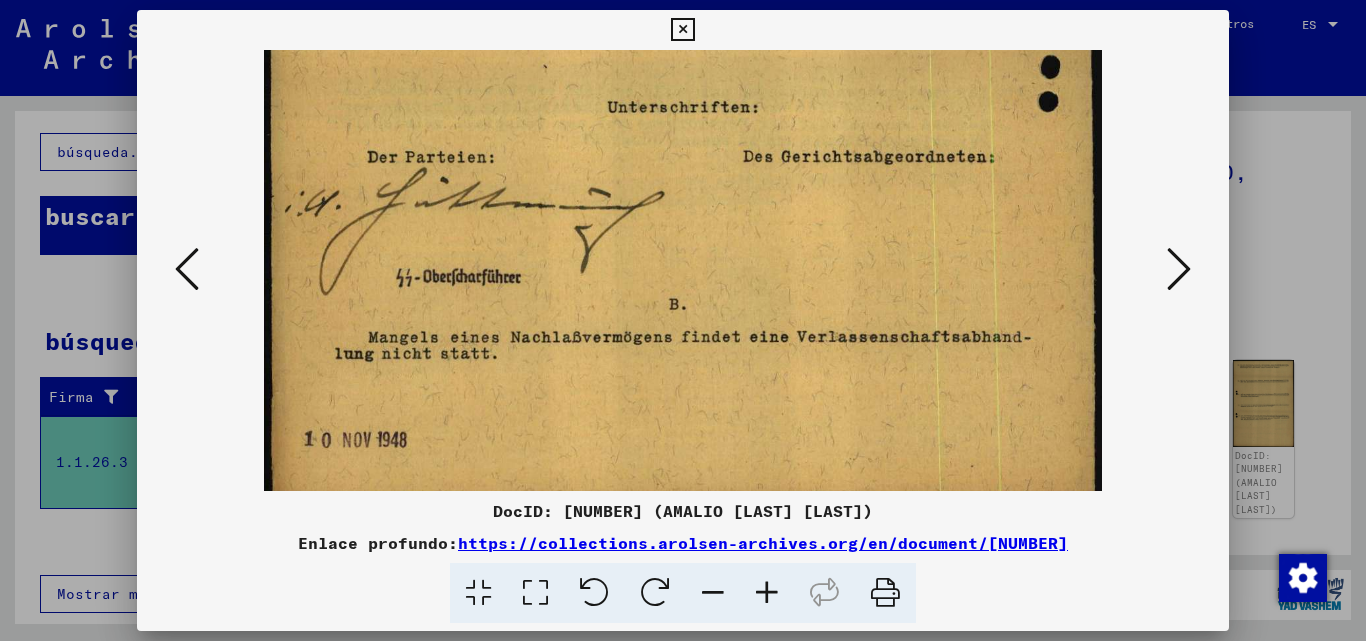 drag, startPoint x: 702, startPoint y: 440, endPoint x: 683, endPoint y: 370, distance: 72.53275 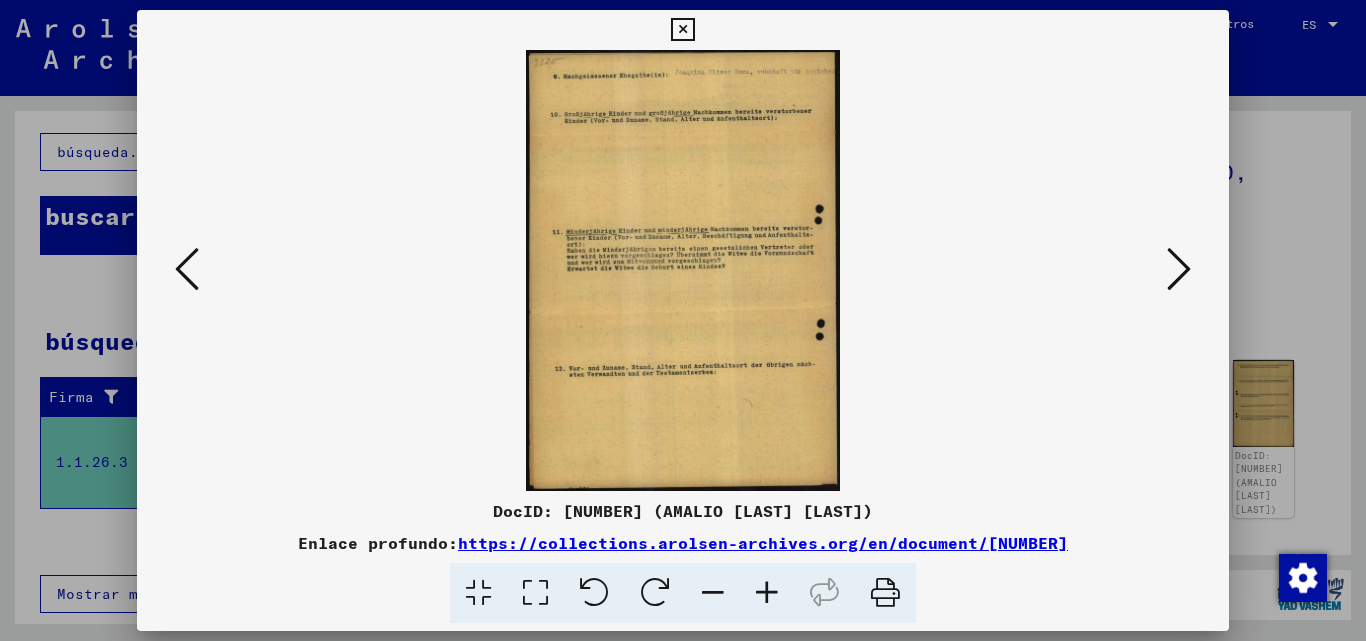 scroll, scrollTop: 0, scrollLeft: 0, axis: both 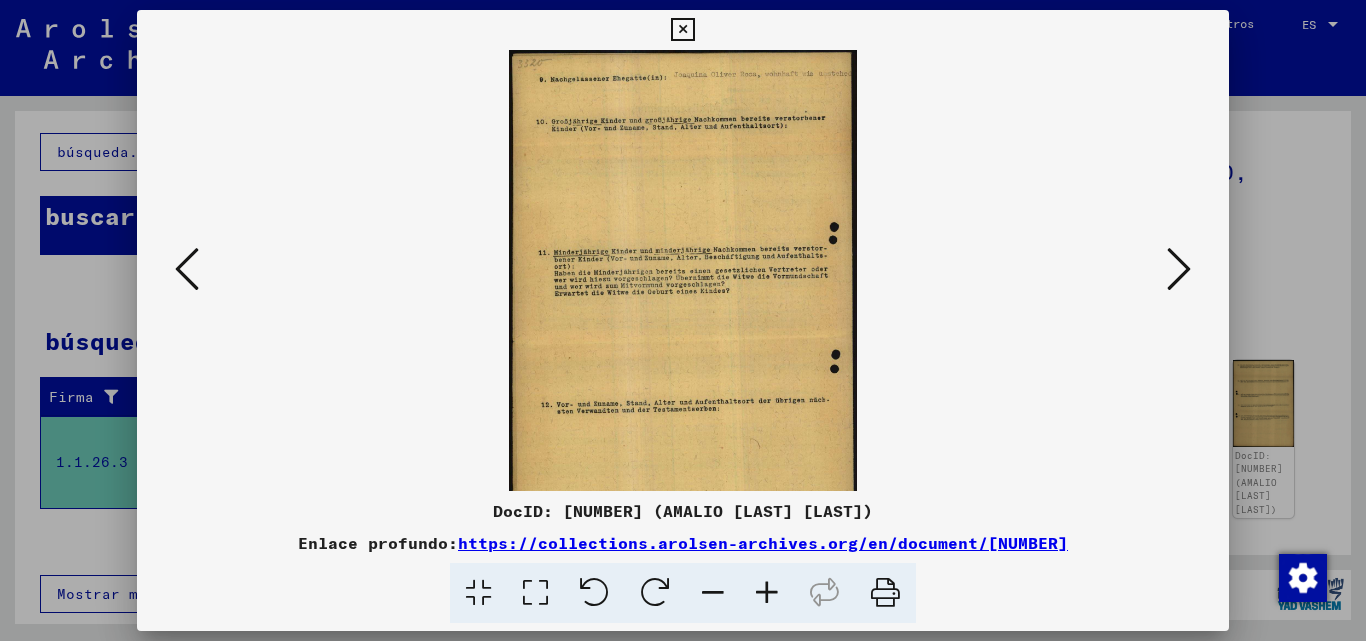 click at bounding box center (767, 593) 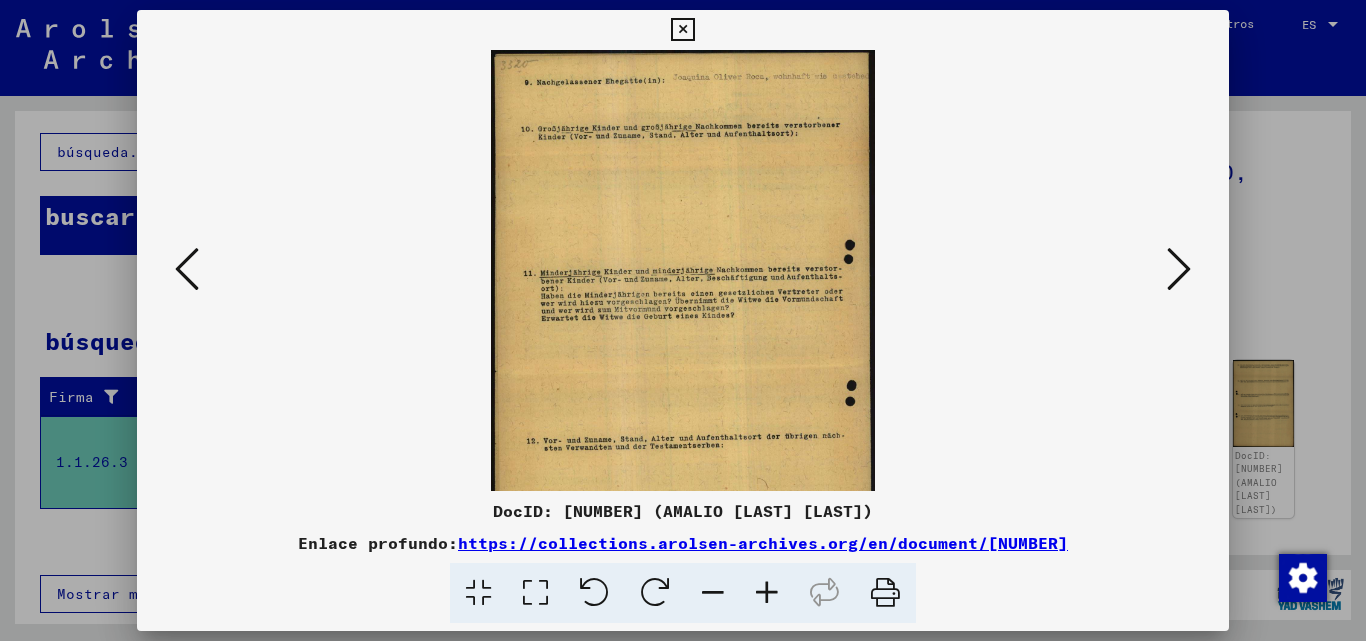 click at bounding box center (767, 593) 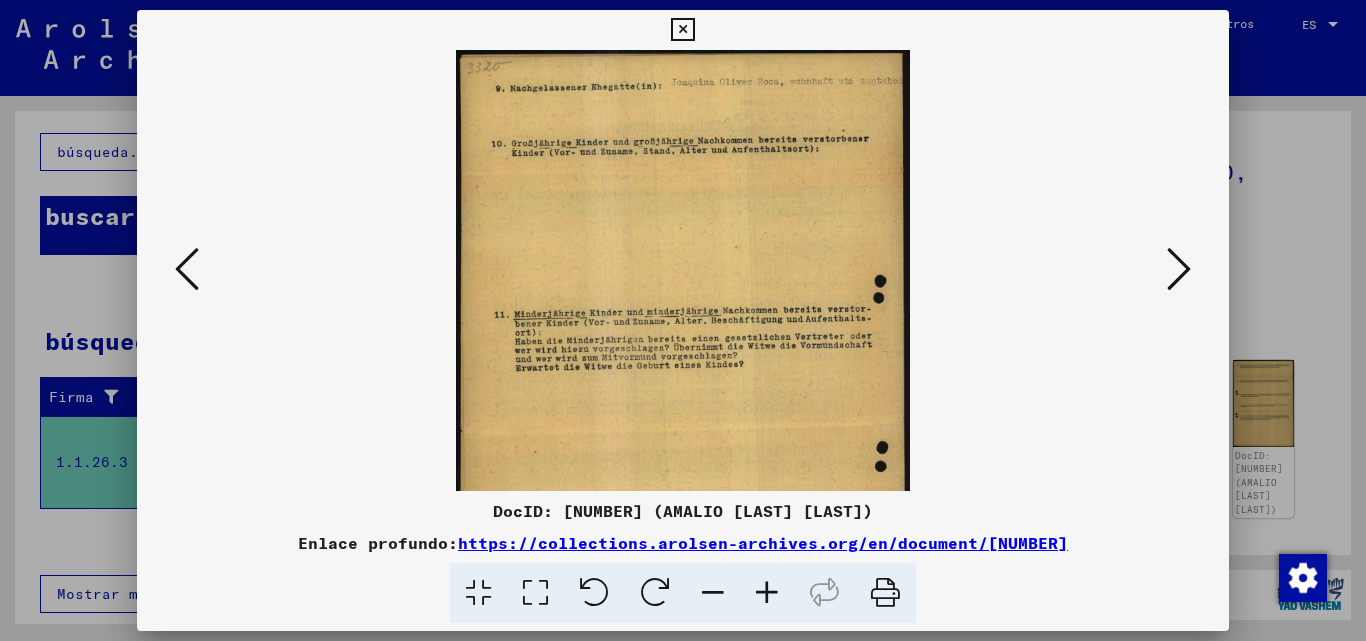 click at bounding box center [767, 593] 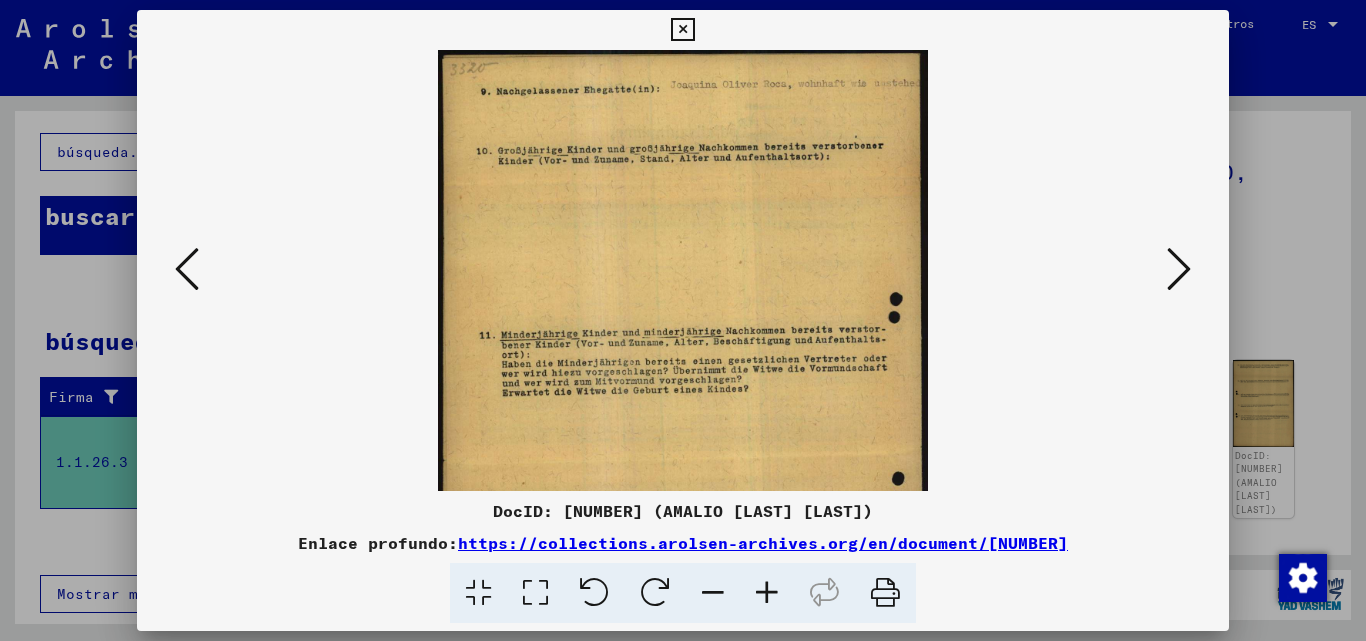 click at bounding box center (767, 593) 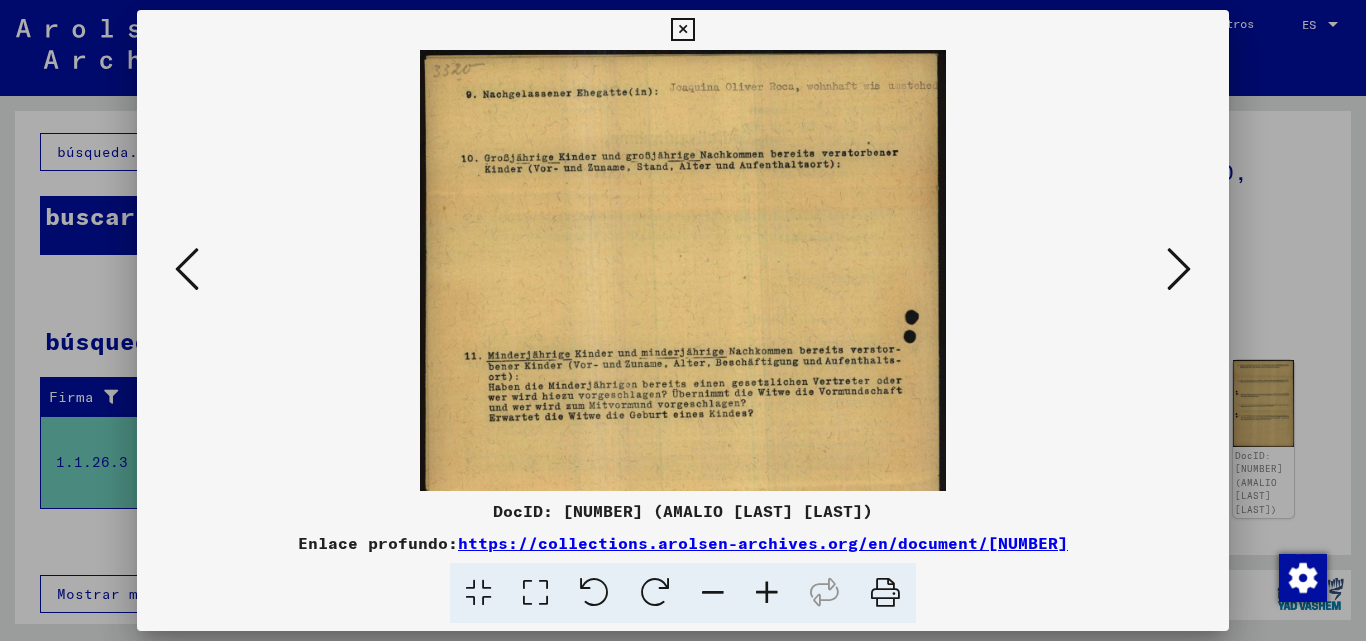 click at bounding box center (767, 593) 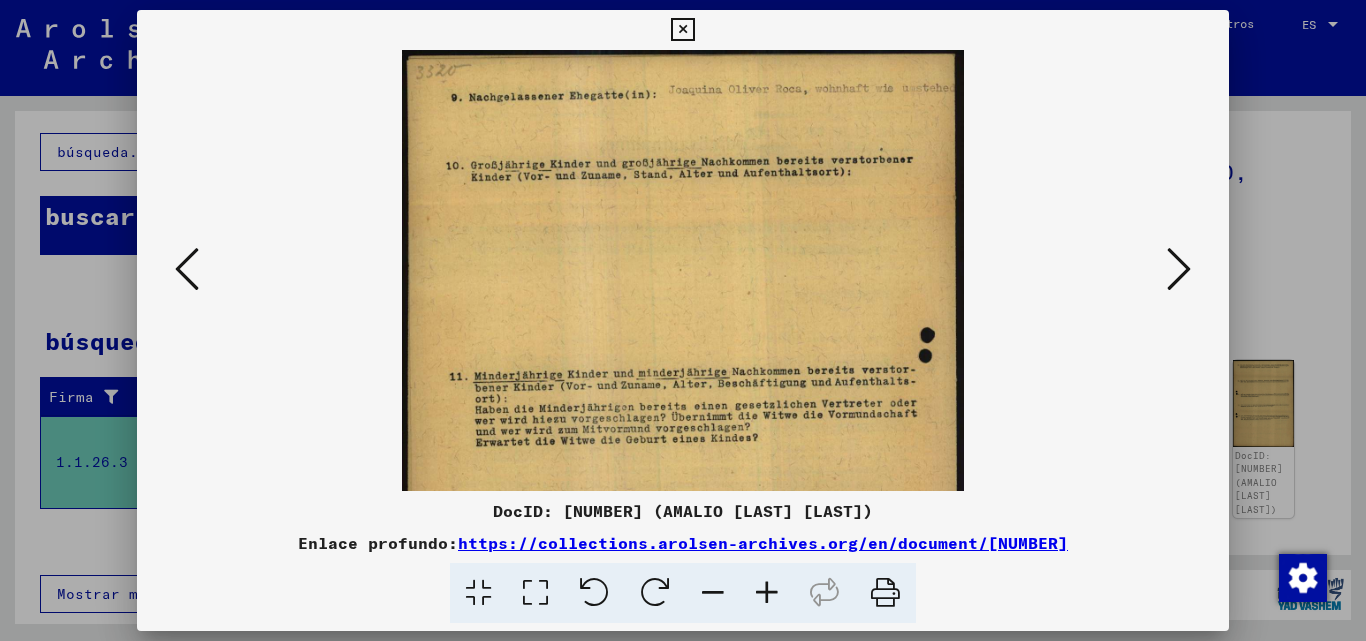 click at bounding box center (767, 593) 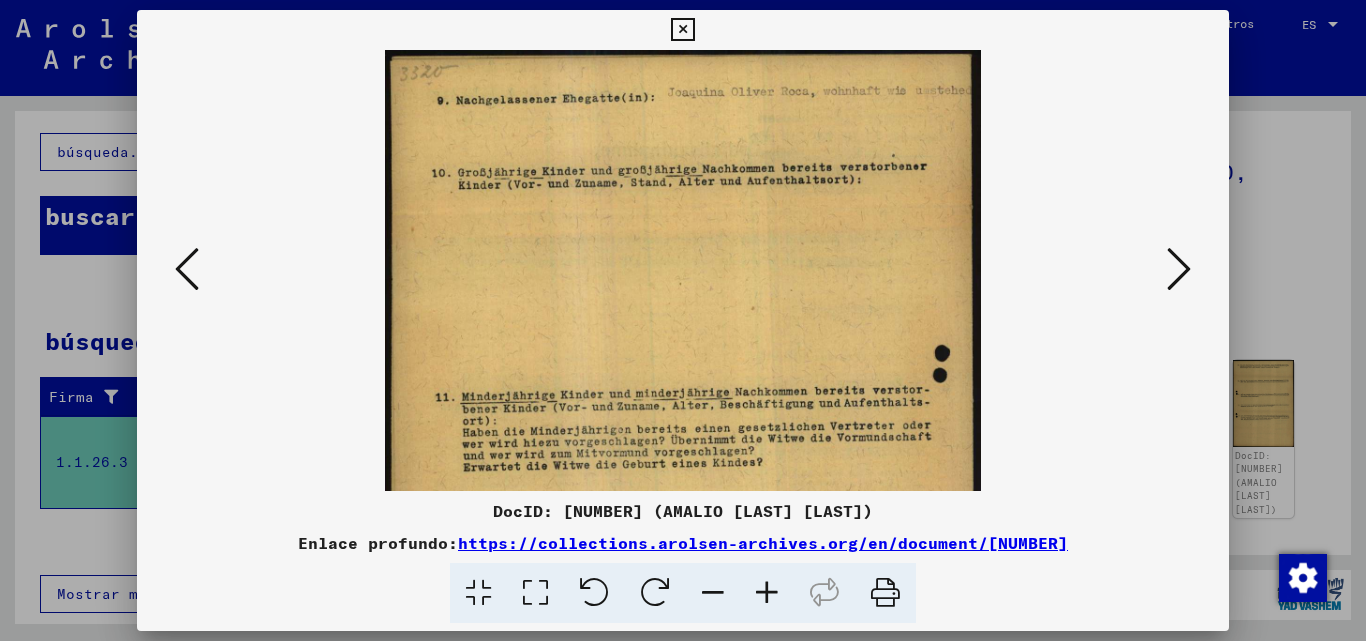 click at bounding box center [767, 593] 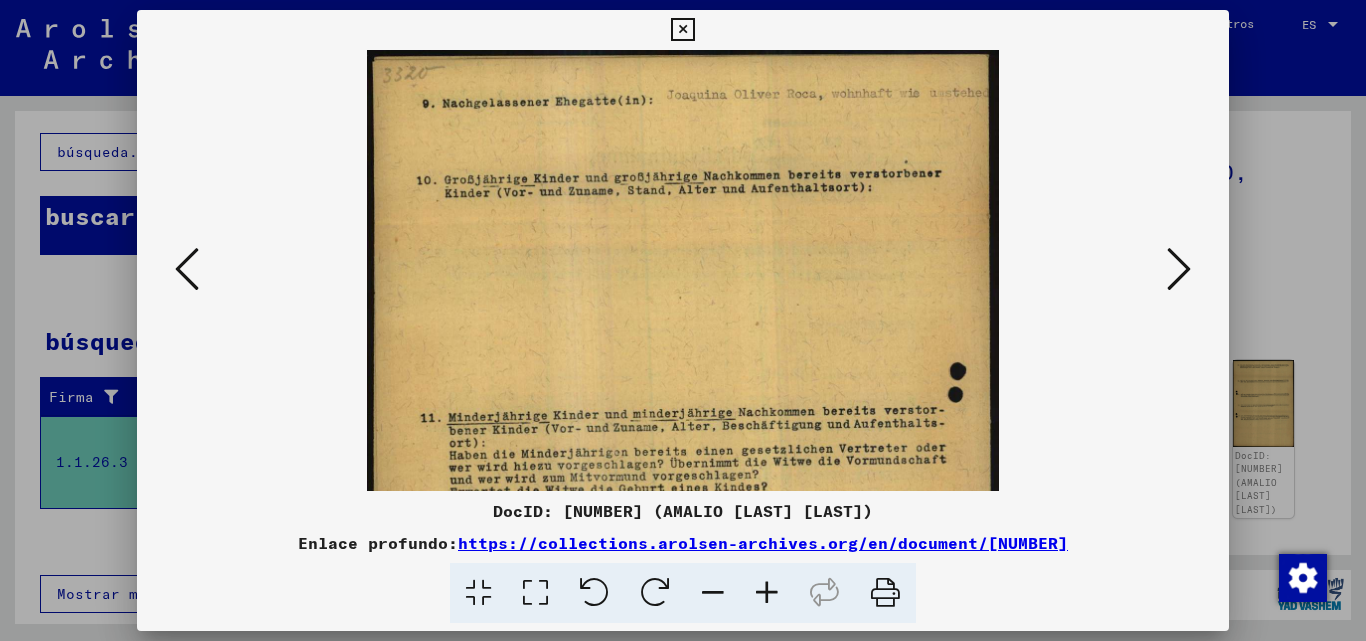 click at bounding box center (767, 593) 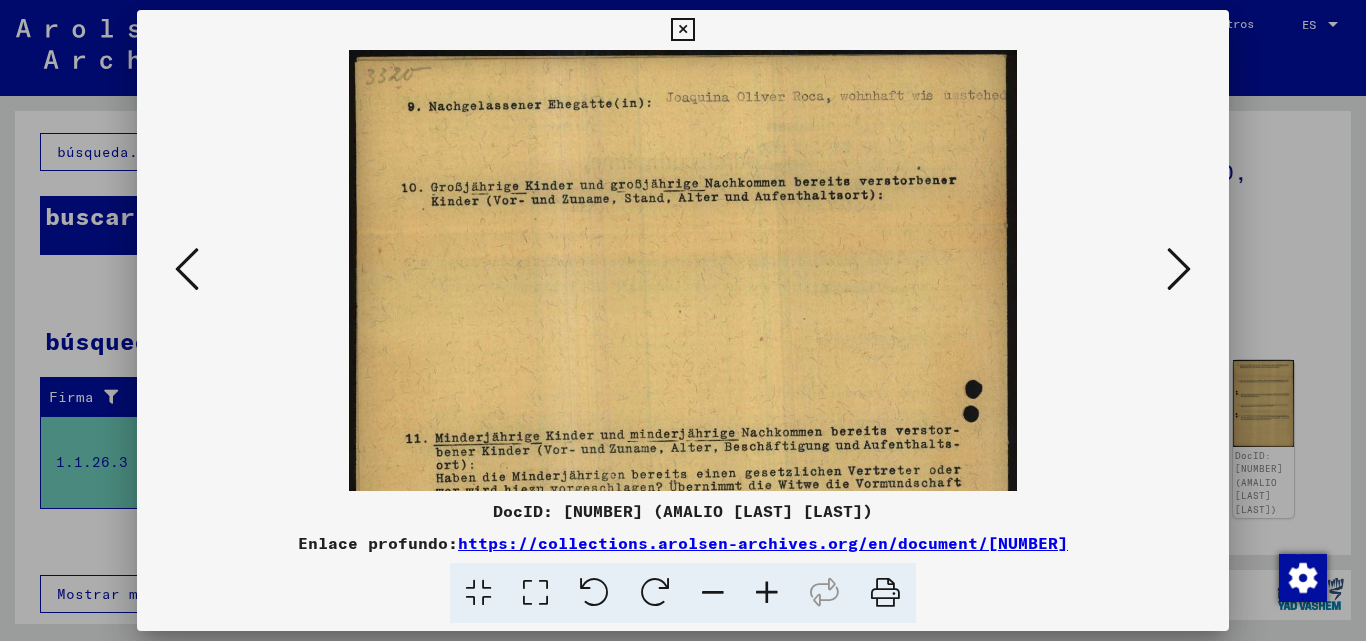 click at bounding box center (767, 593) 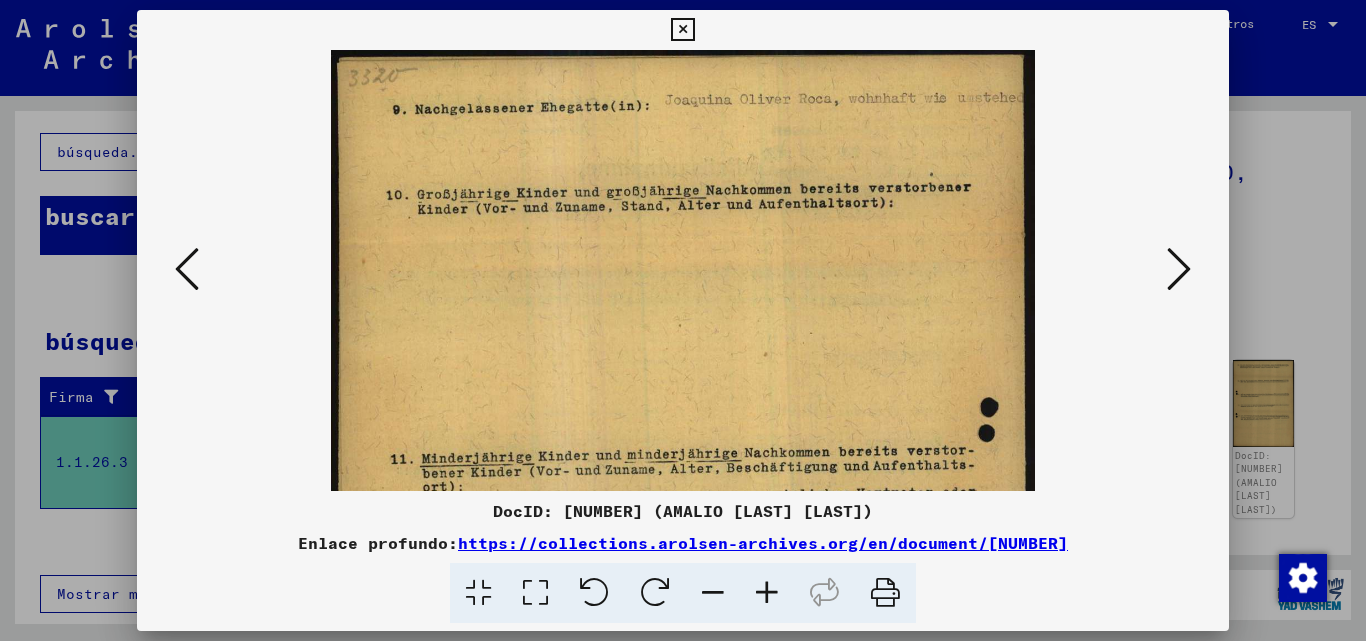 click at bounding box center (767, 593) 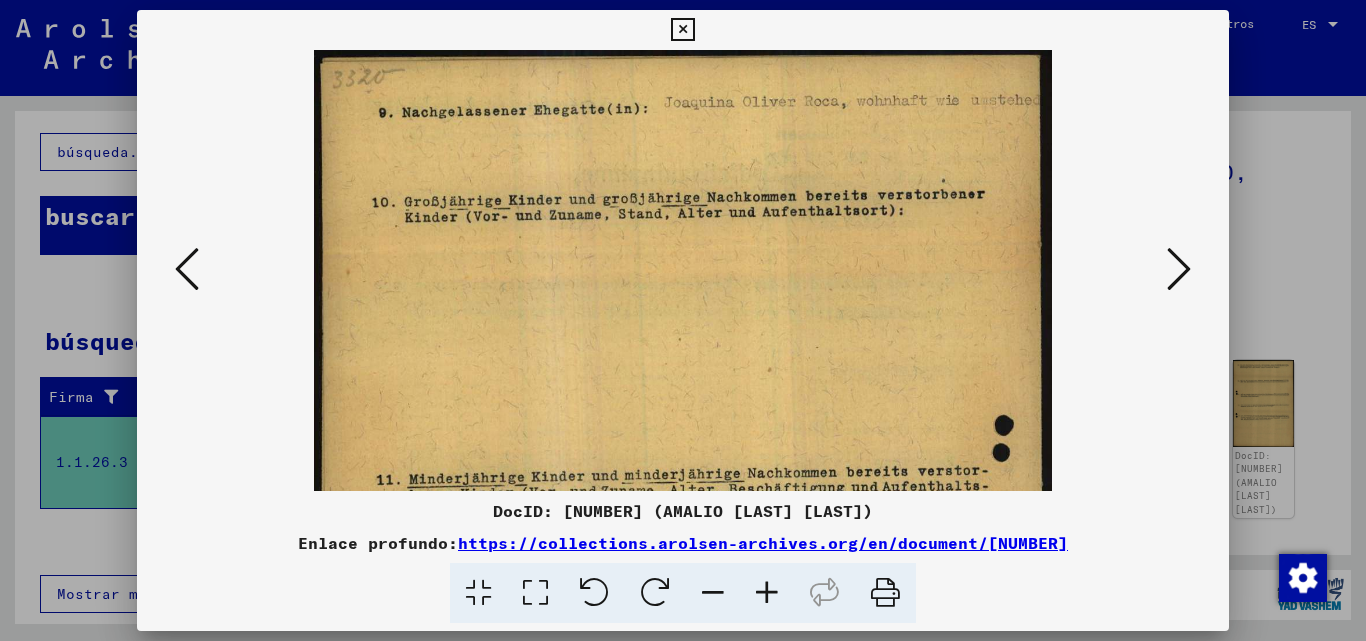click at bounding box center [767, 593] 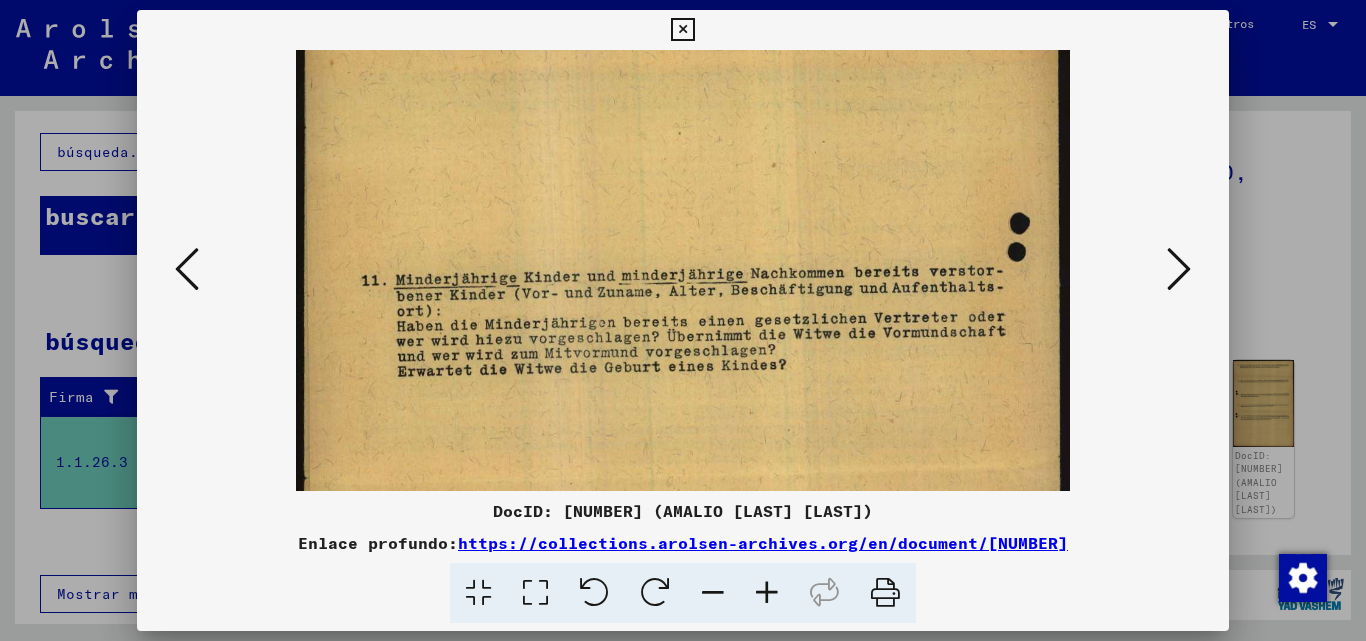 drag, startPoint x: 757, startPoint y: 416, endPoint x: 696, endPoint y: 196, distance: 228.30025 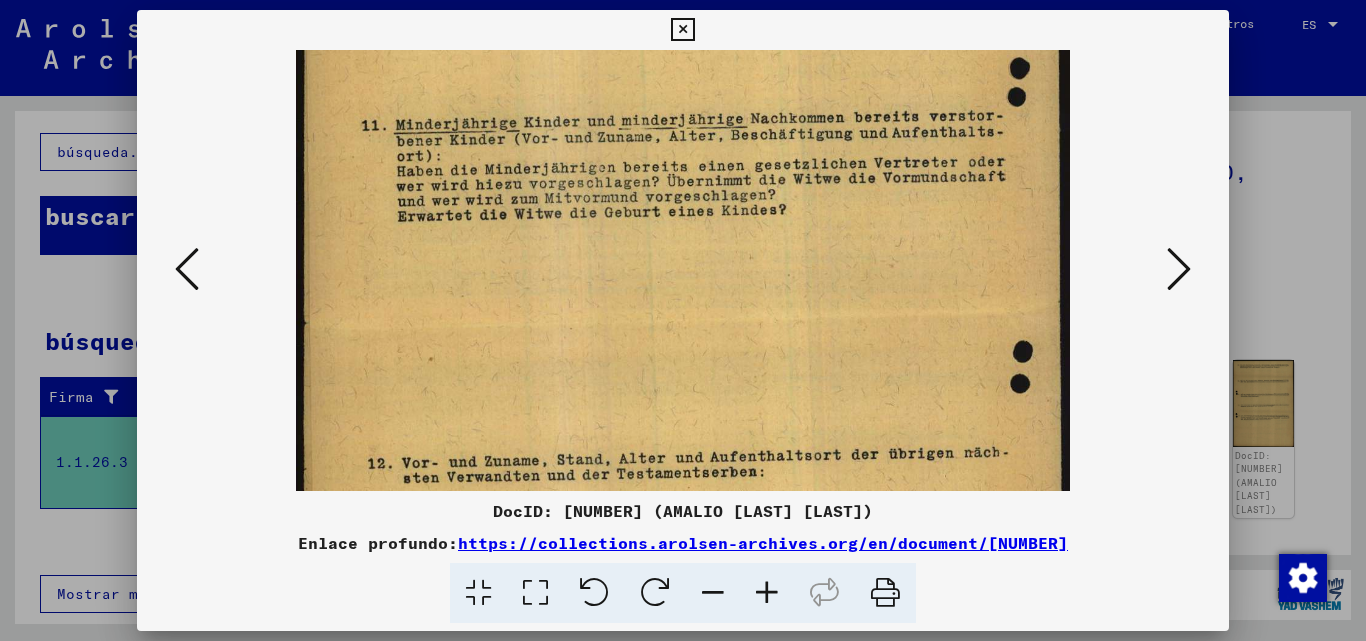 drag, startPoint x: 753, startPoint y: 429, endPoint x: 730, endPoint y: 274, distance: 156.69716 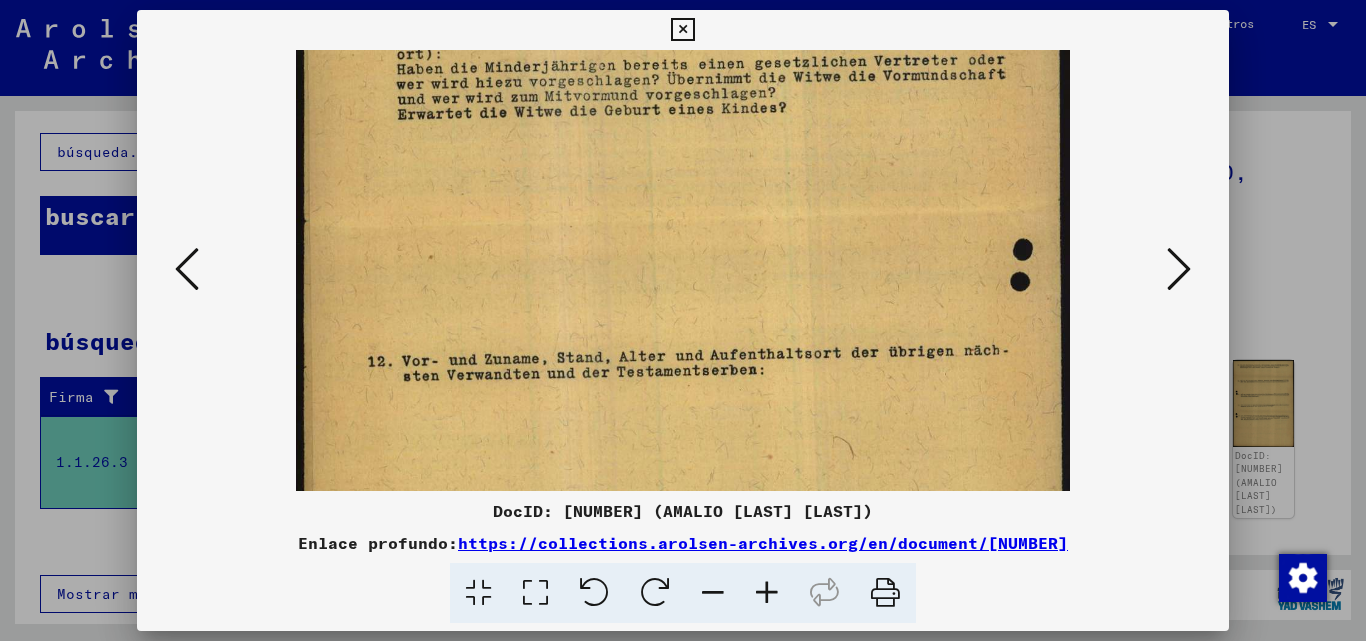 scroll, scrollTop: 491, scrollLeft: 0, axis: vertical 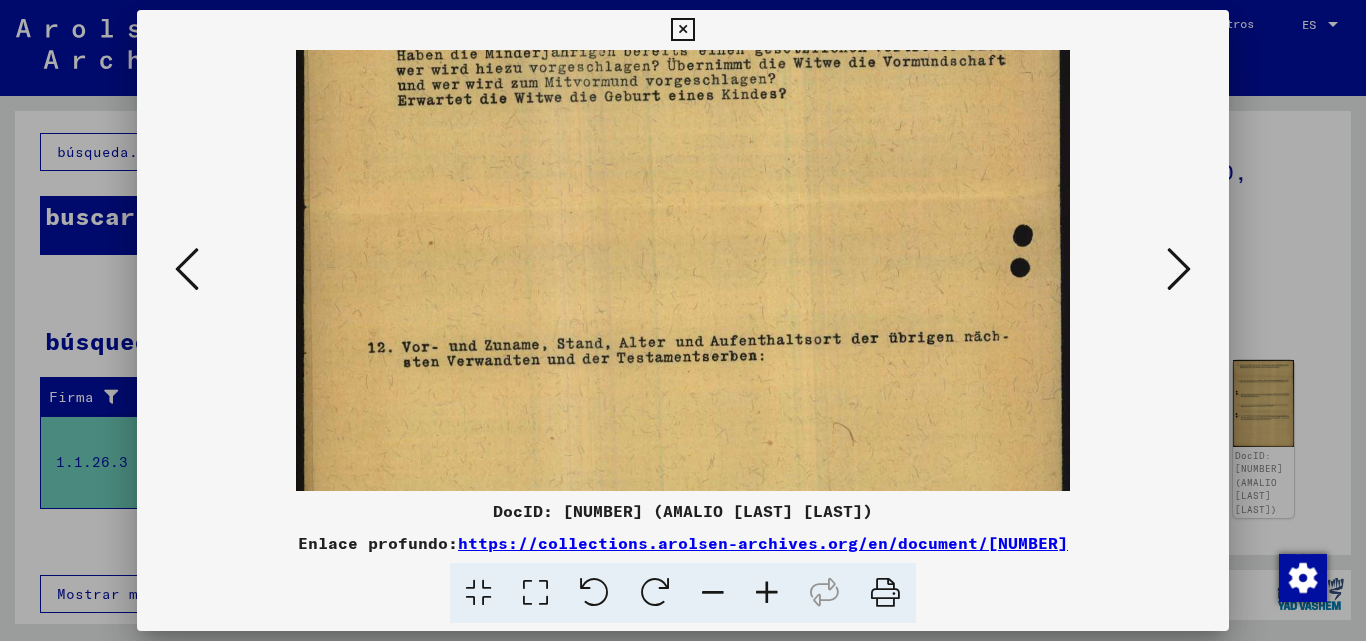 drag, startPoint x: 722, startPoint y: 368, endPoint x: 712, endPoint y: 252, distance: 116.43024 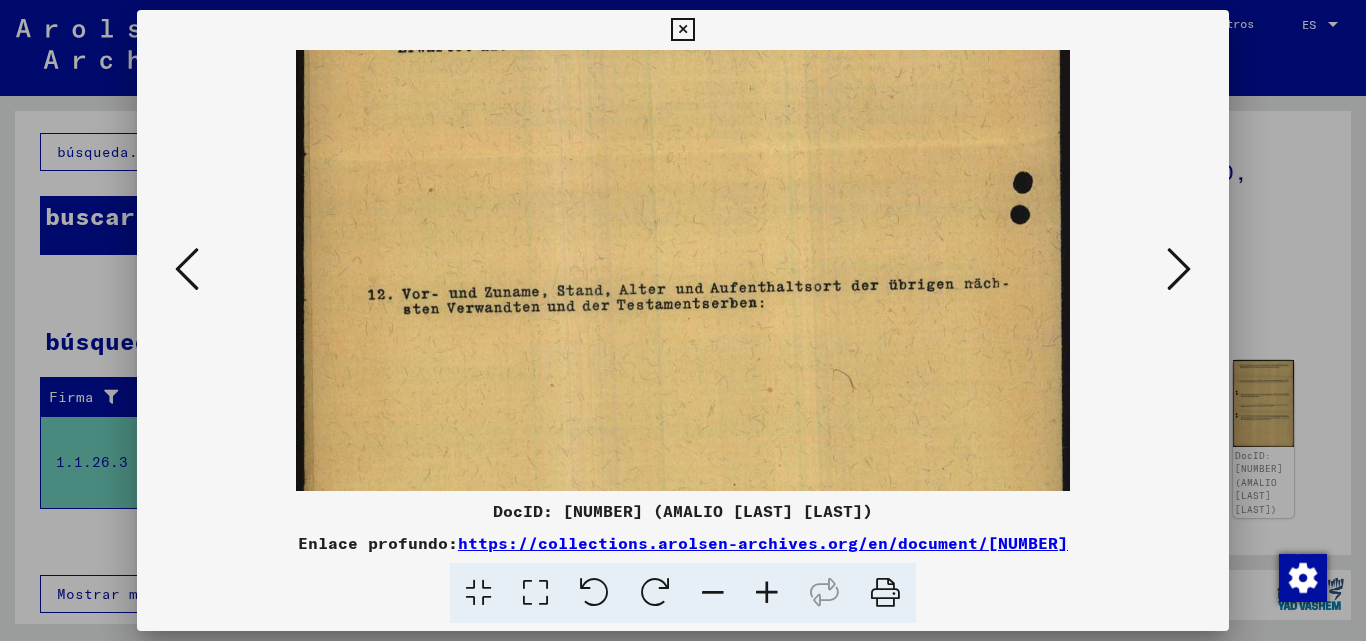 drag, startPoint x: 708, startPoint y: 387, endPoint x: 717, endPoint y: 334, distance: 53.75872 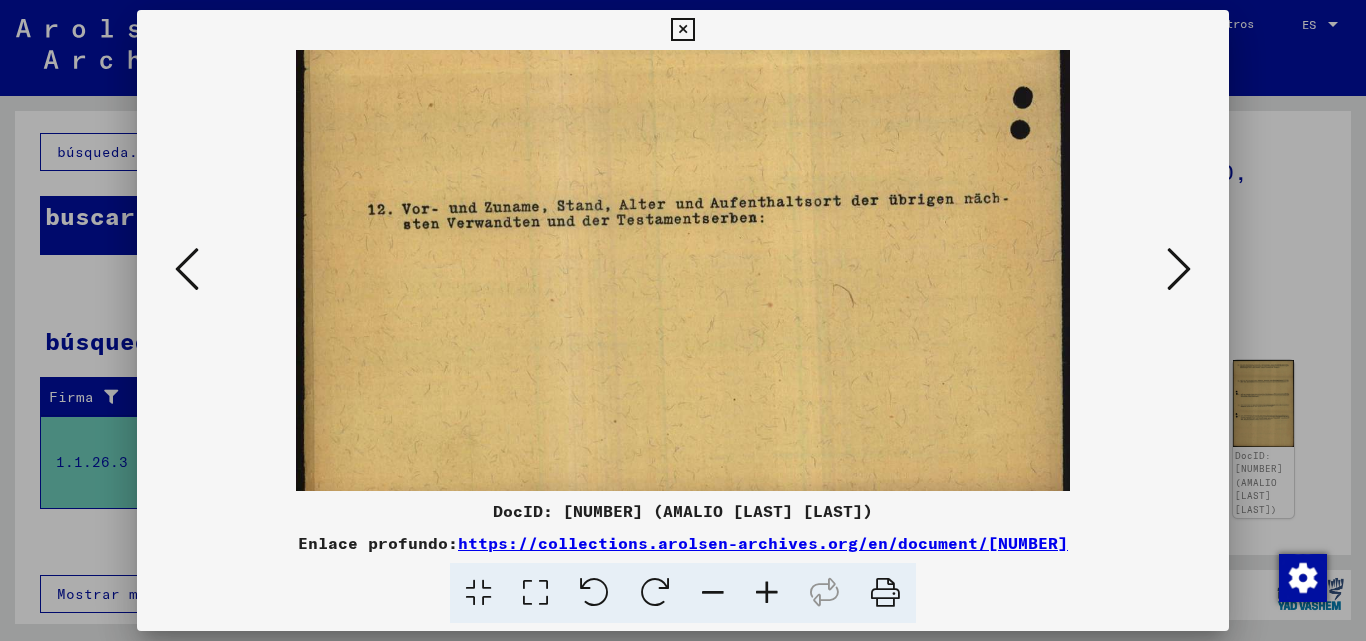 scroll, scrollTop: 650, scrollLeft: 0, axis: vertical 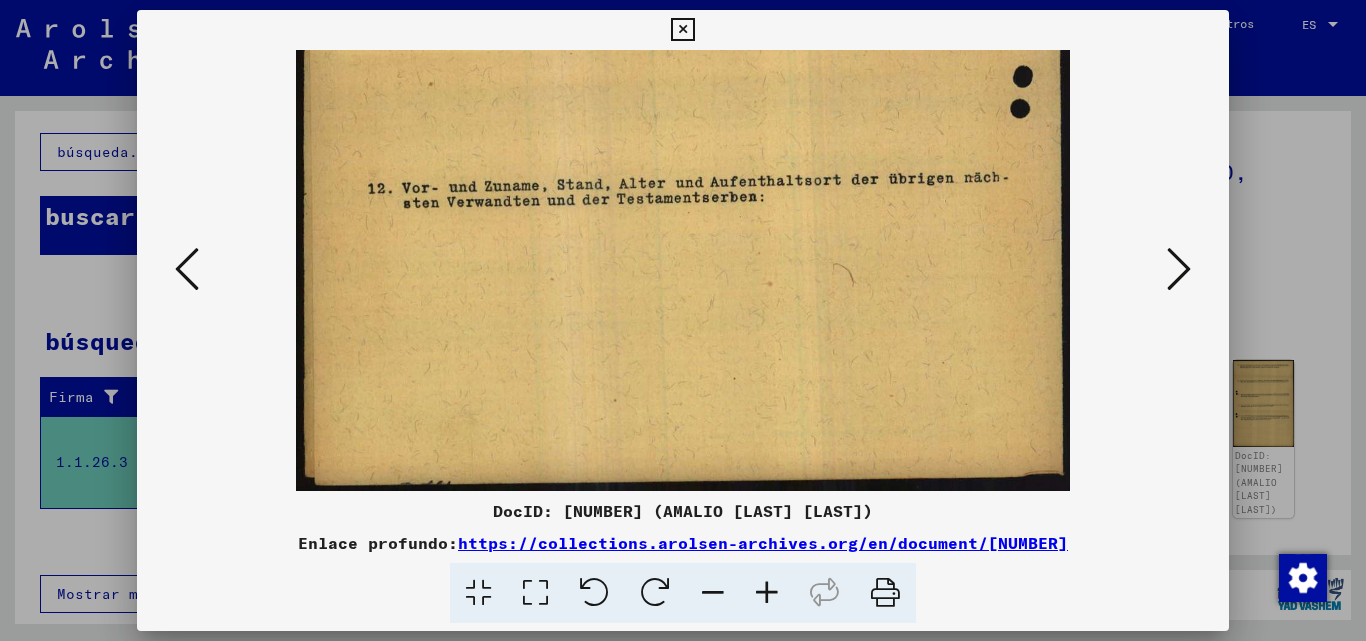 drag, startPoint x: 705, startPoint y: 387, endPoint x: 713, endPoint y: 280, distance: 107.298645 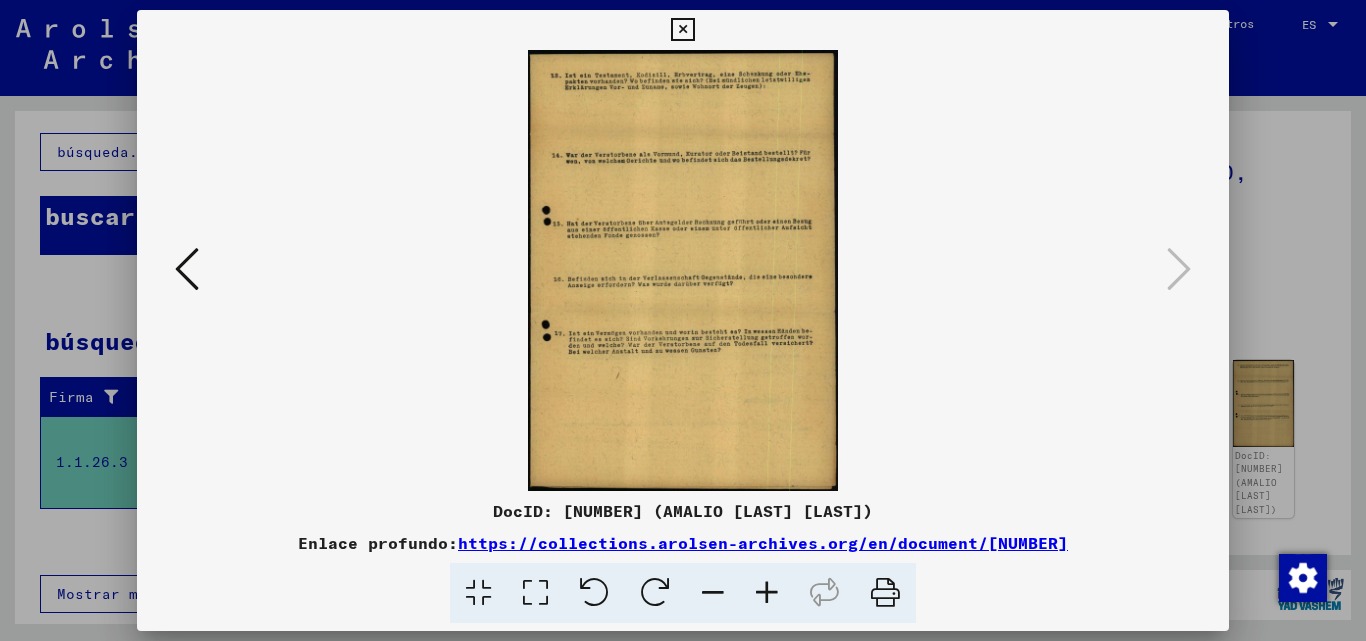 scroll, scrollTop: 0, scrollLeft: 0, axis: both 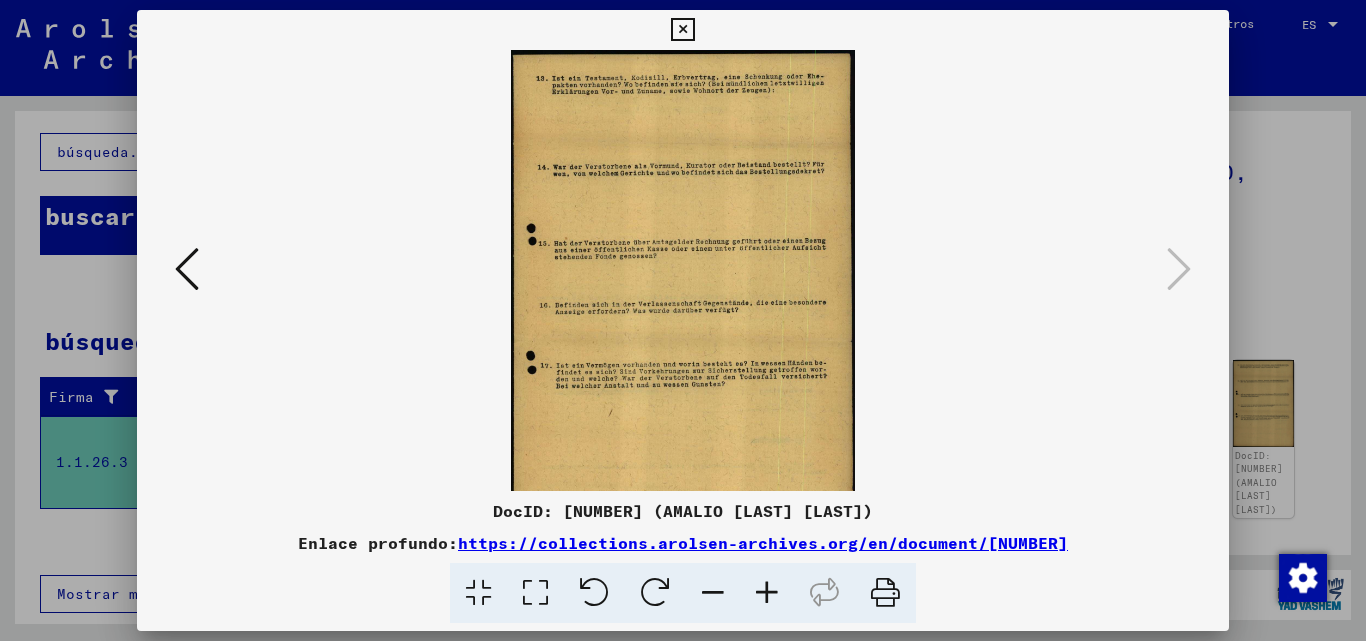 click at bounding box center (767, 593) 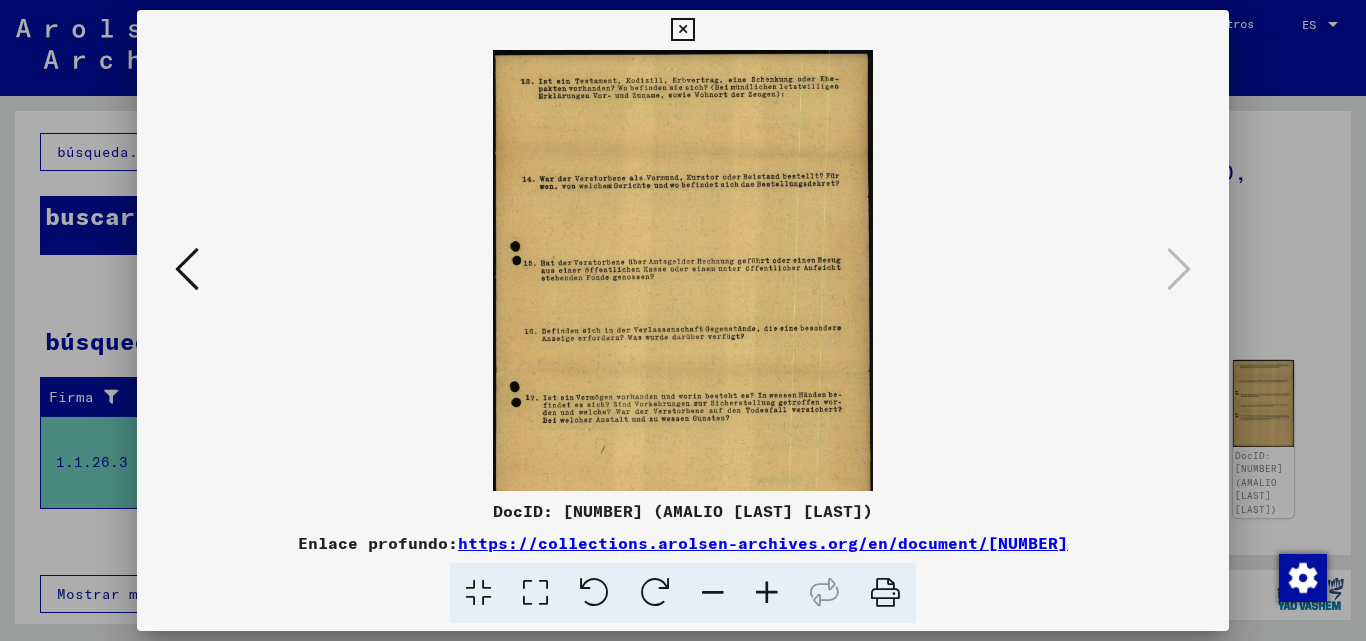 click at bounding box center [767, 593] 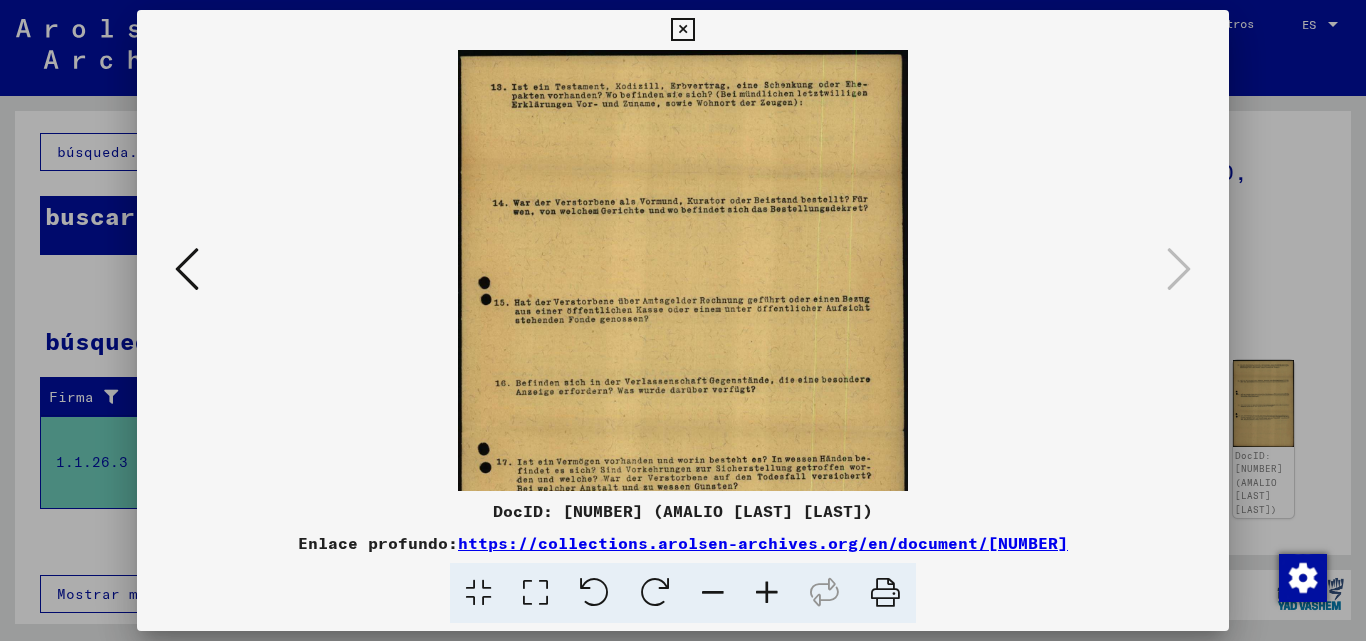 click at bounding box center [767, 593] 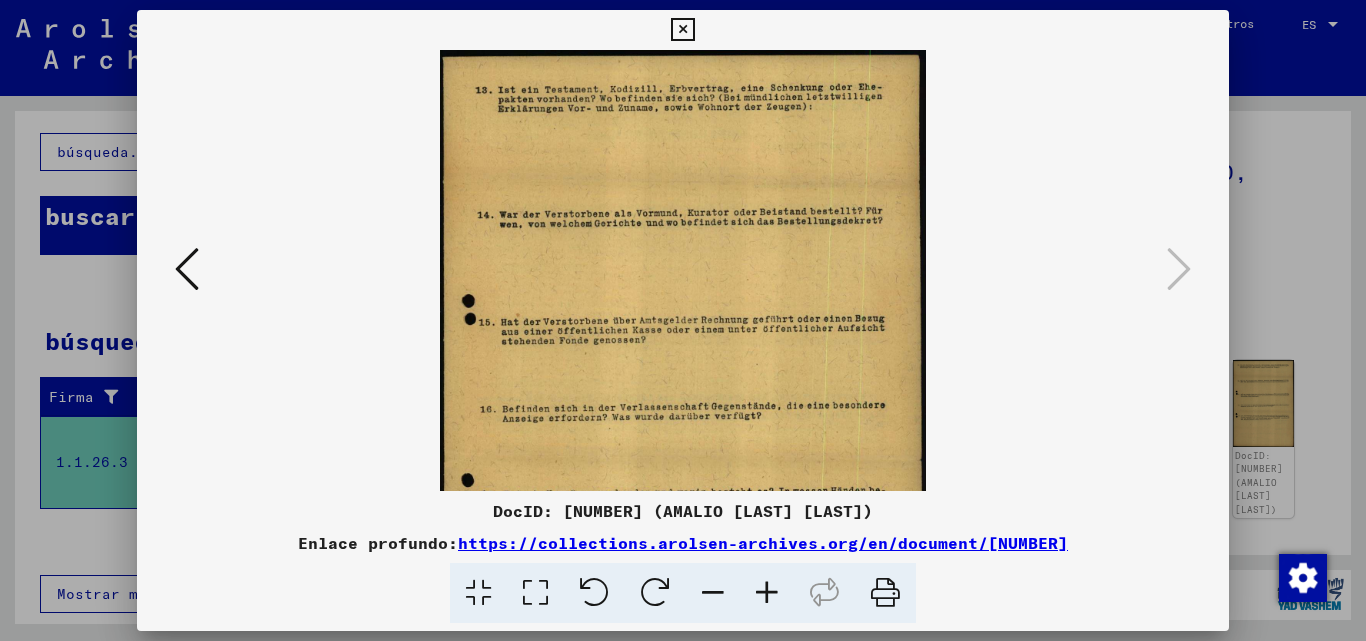 click at bounding box center (767, 593) 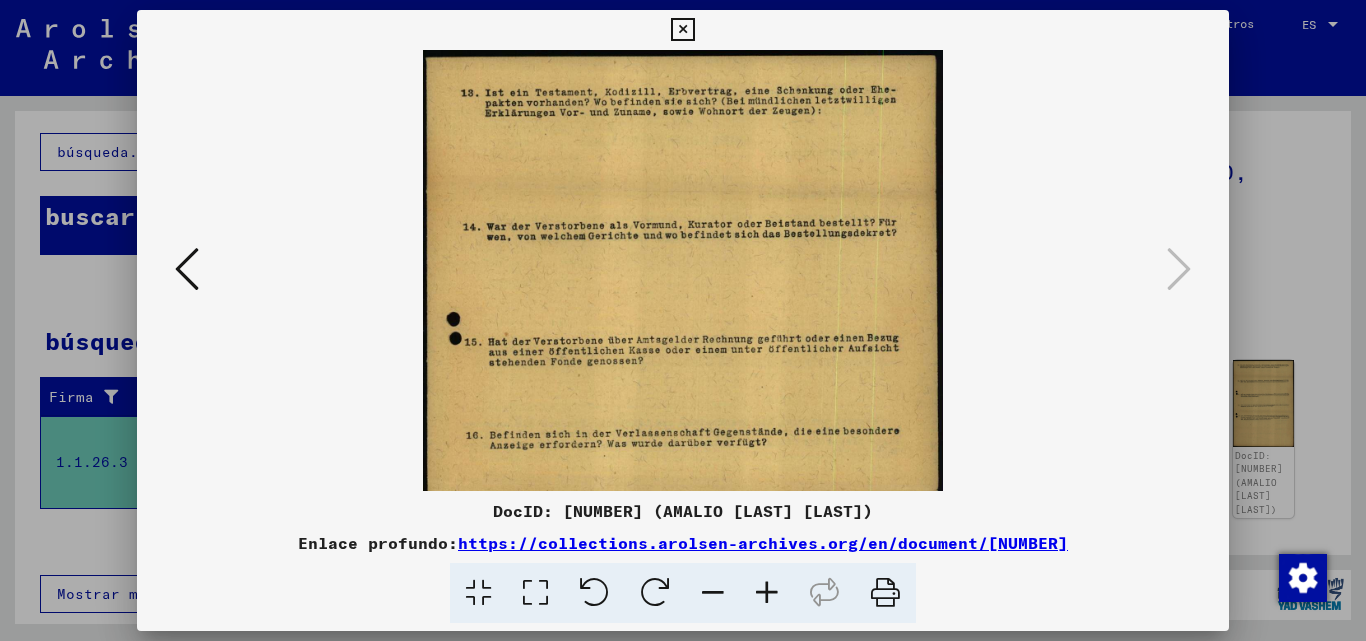 click at bounding box center [767, 593] 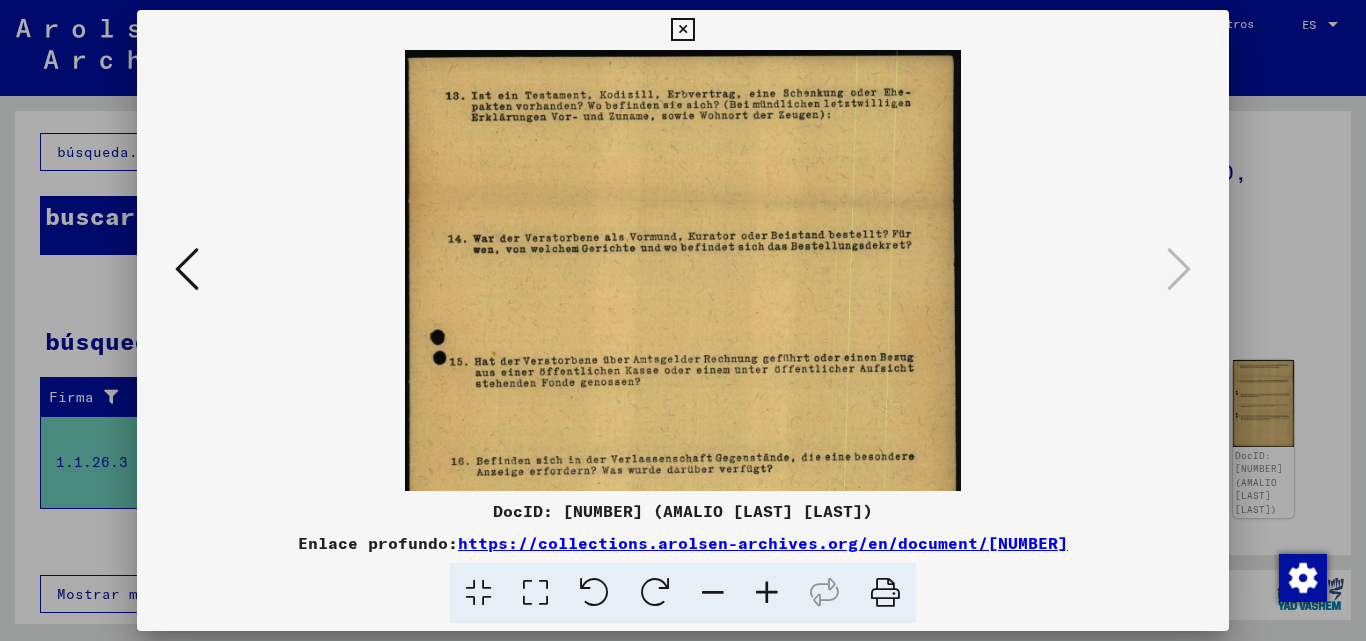 click at bounding box center (767, 593) 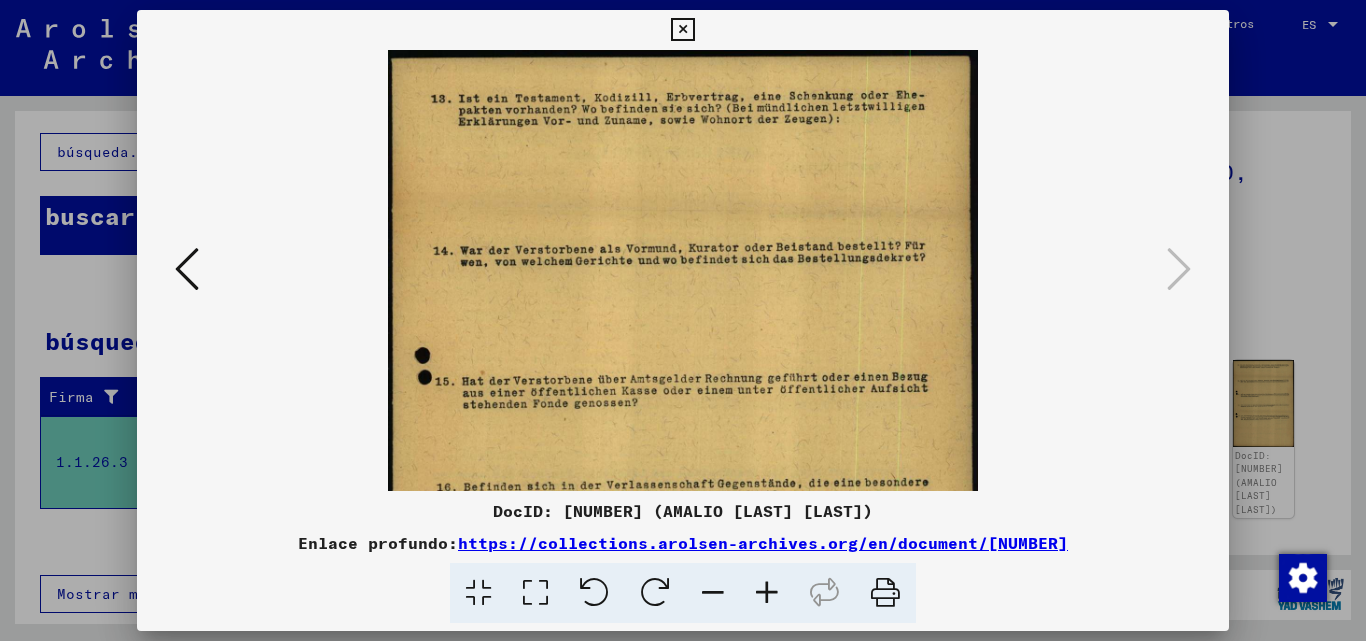 click at bounding box center [767, 593] 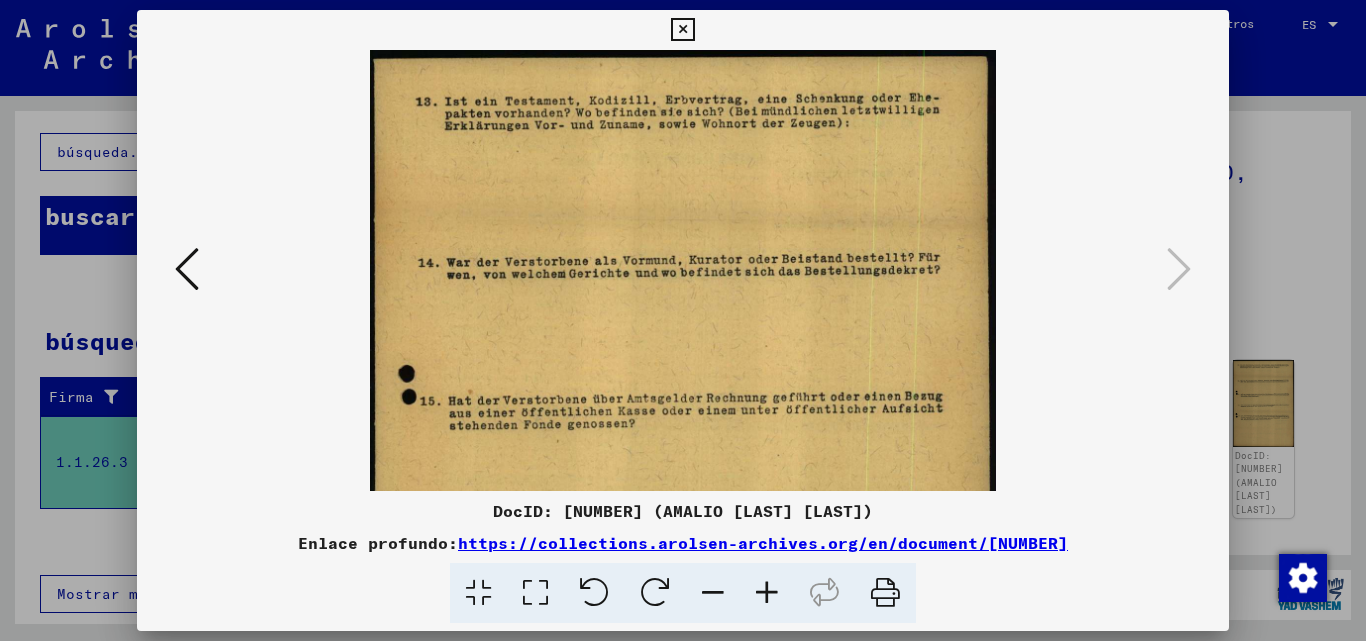 click at bounding box center (767, 593) 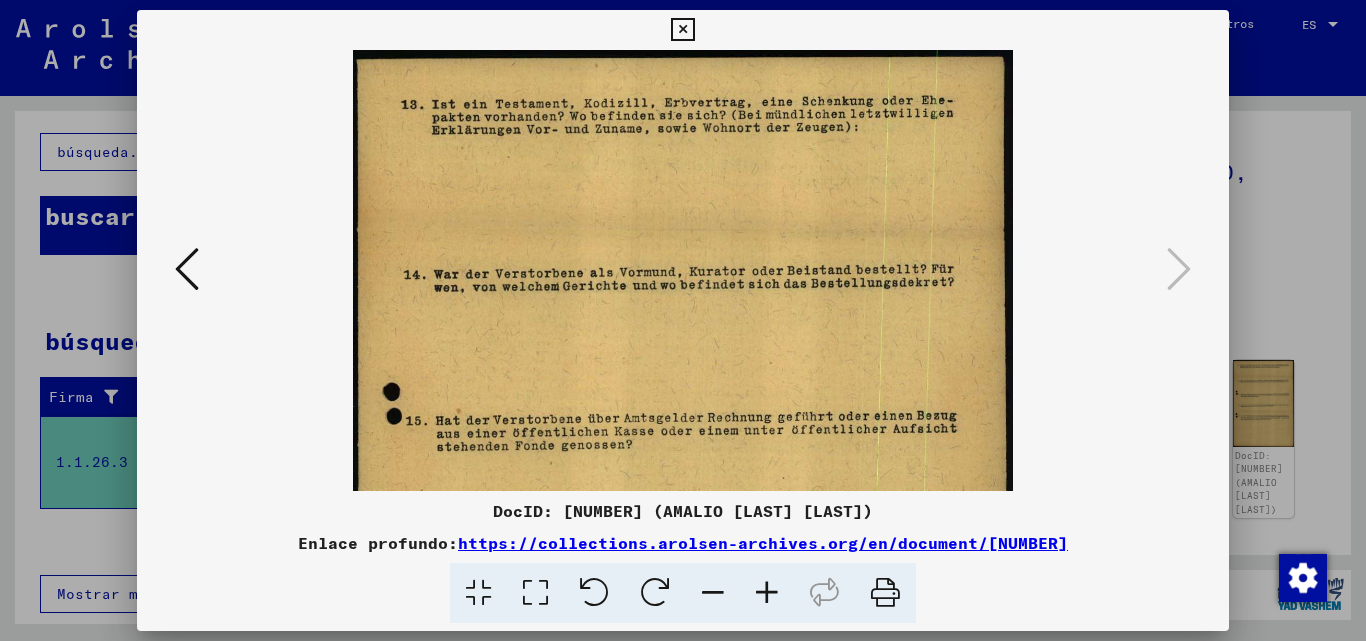 click at bounding box center [767, 593] 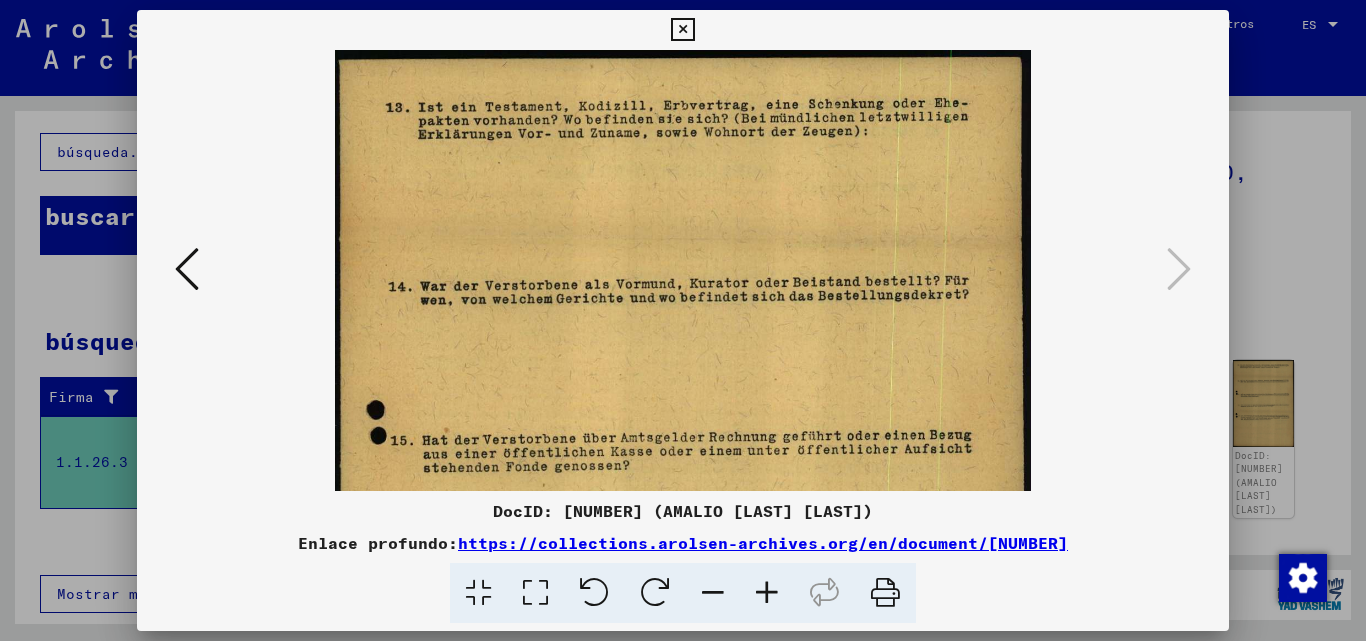 click at bounding box center [767, 593] 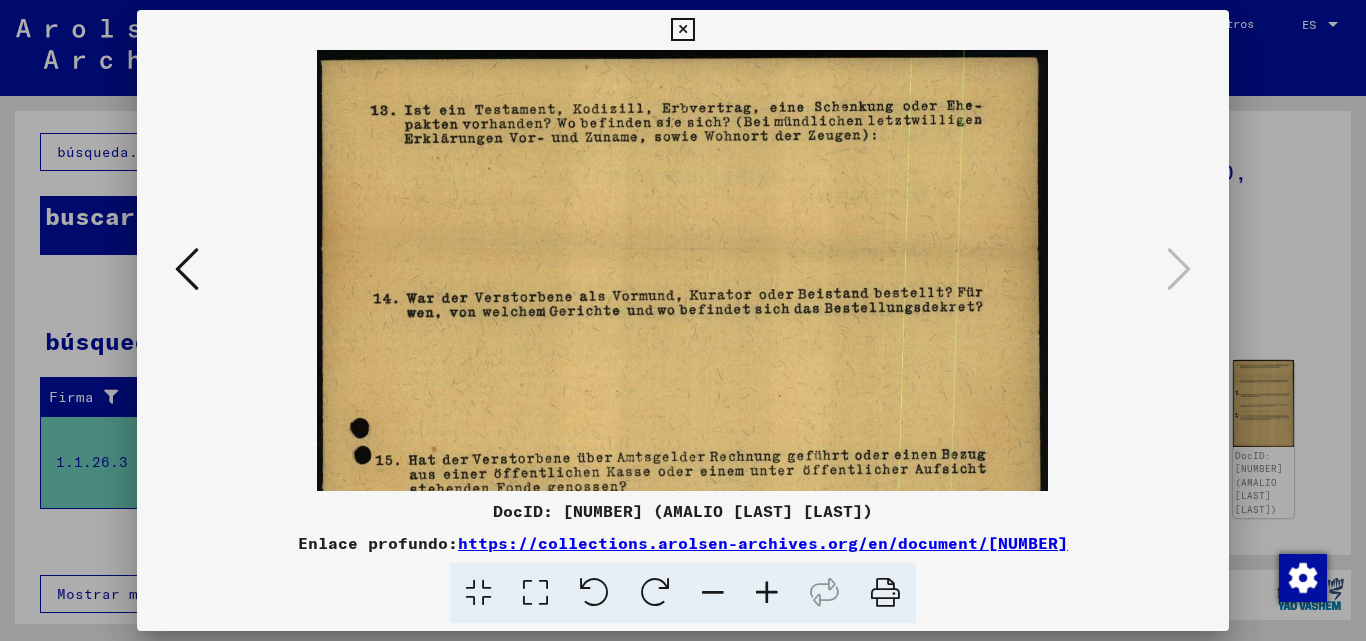 click at bounding box center (767, 593) 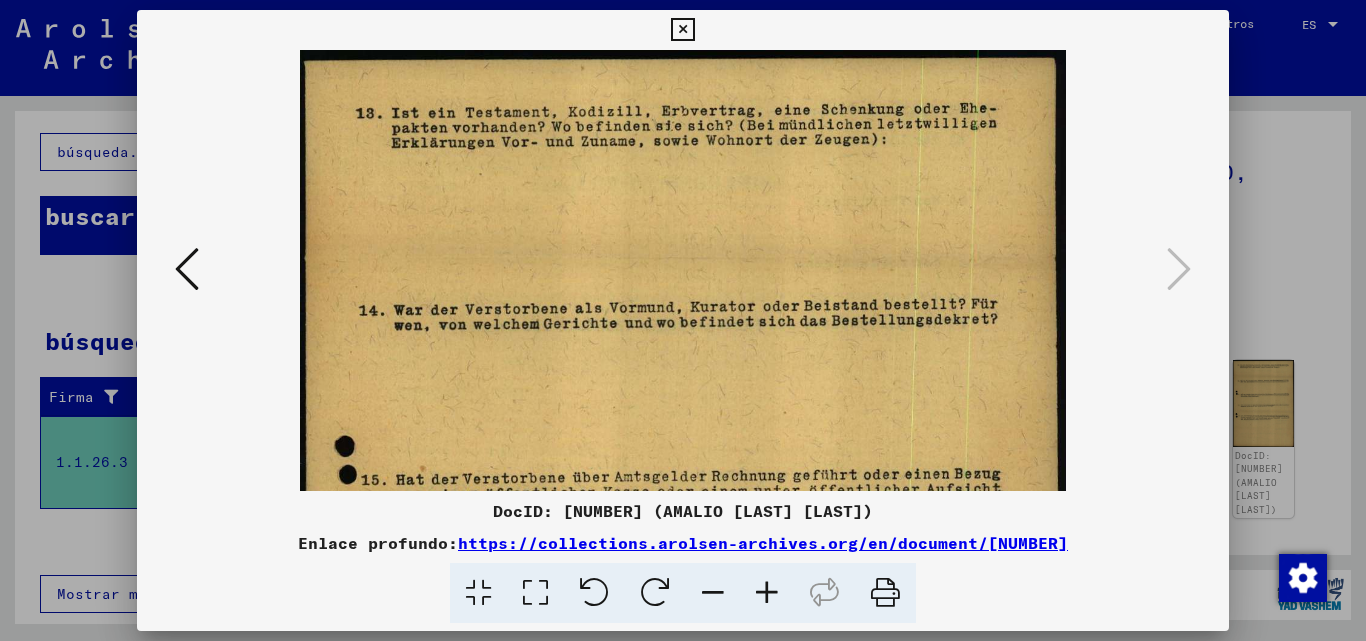 click at bounding box center [767, 593] 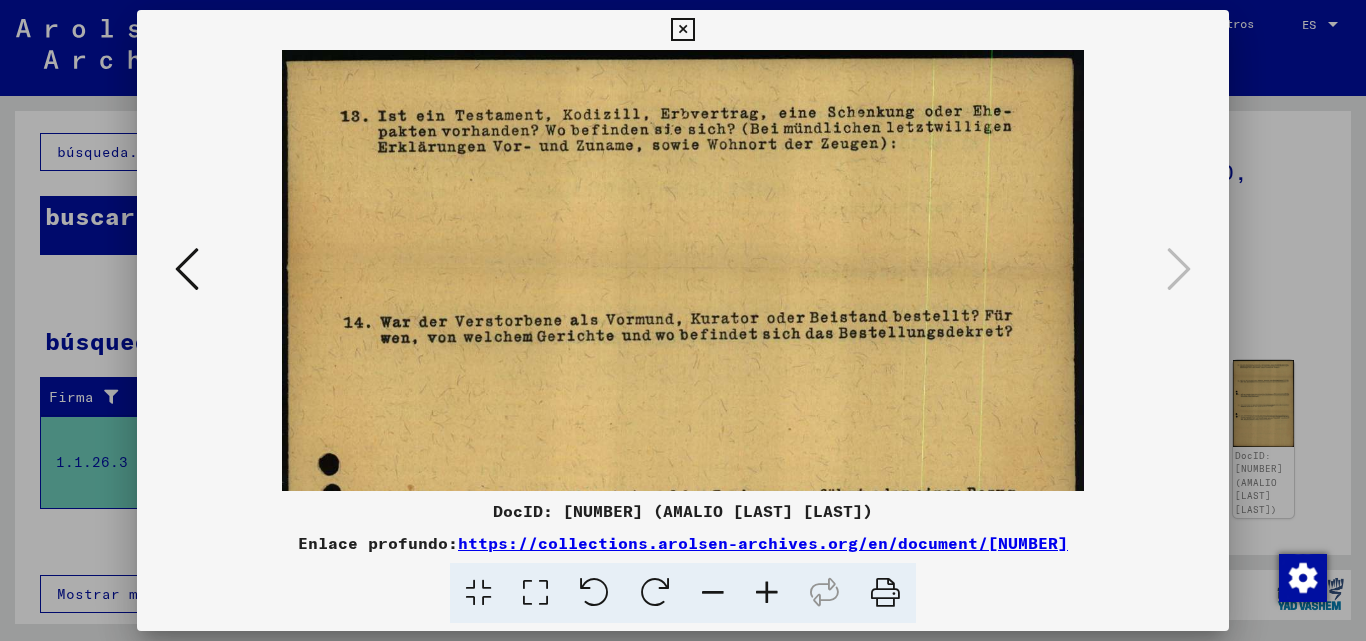 click at bounding box center (767, 593) 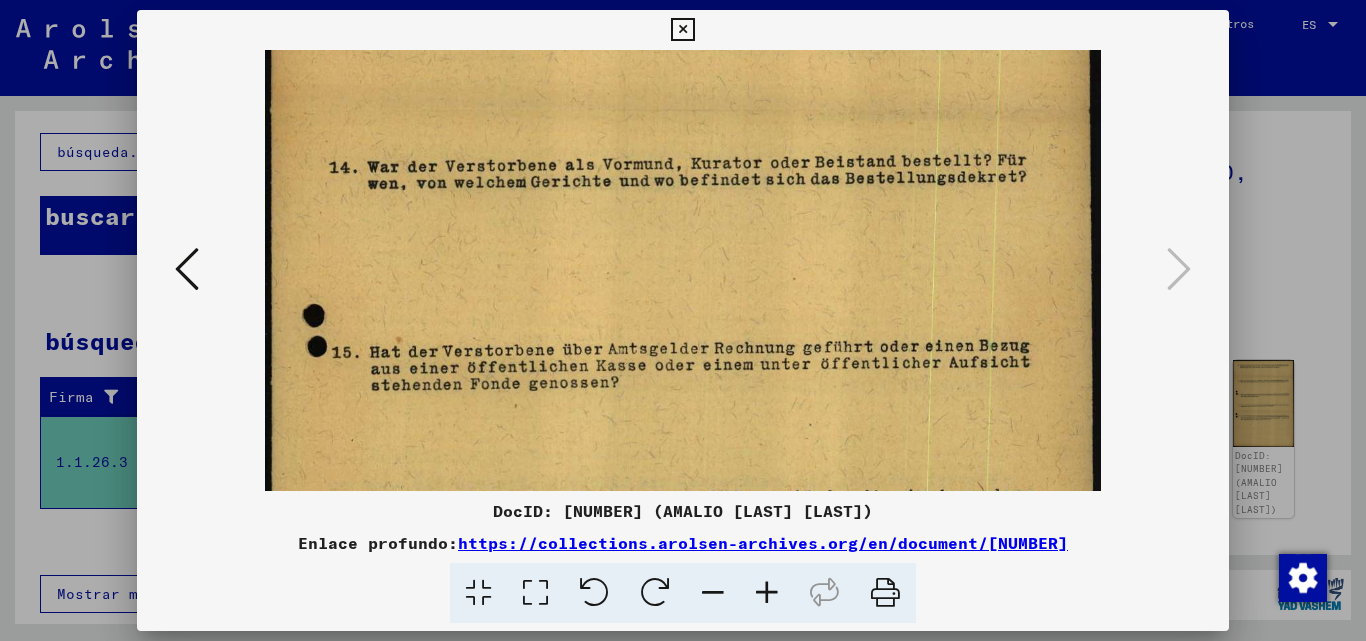 drag, startPoint x: 757, startPoint y: 428, endPoint x: 762, endPoint y: 245, distance: 183.0683 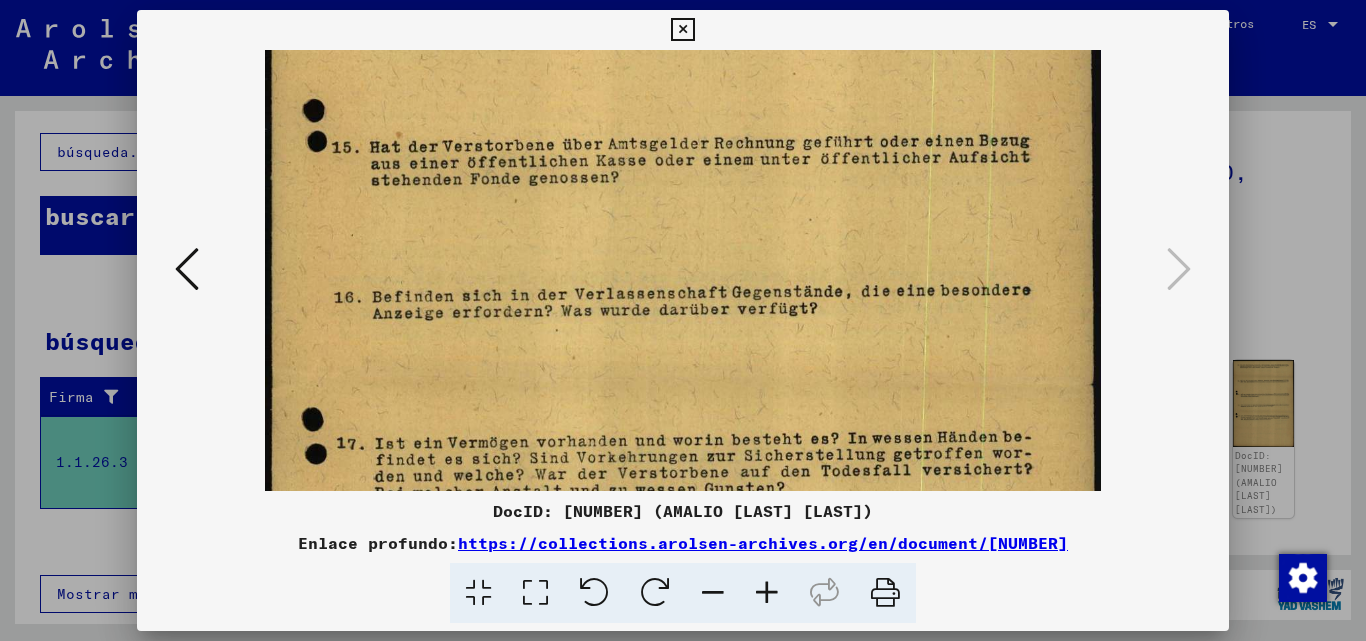 drag, startPoint x: 745, startPoint y: 443, endPoint x: 757, endPoint y: 253, distance: 190.37857 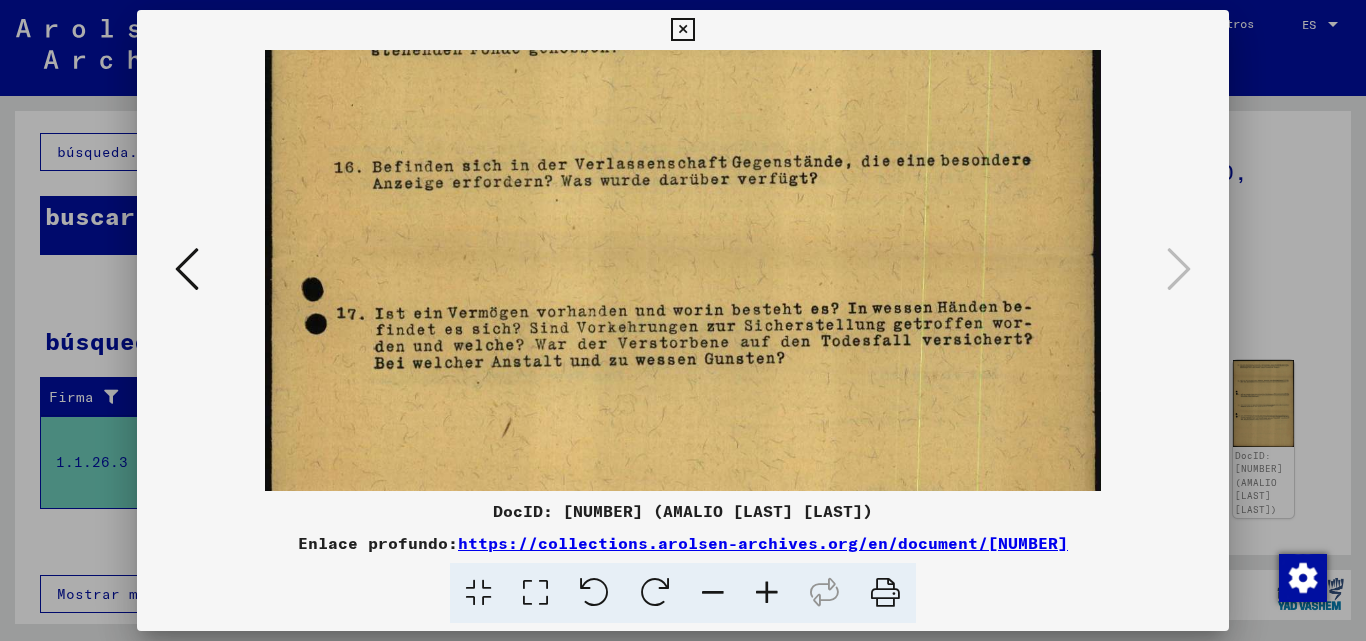 scroll, scrollTop: 526, scrollLeft: 0, axis: vertical 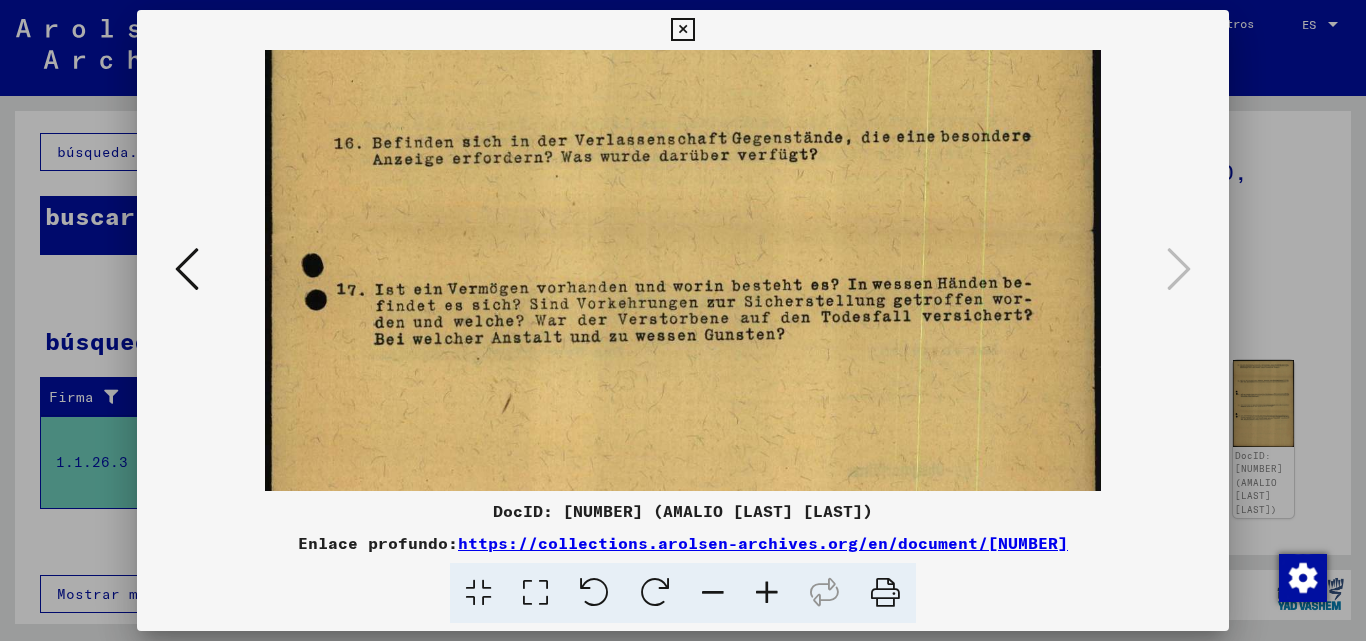drag, startPoint x: 770, startPoint y: 350, endPoint x: 756, endPoint y: 202, distance: 148.66069 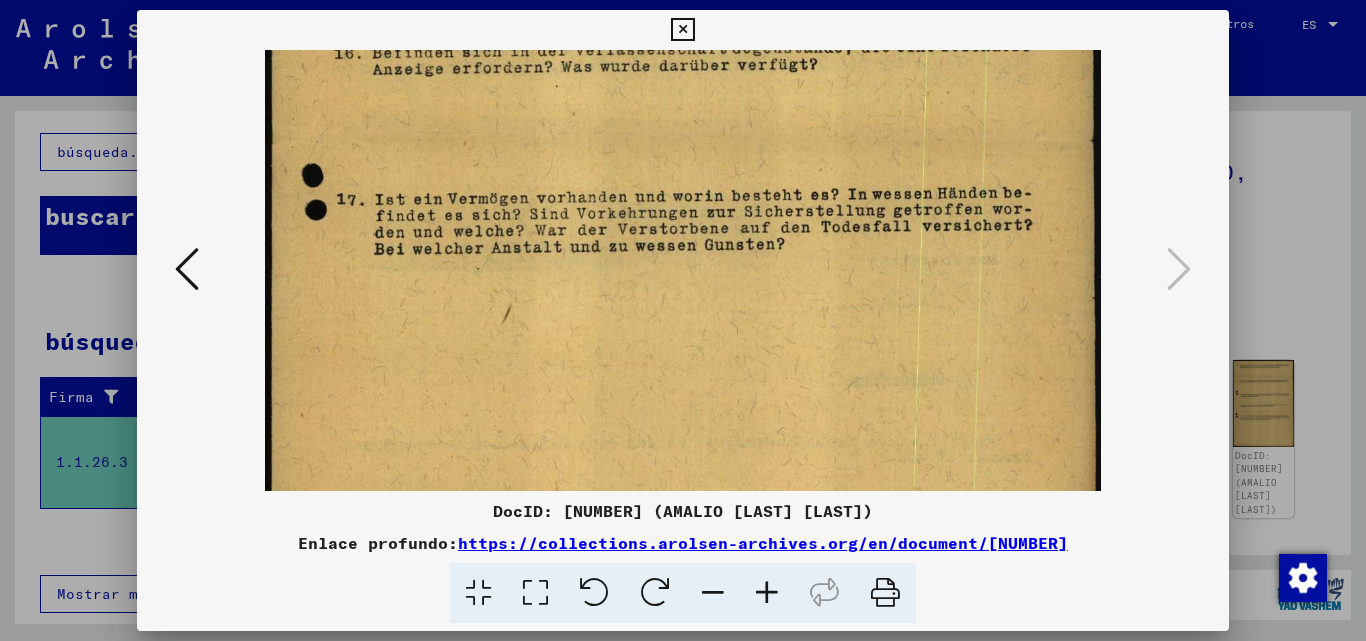 drag, startPoint x: 781, startPoint y: 375, endPoint x: 814, endPoint y: 325, distance: 59.908264 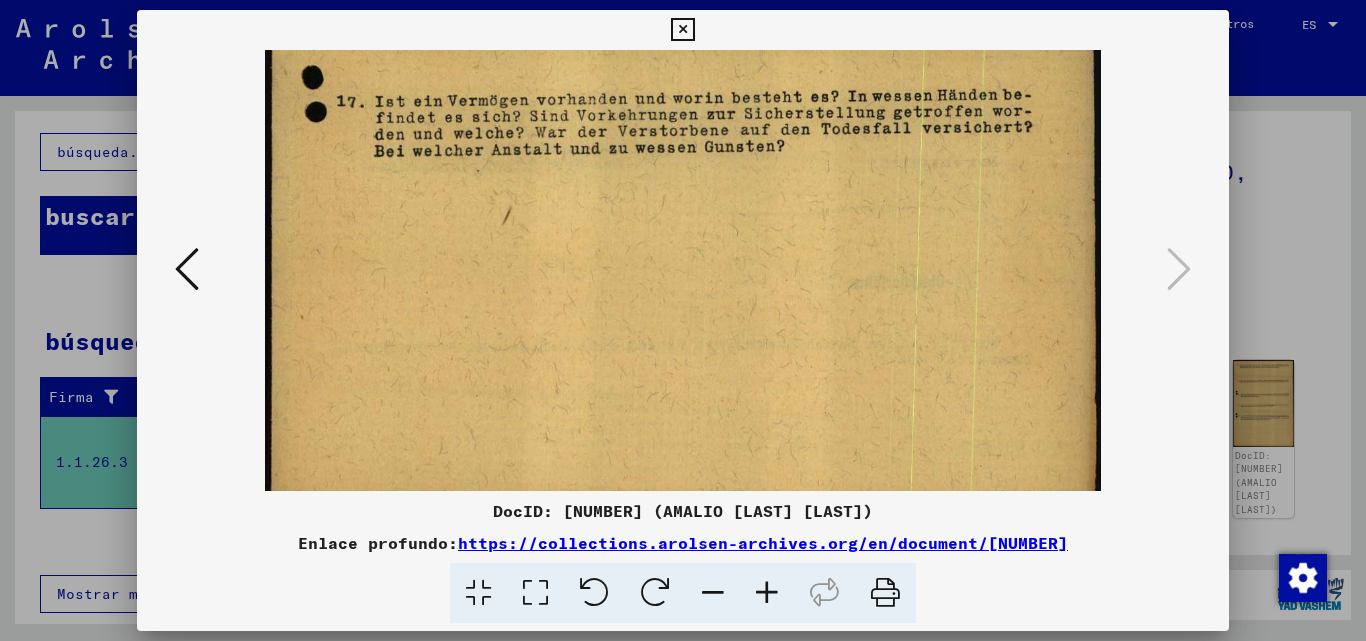 scroll, scrollTop: 727, scrollLeft: 0, axis: vertical 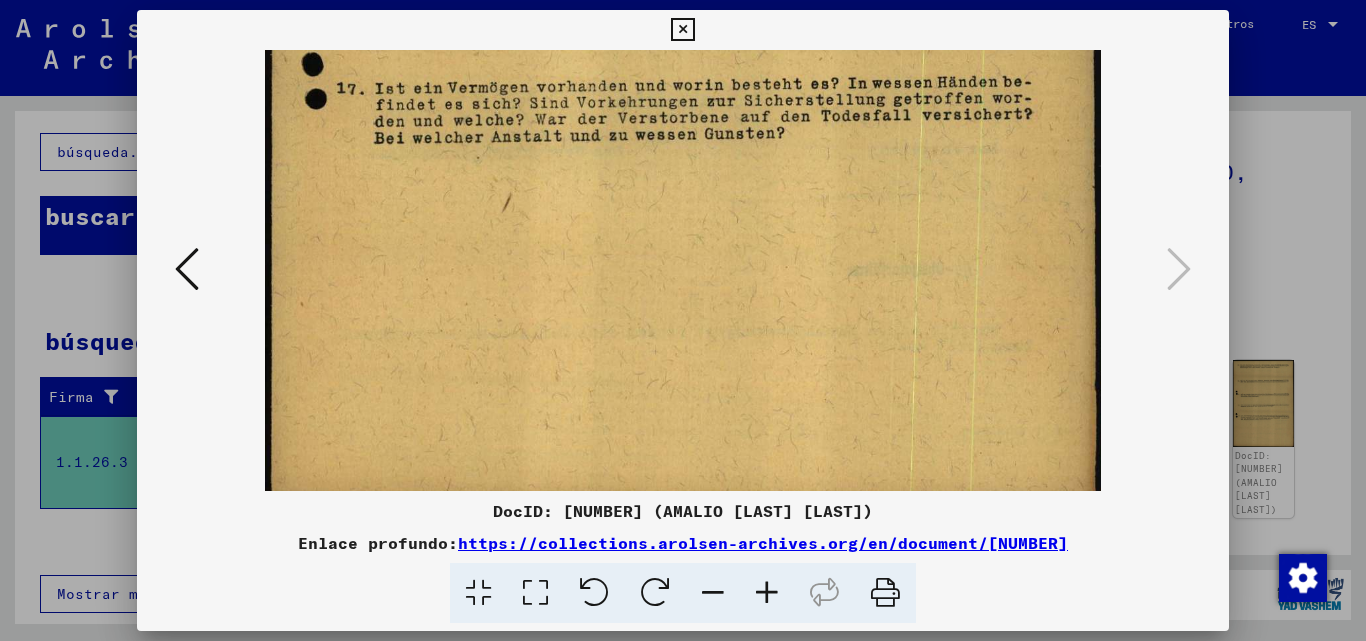 drag, startPoint x: 828, startPoint y: 350, endPoint x: 839, endPoint y: 239, distance: 111.54372 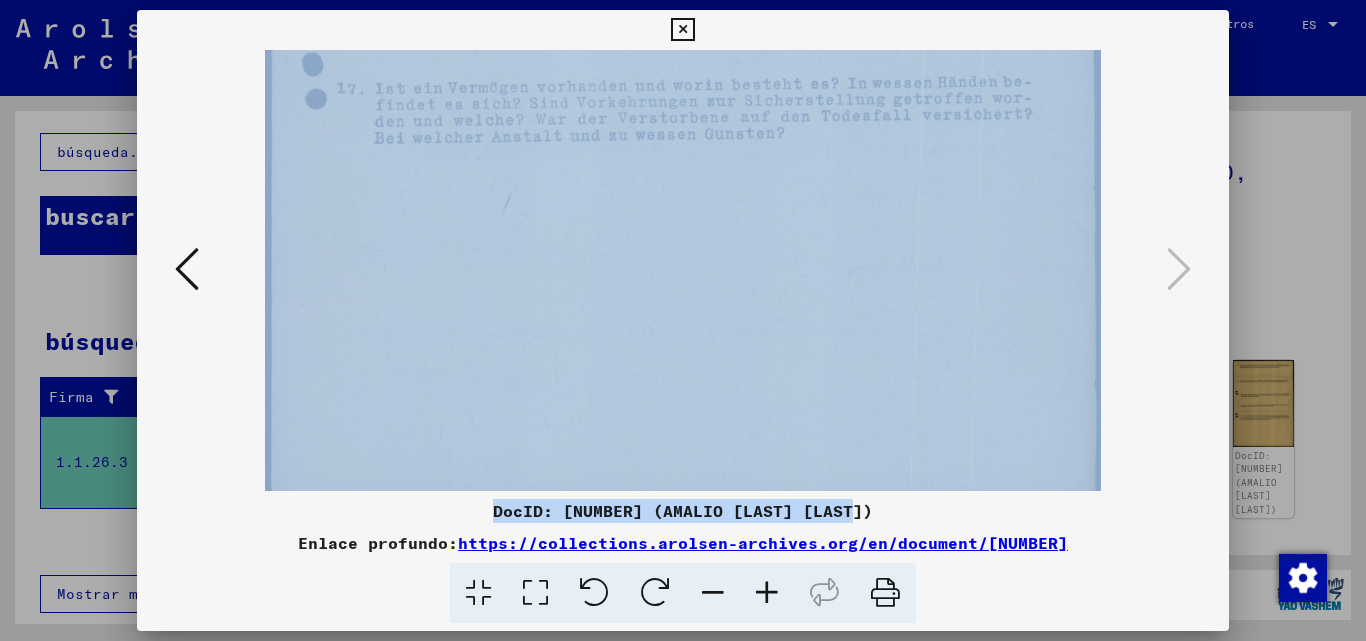 drag, startPoint x: 788, startPoint y: 471, endPoint x: 790, endPoint y: 357, distance: 114.01754 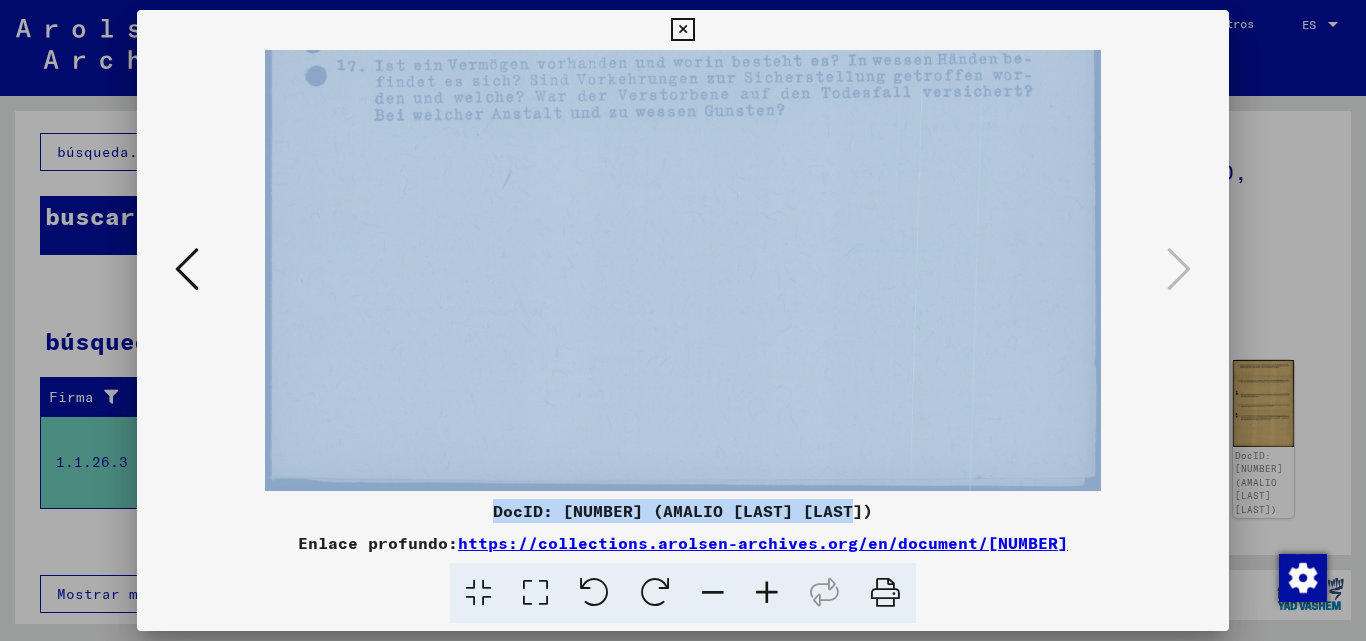 drag, startPoint x: 794, startPoint y: 359, endPoint x: 811, endPoint y: 209, distance: 150.96027 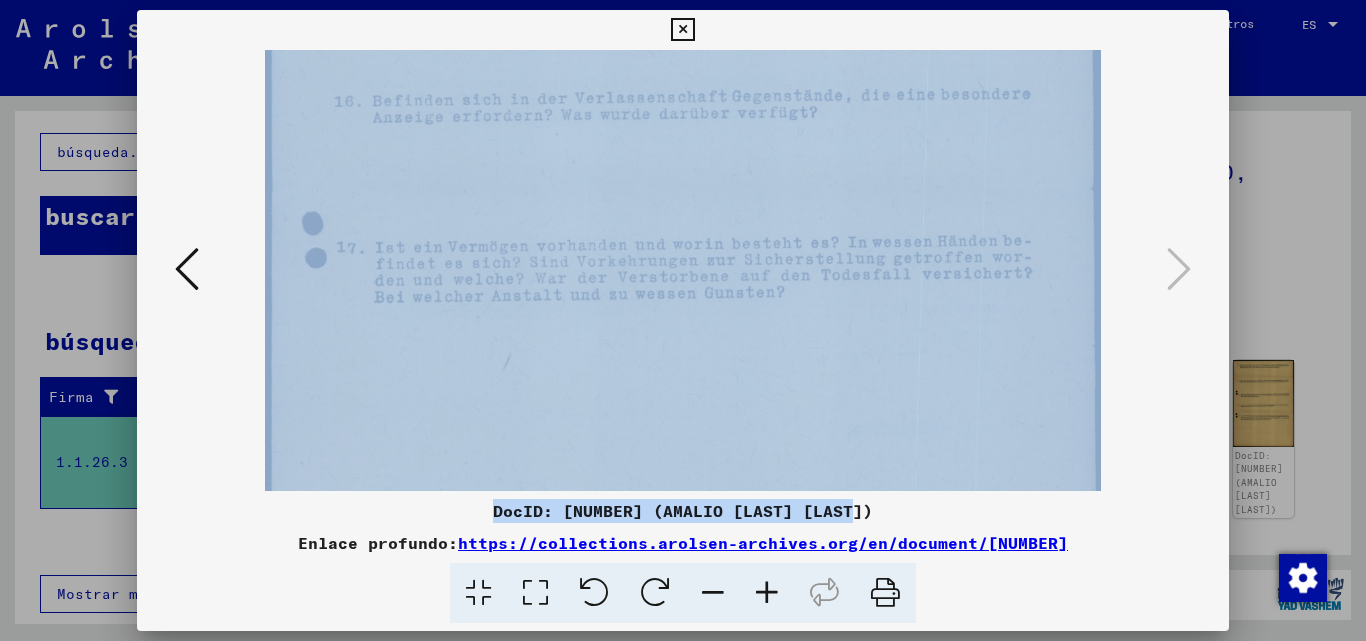 scroll, scrollTop: 566, scrollLeft: 0, axis: vertical 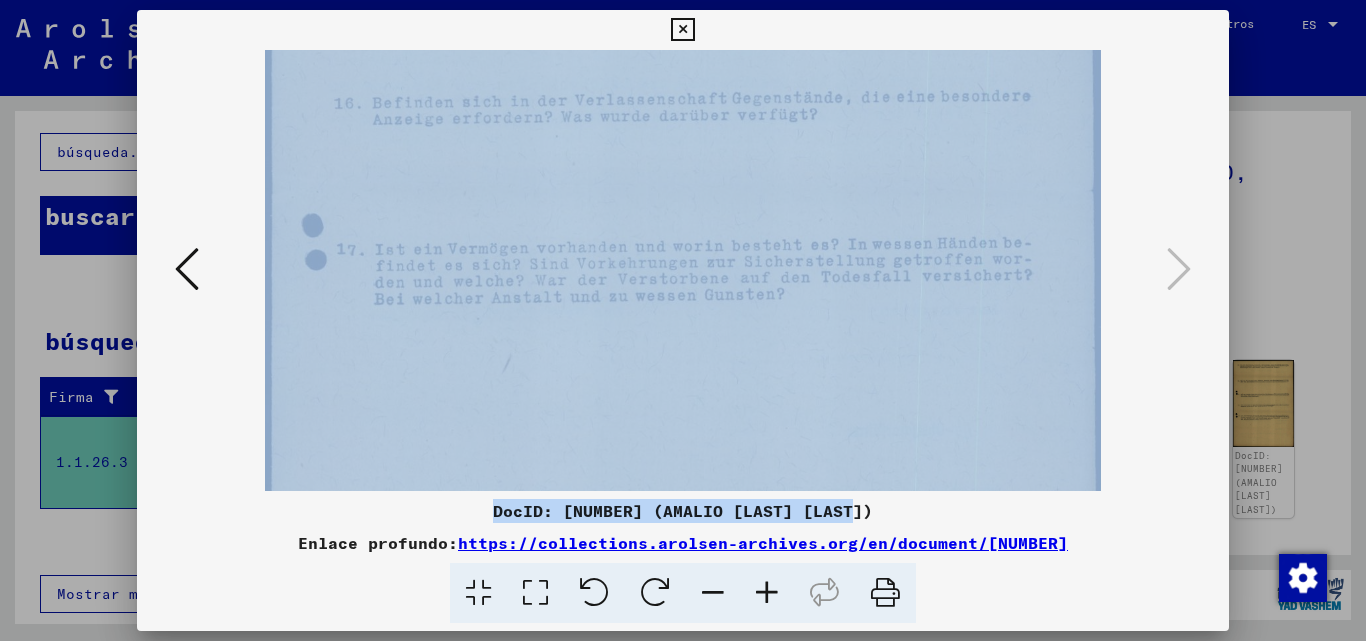 drag, startPoint x: 795, startPoint y: 389, endPoint x: 797, endPoint y: 551, distance: 162.01234 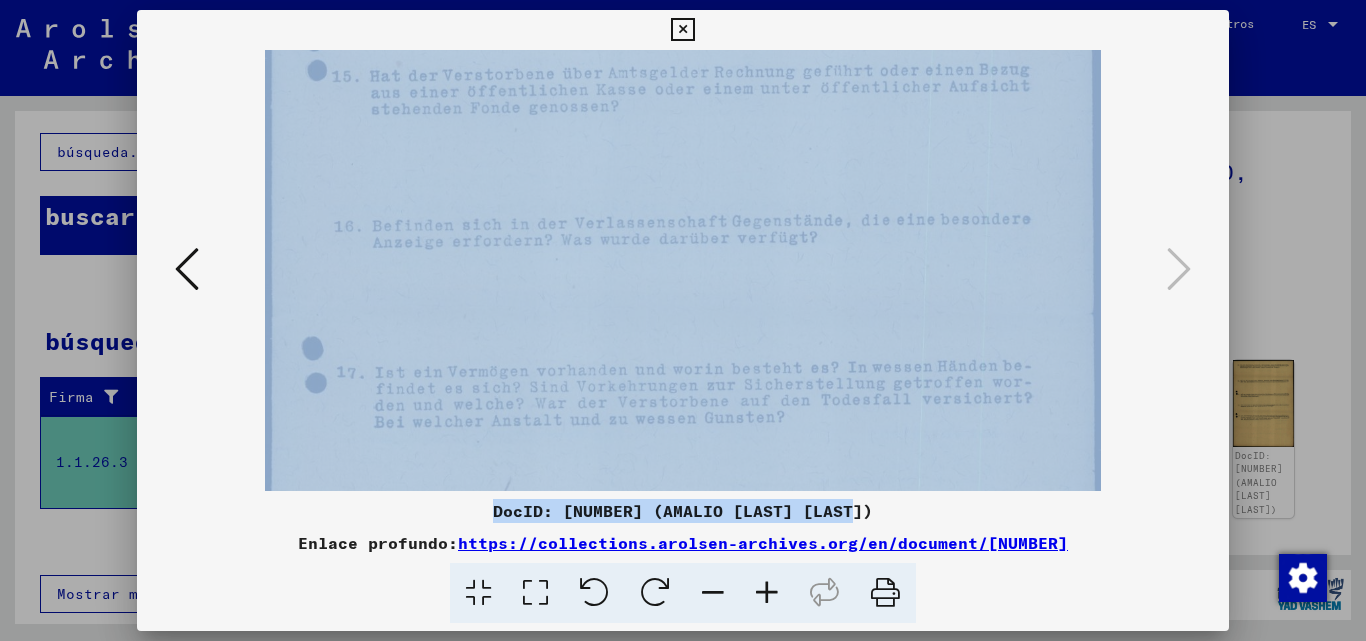 scroll, scrollTop: 408, scrollLeft: 0, axis: vertical 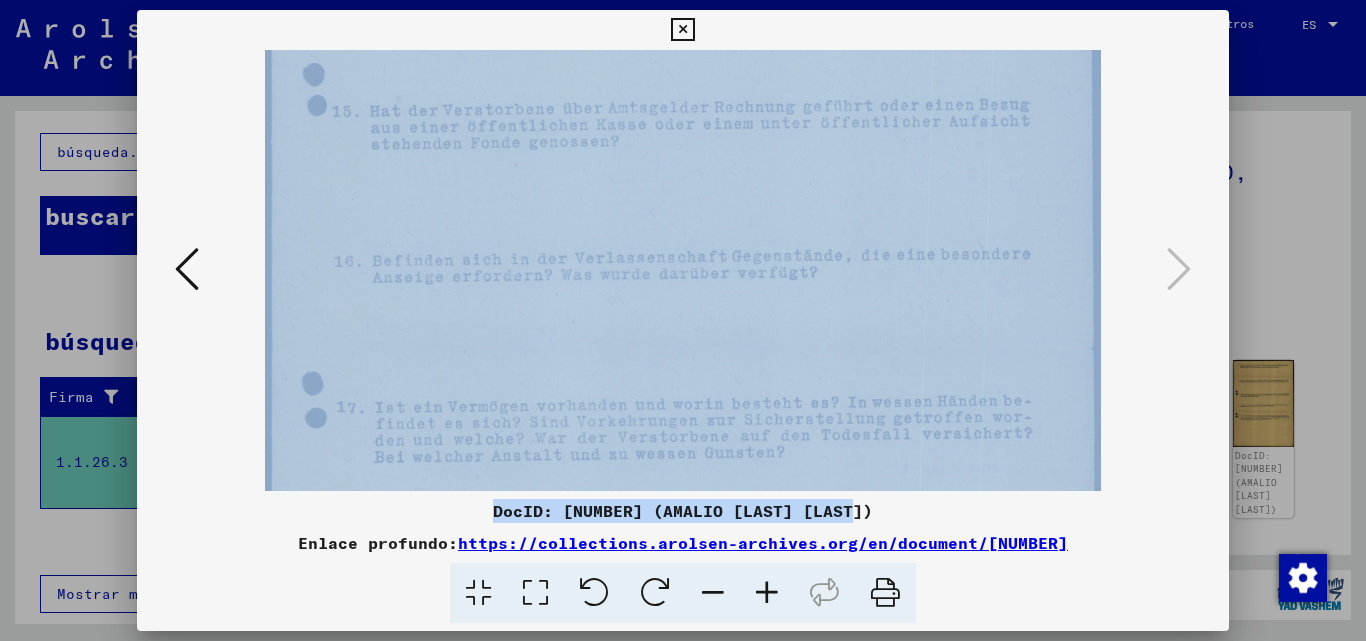 drag, startPoint x: 793, startPoint y: 298, endPoint x: 795, endPoint y: 456, distance: 158.01266 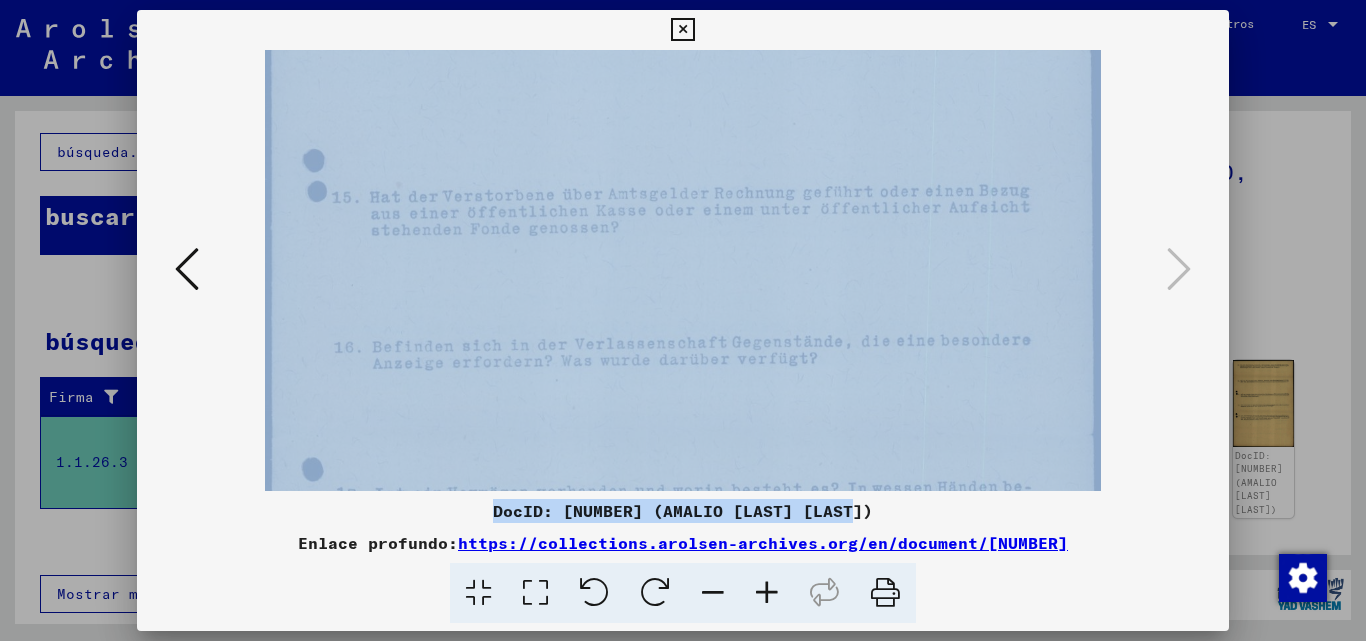 scroll, scrollTop: 320, scrollLeft: 0, axis: vertical 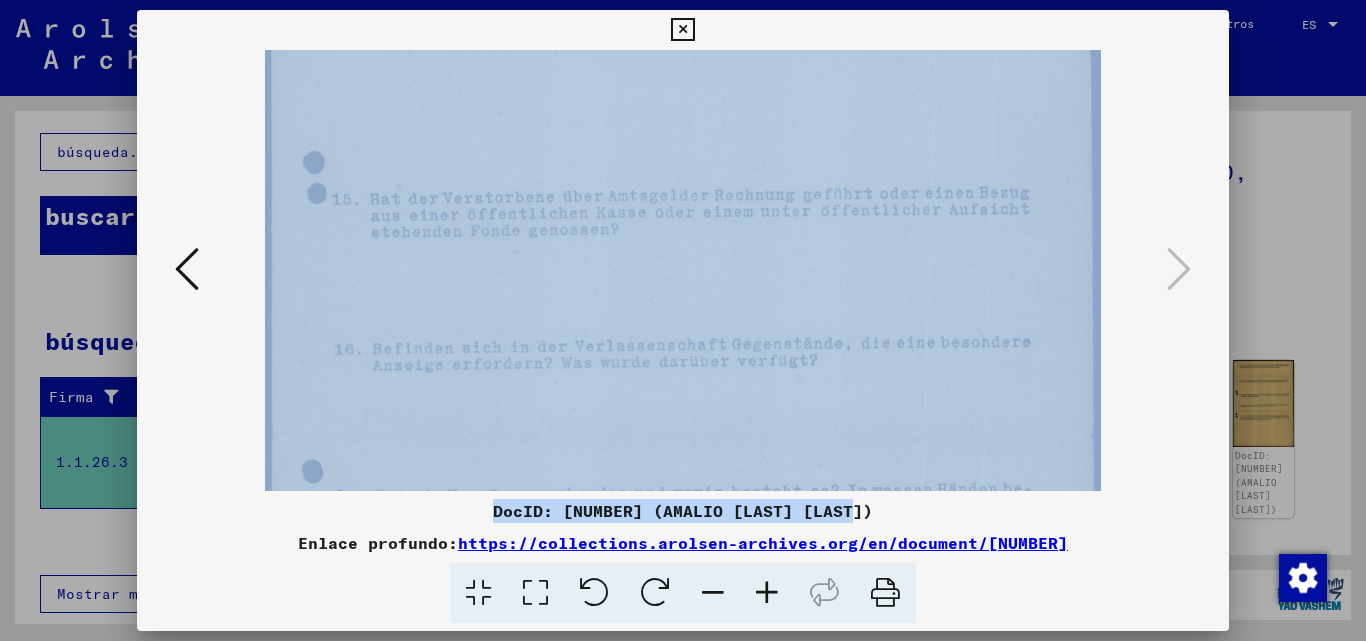 drag, startPoint x: 806, startPoint y: 371, endPoint x: 817, endPoint y: 459, distance: 88.68484 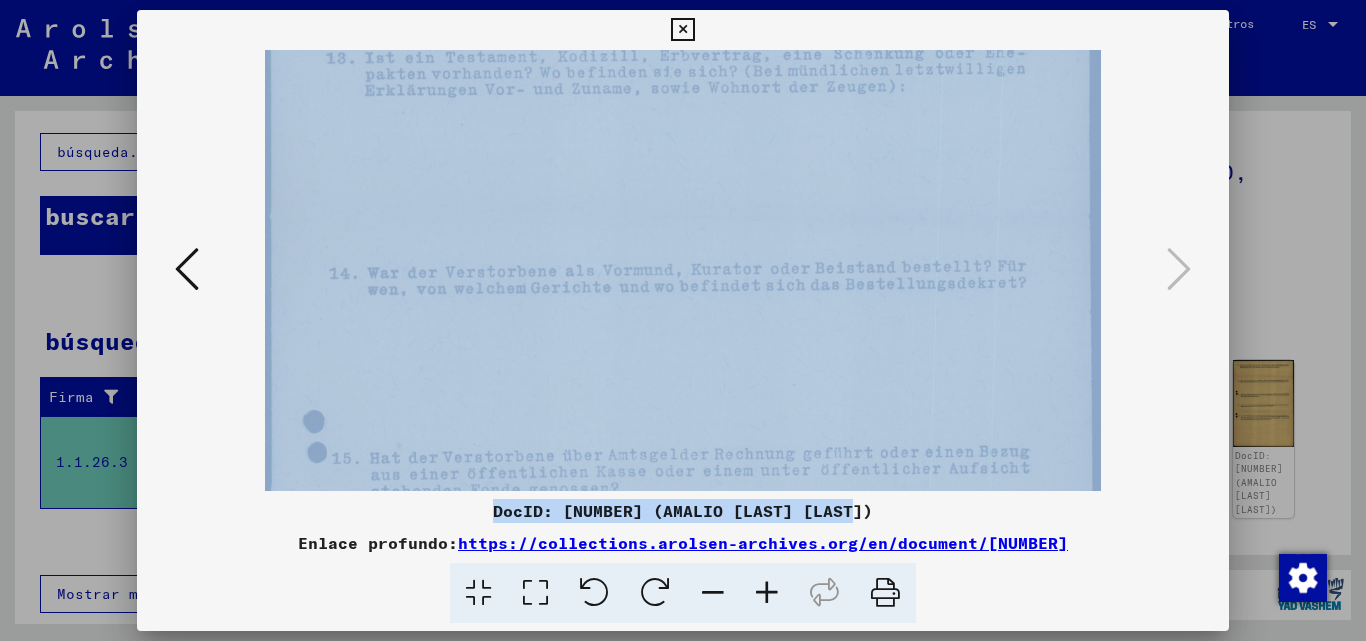 drag, startPoint x: 745, startPoint y: 161, endPoint x: 754, endPoint y: 422, distance: 261.15512 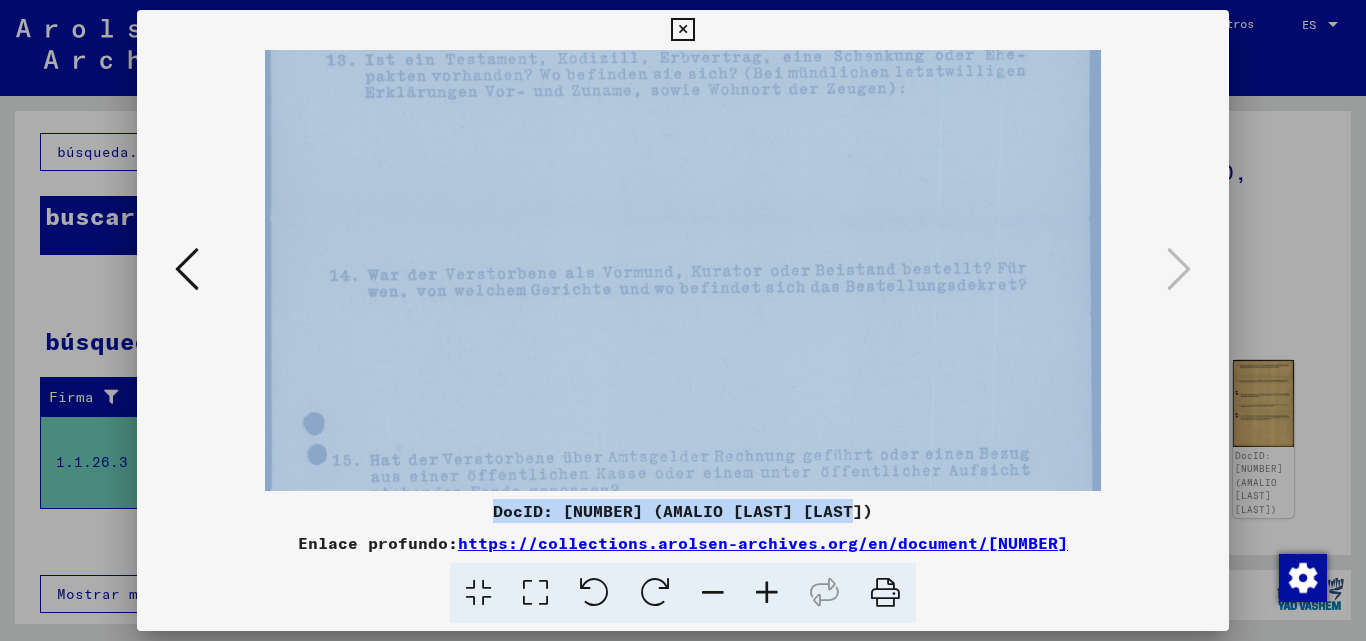 scroll, scrollTop: 0, scrollLeft: 0, axis: both 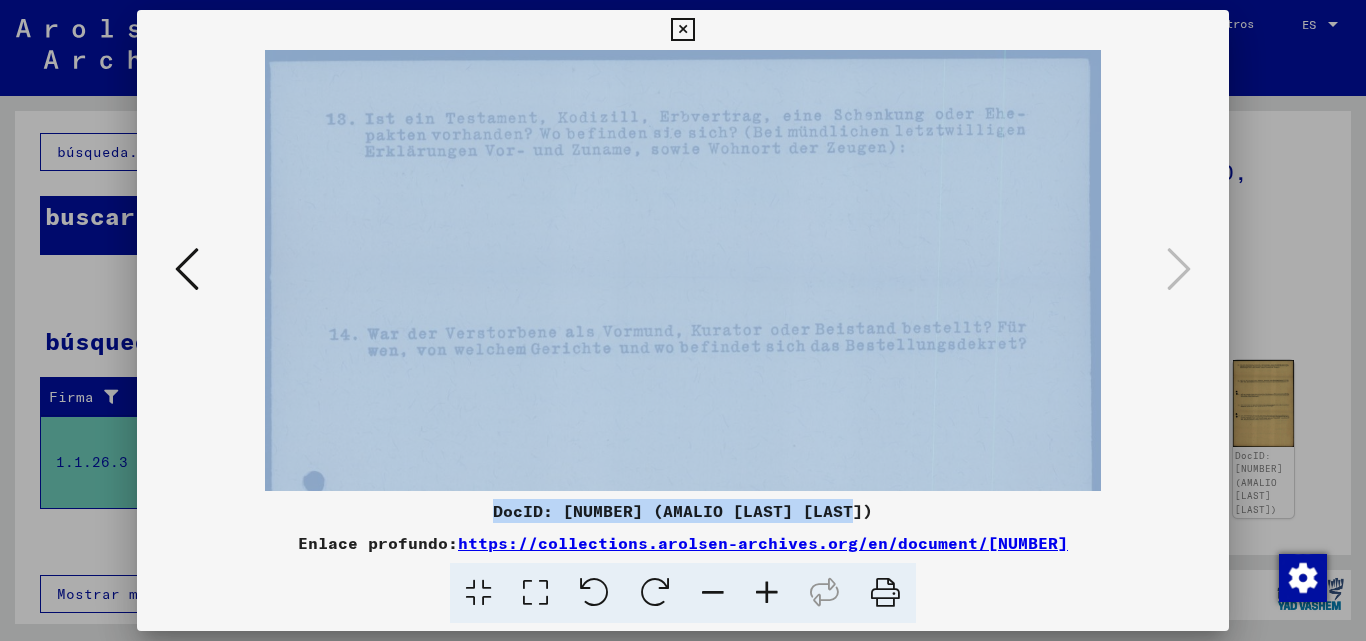drag, startPoint x: 695, startPoint y: 208, endPoint x: 701, endPoint y: 315, distance: 107.16809 